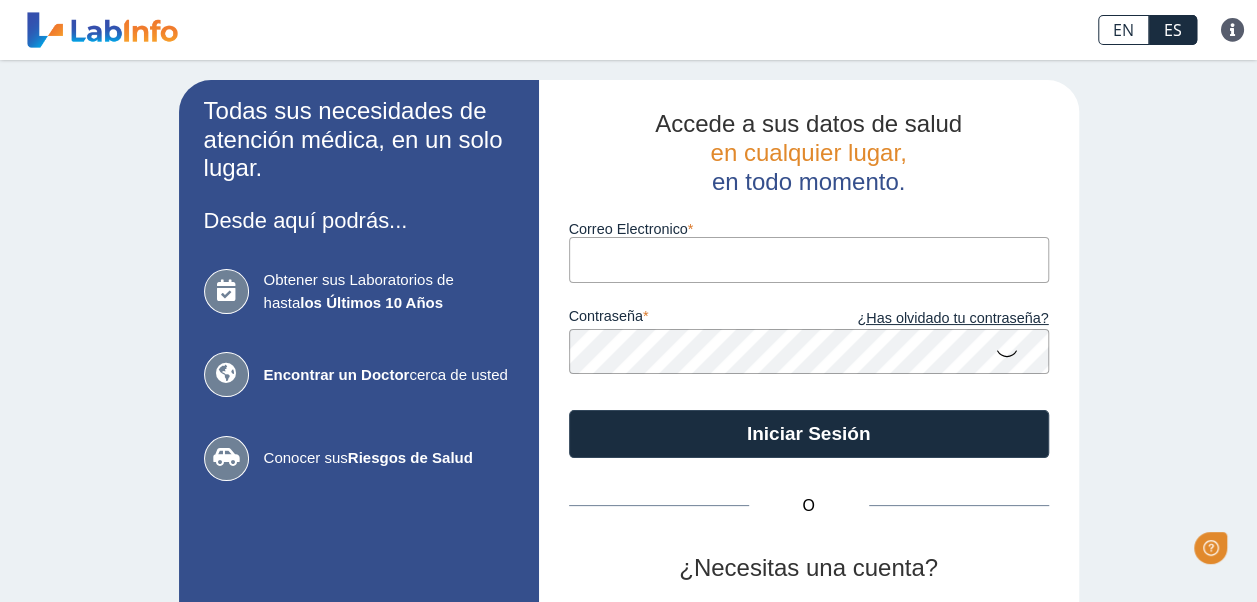 scroll, scrollTop: 0, scrollLeft: 0, axis: both 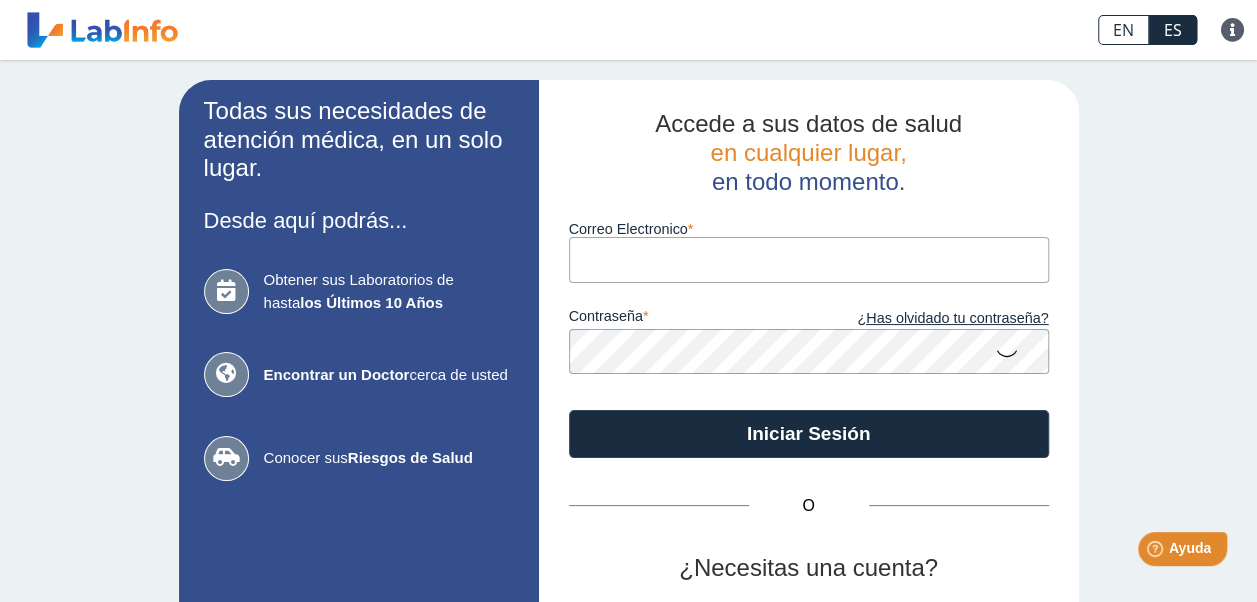 click on "Correo Electronico" at bounding box center (809, 259) 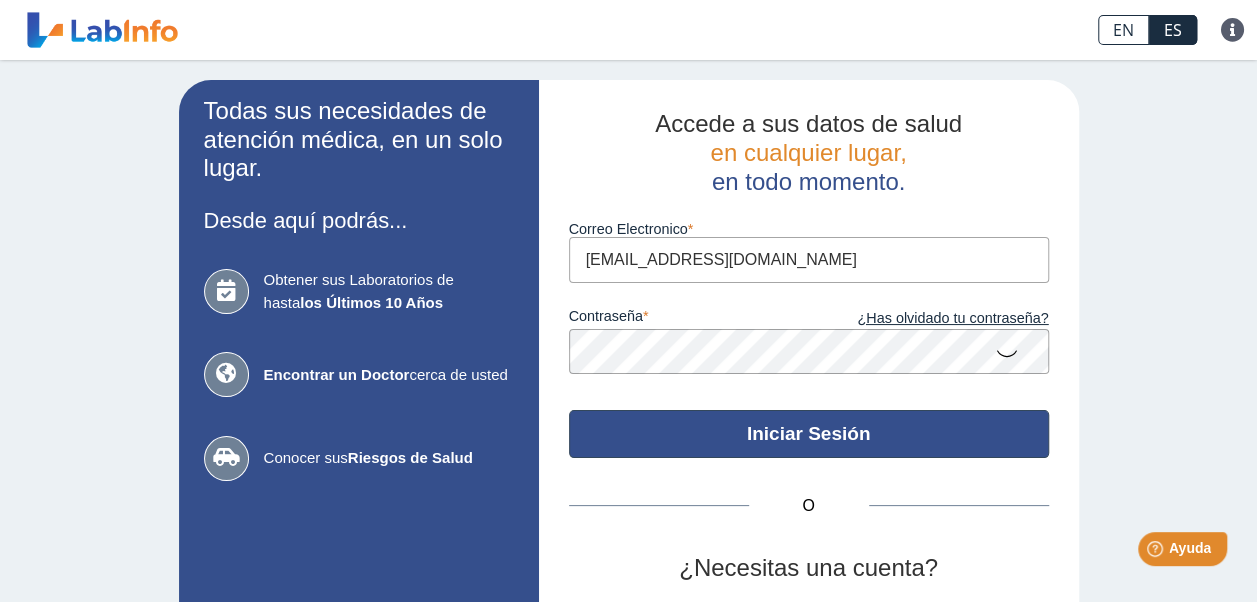 click on "Iniciar Sesión" 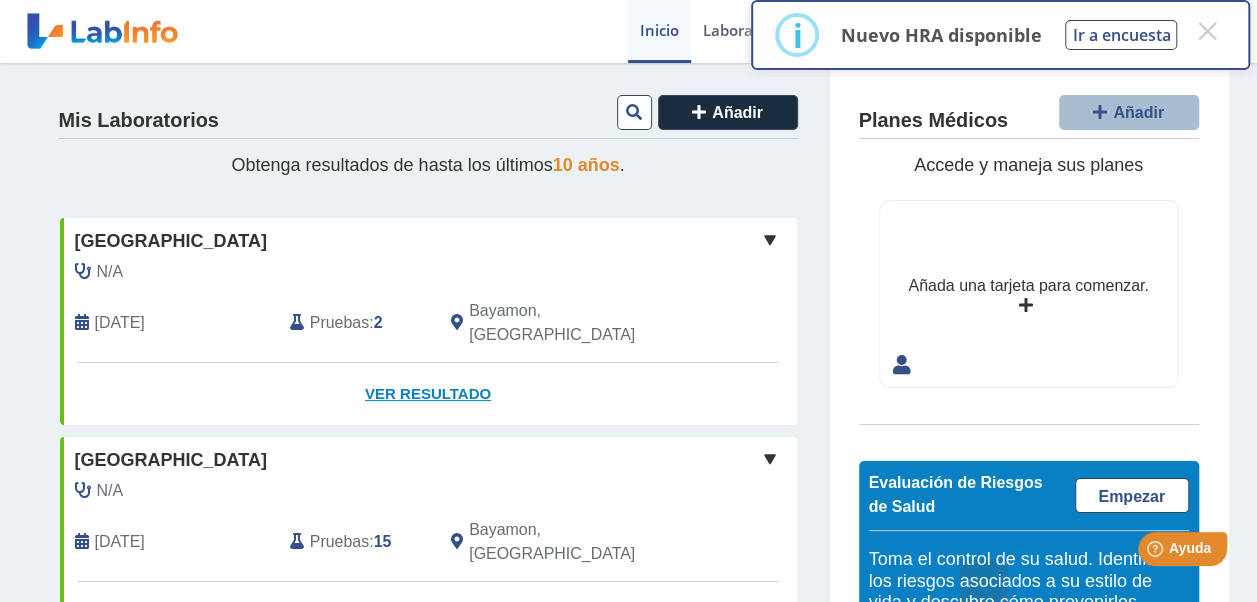 click on "Ver Resultado" 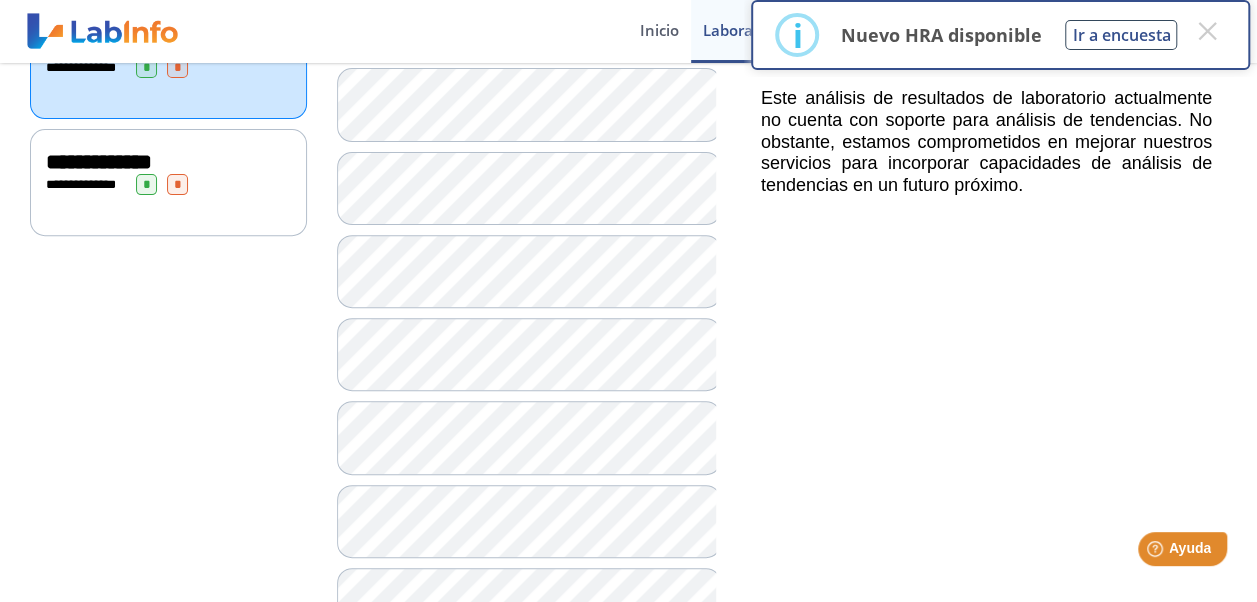 scroll, scrollTop: 0, scrollLeft: 0, axis: both 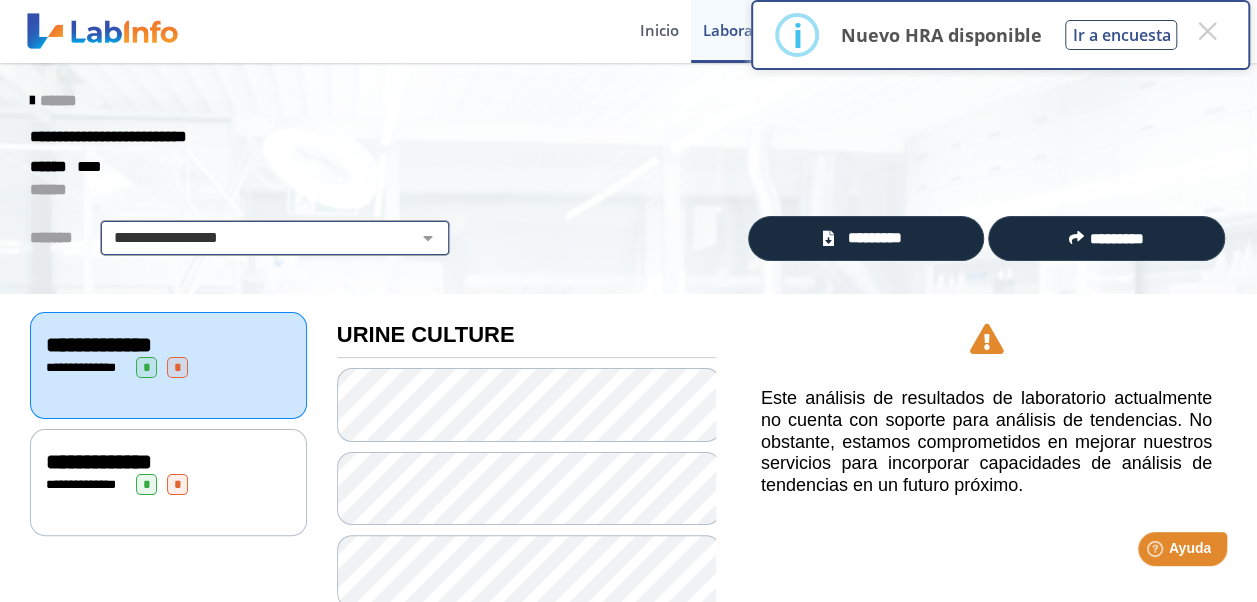 click on "**********" 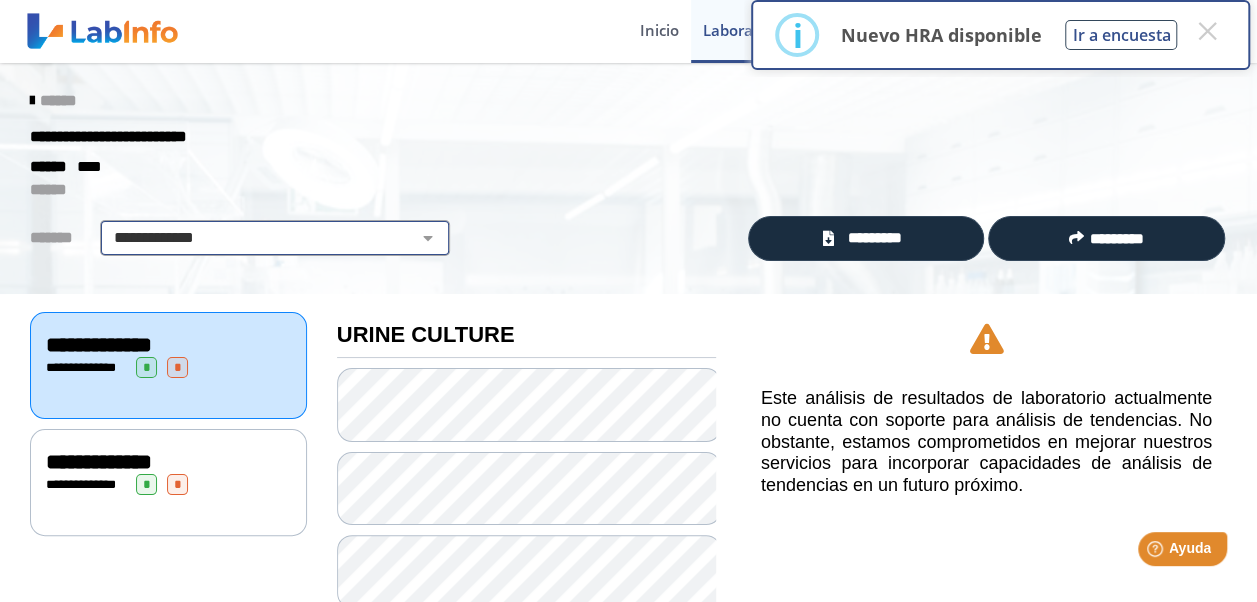 select on "**********" 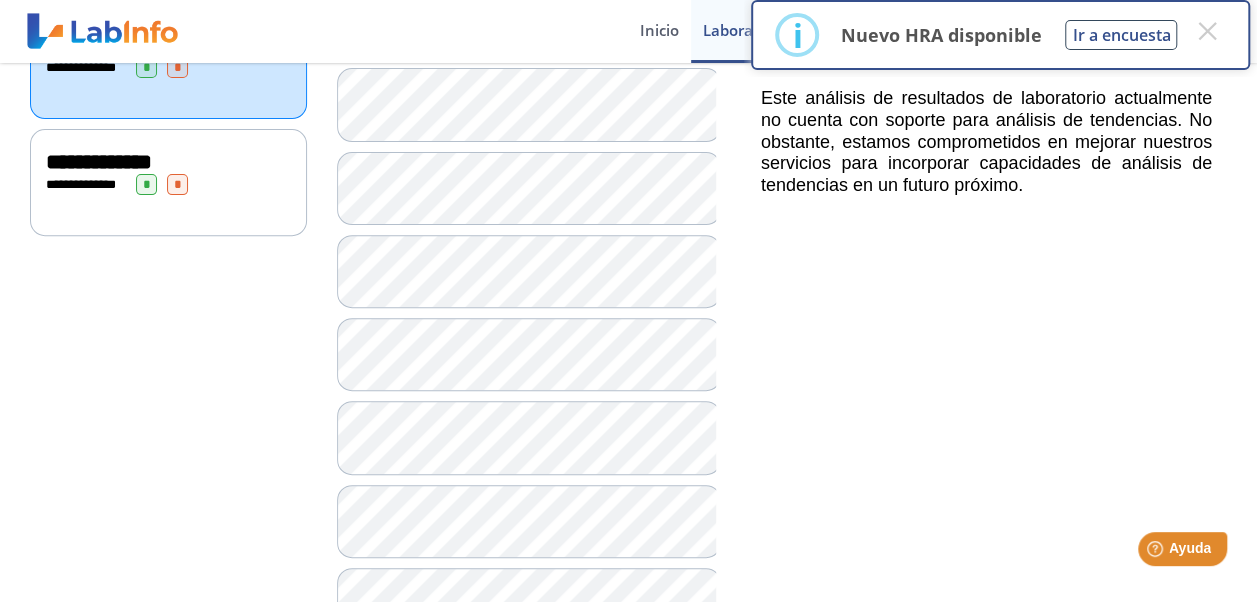 scroll, scrollTop: 0, scrollLeft: 0, axis: both 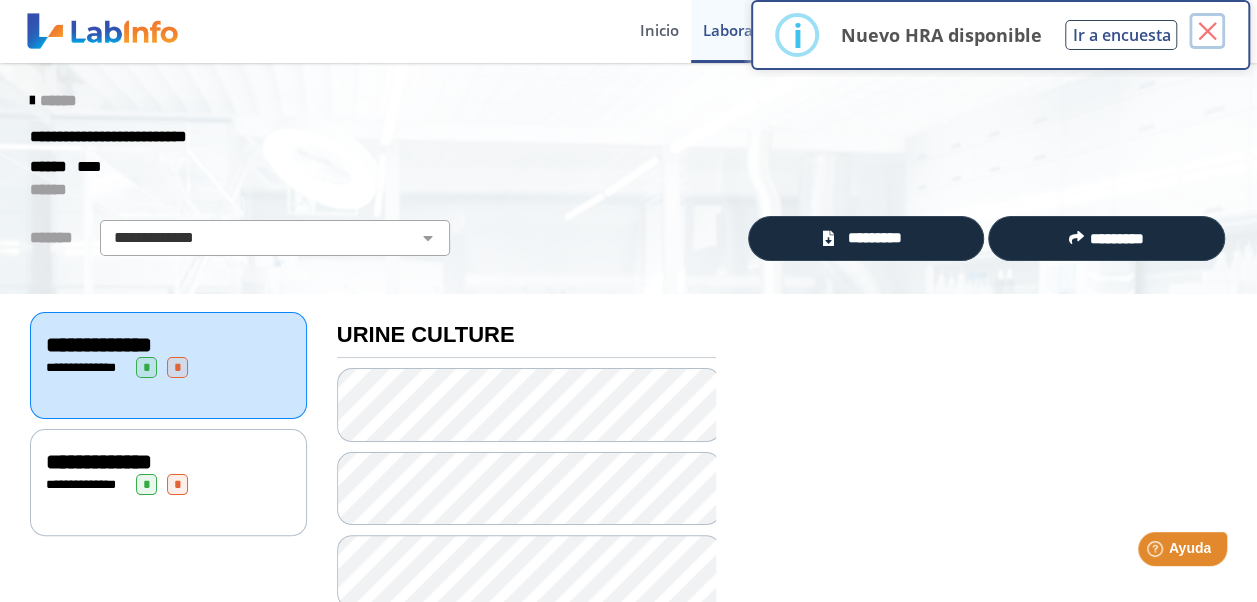 click on "×" at bounding box center (1207, 31) 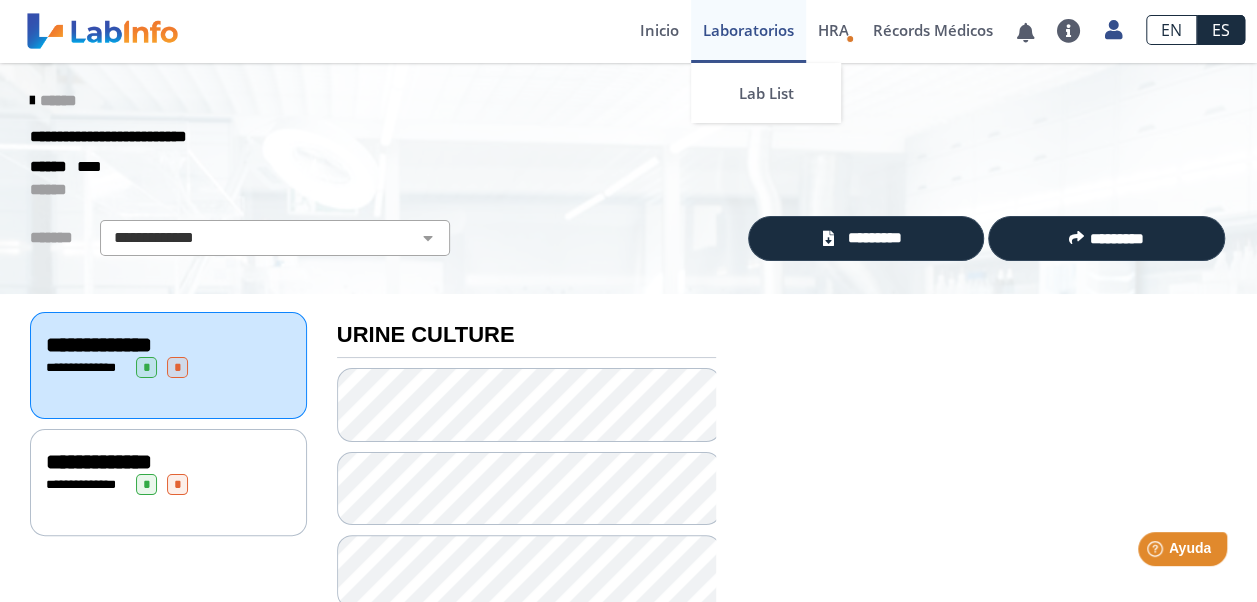 click on "Laboratorios" at bounding box center (748, 31) 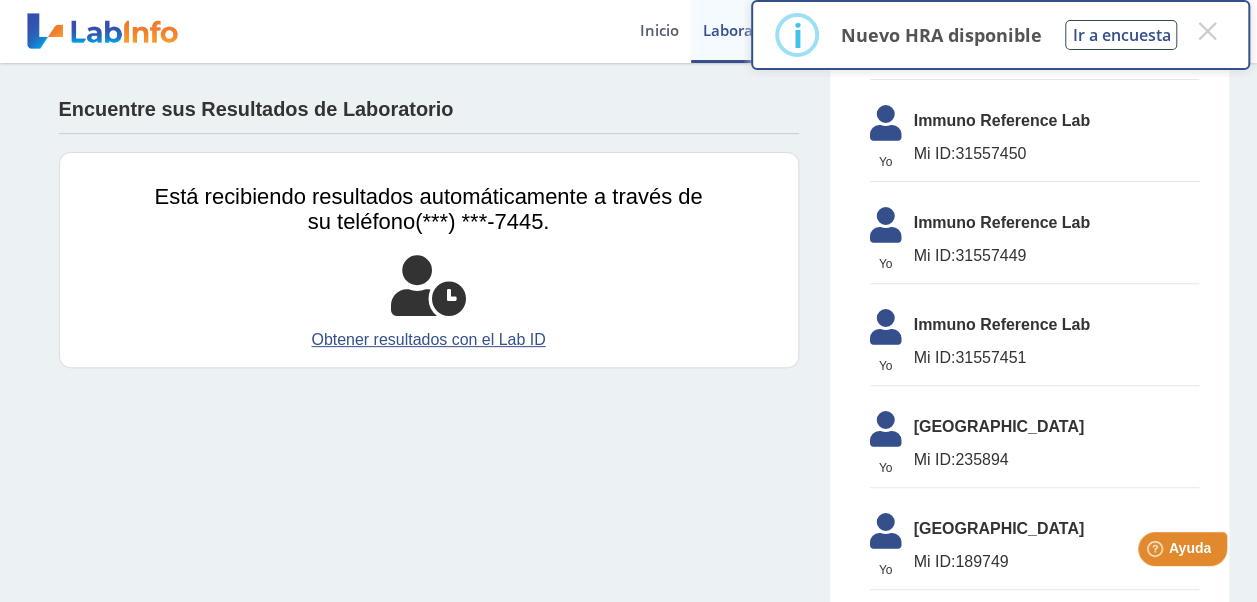 scroll, scrollTop: 0, scrollLeft: 0, axis: both 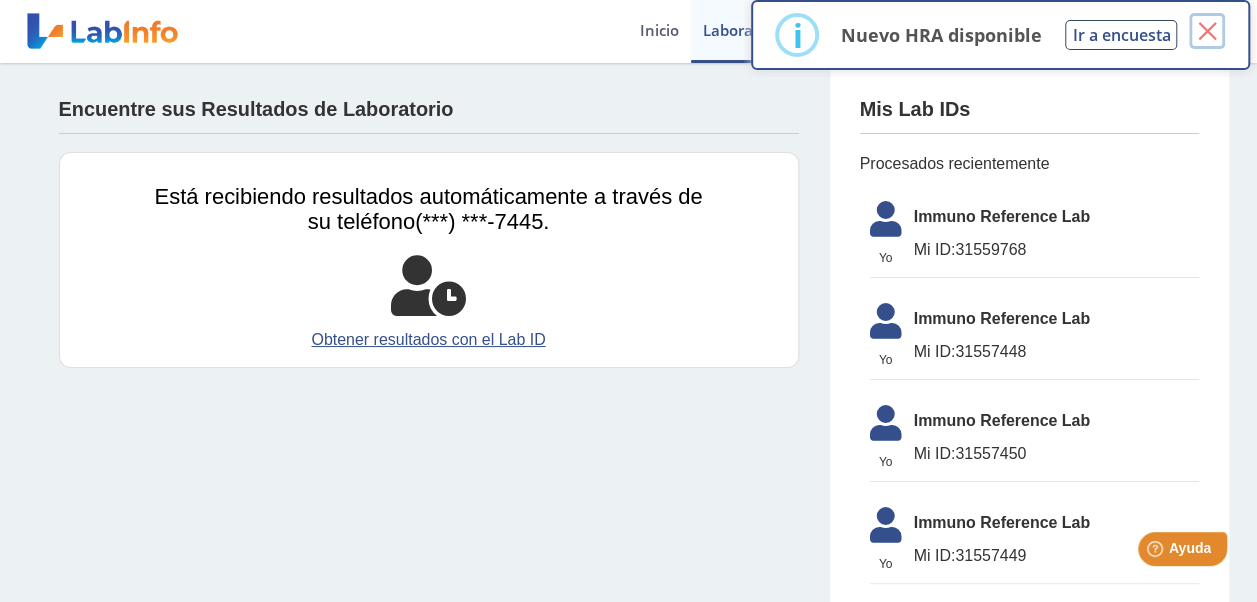 click on "×" at bounding box center [1207, 31] 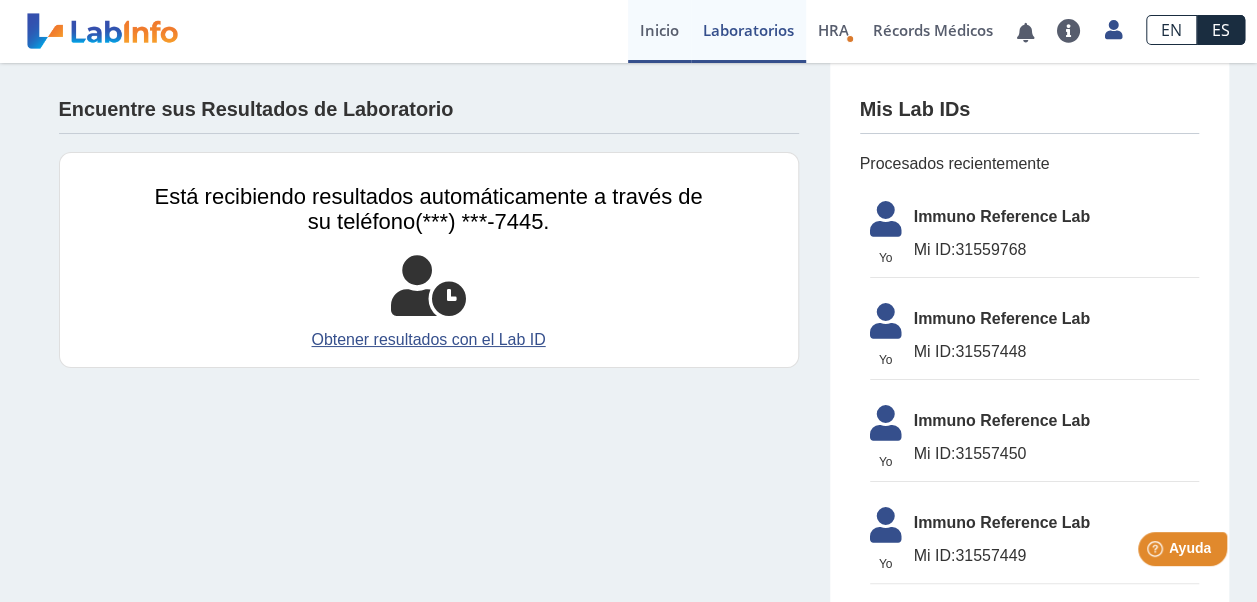 click on "Inicio" at bounding box center (659, 31) 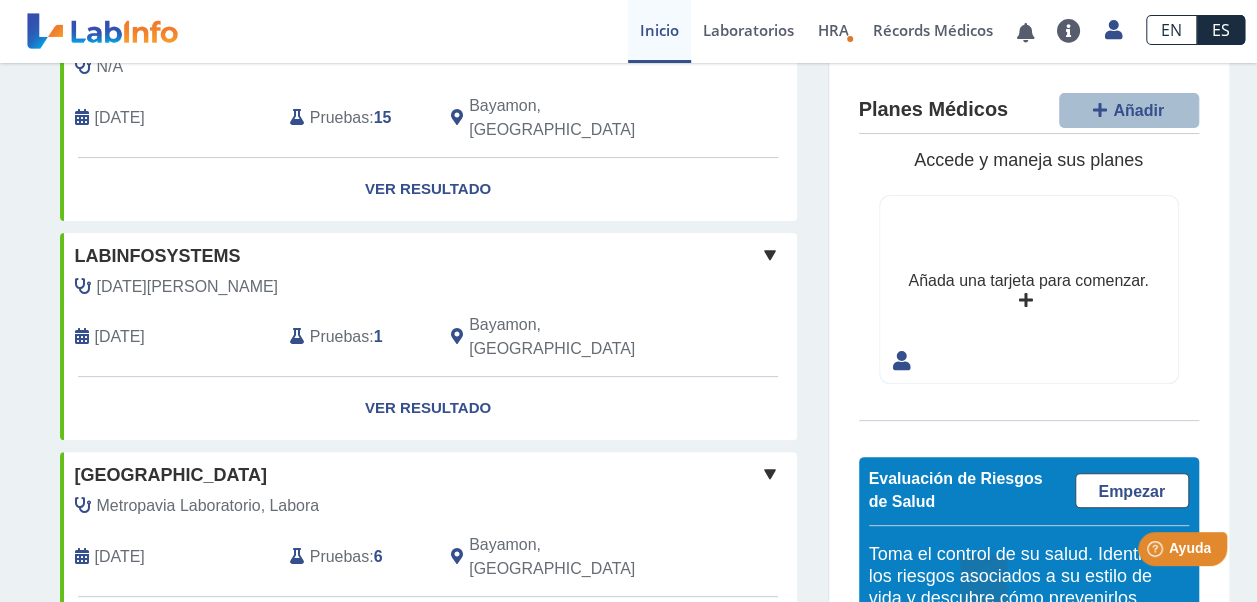 scroll, scrollTop: 300, scrollLeft: 0, axis: vertical 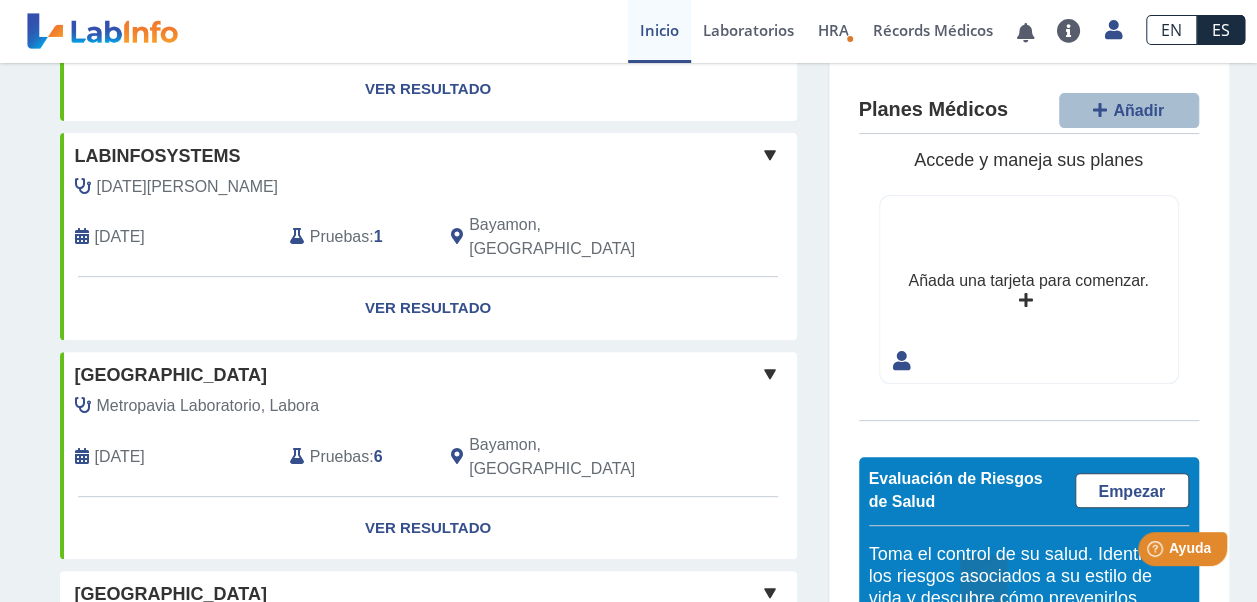 click 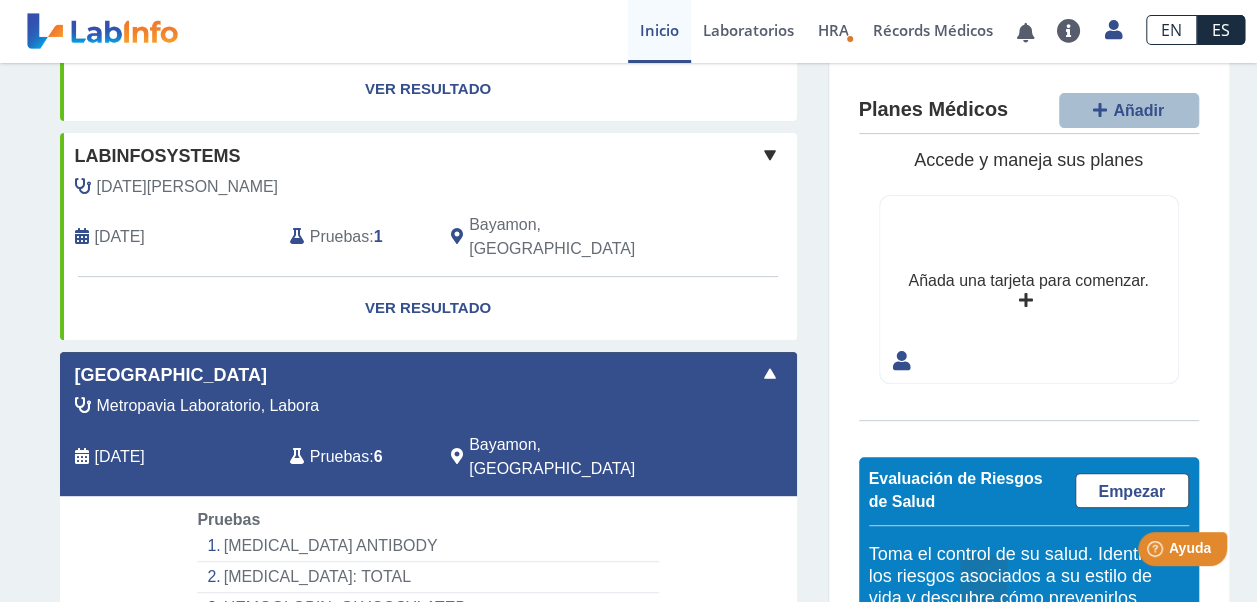 scroll, scrollTop: 400, scrollLeft: 0, axis: vertical 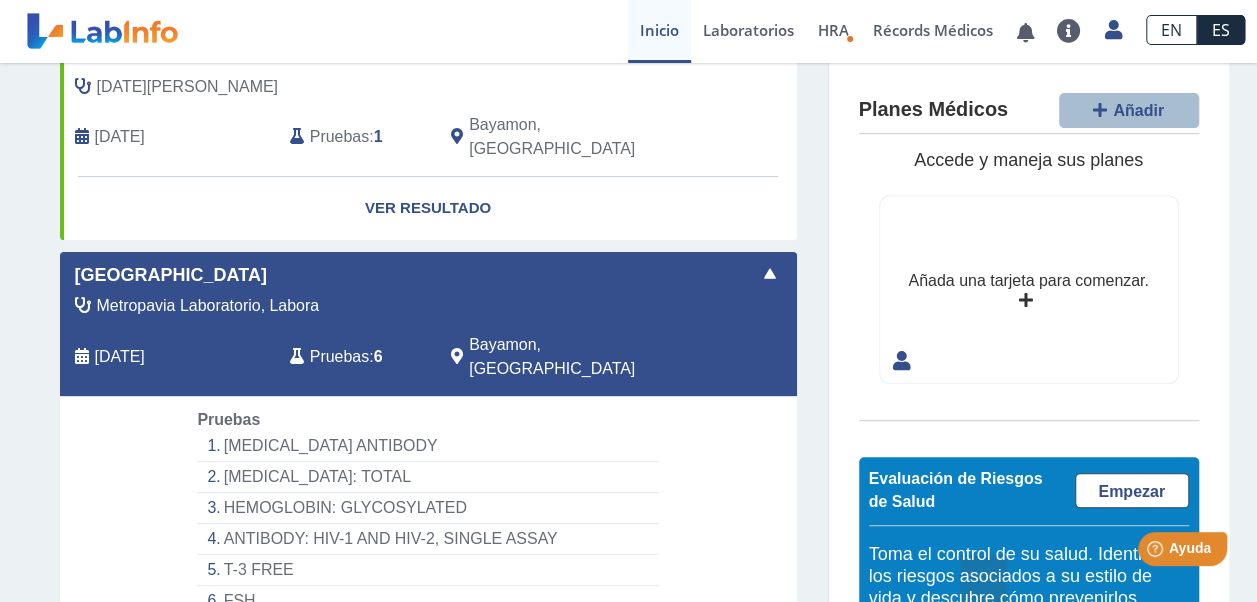 click on "Ver Resultado" 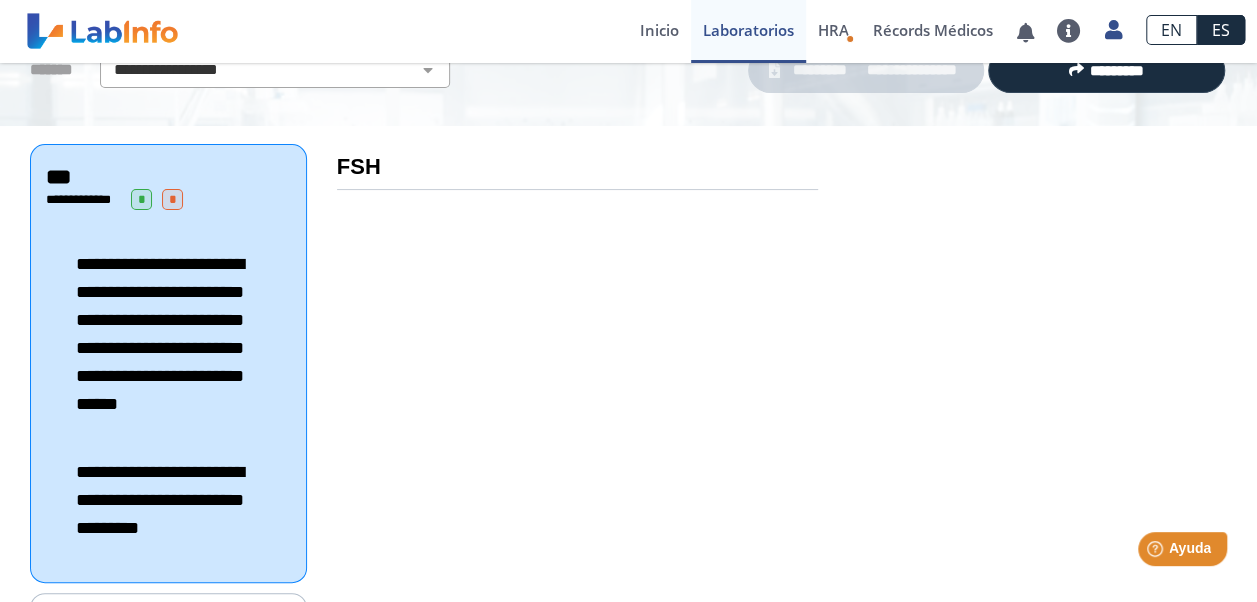 scroll, scrollTop: 0, scrollLeft: 0, axis: both 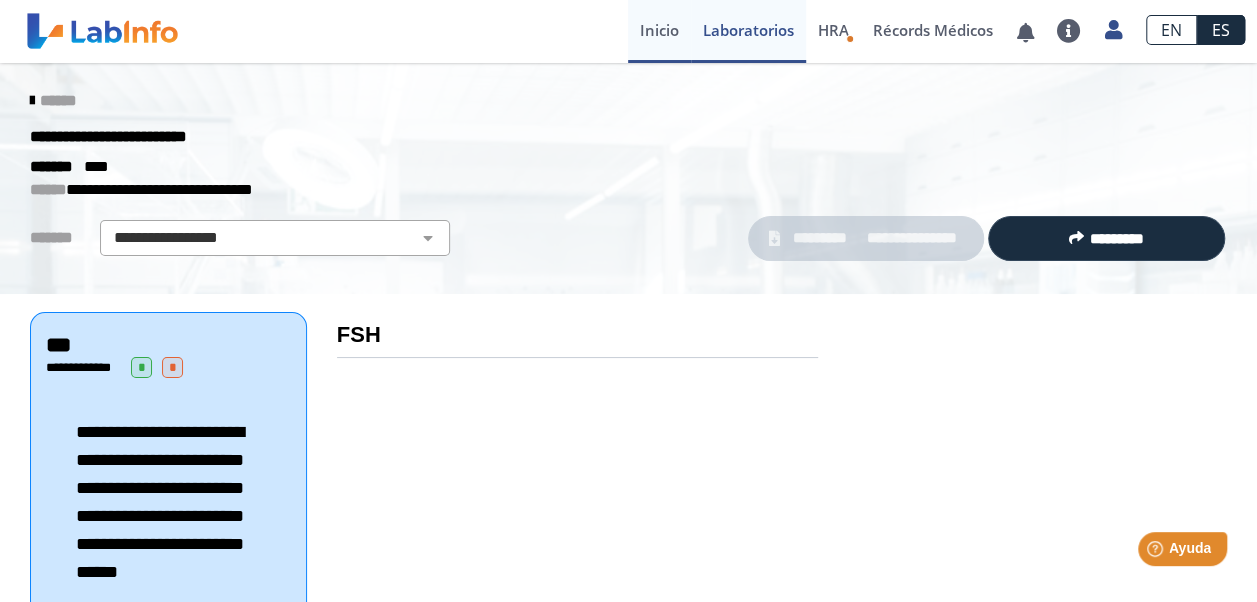 click on "Inicio" at bounding box center (659, 31) 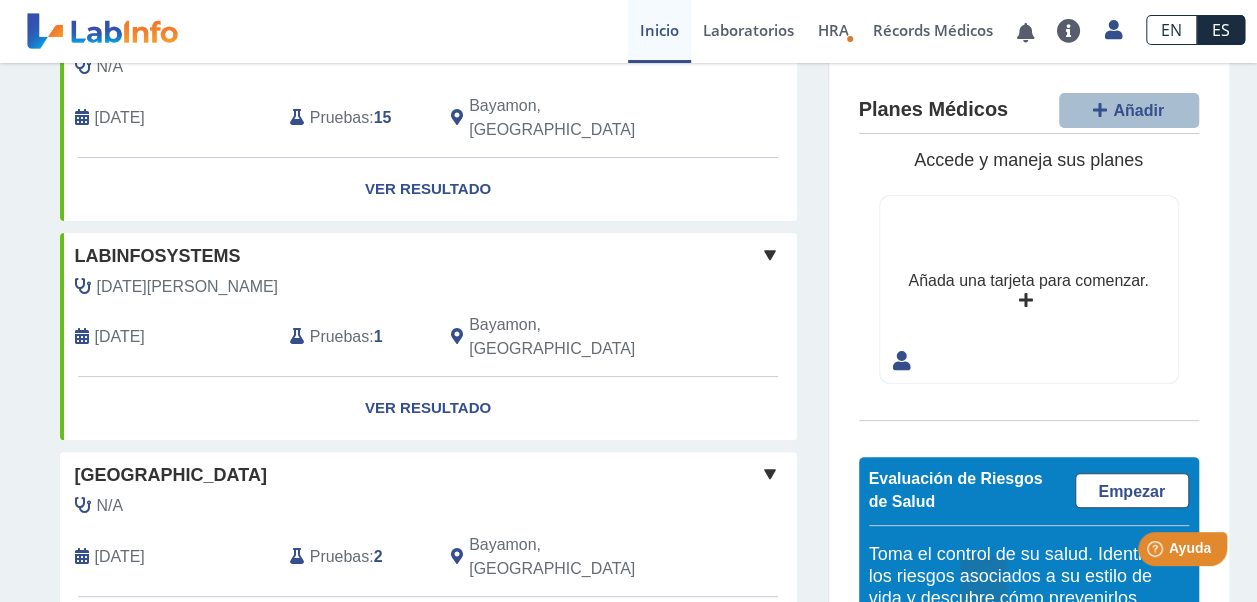 scroll, scrollTop: 0, scrollLeft: 0, axis: both 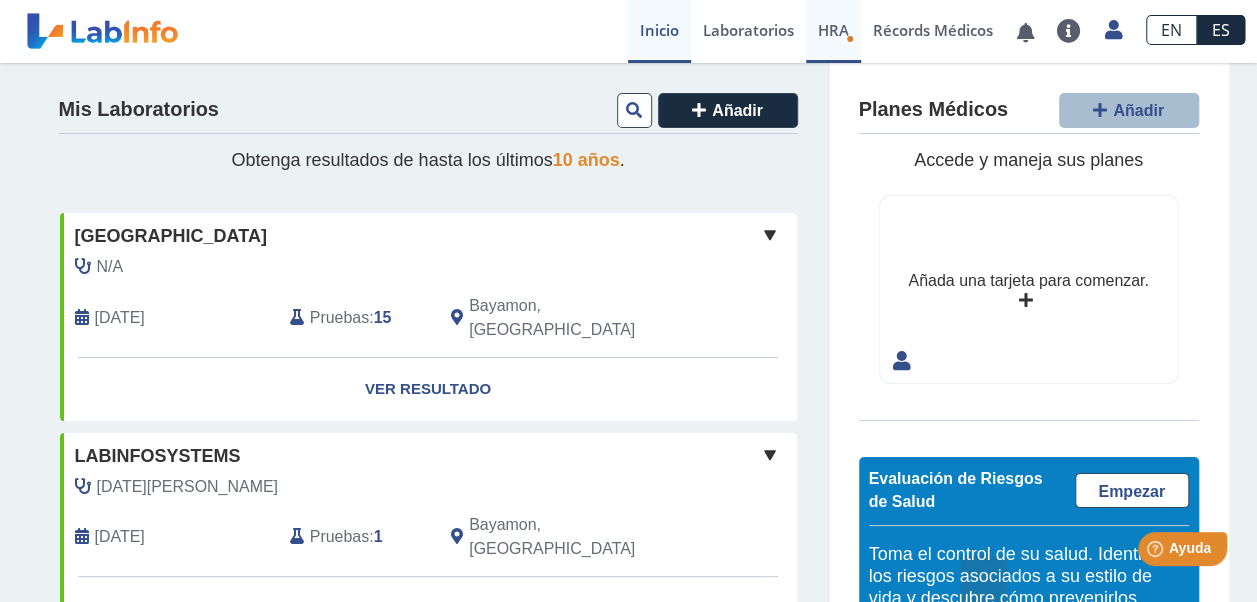 click on "HRA" at bounding box center [833, 30] 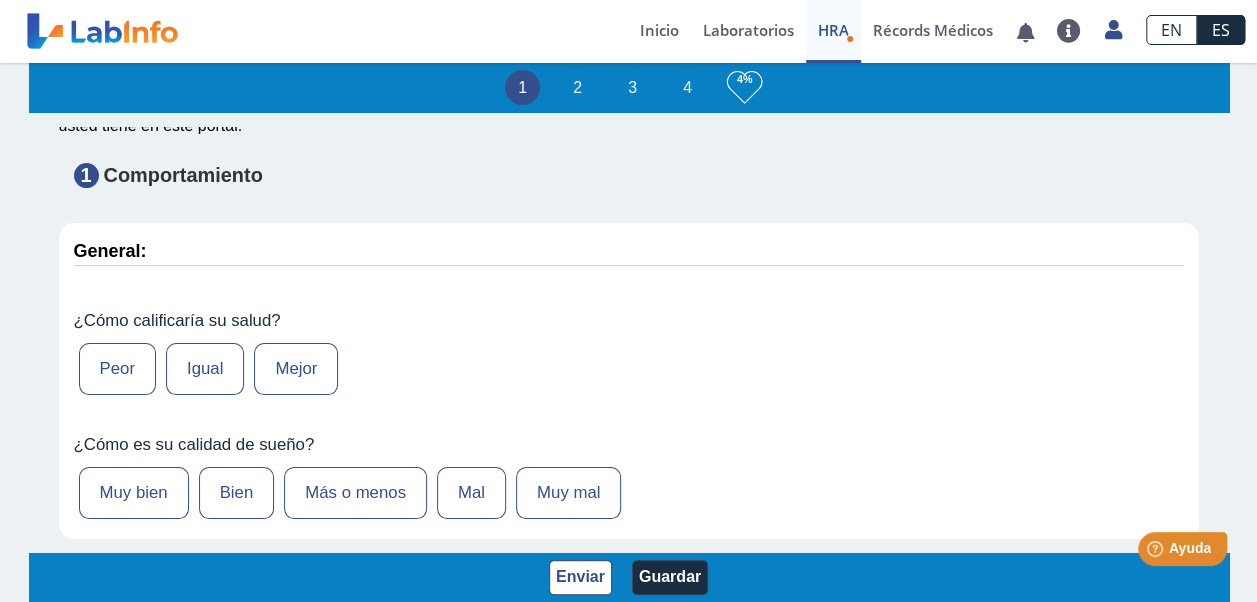 scroll, scrollTop: 300, scrollLeft: 0, axis: vertical 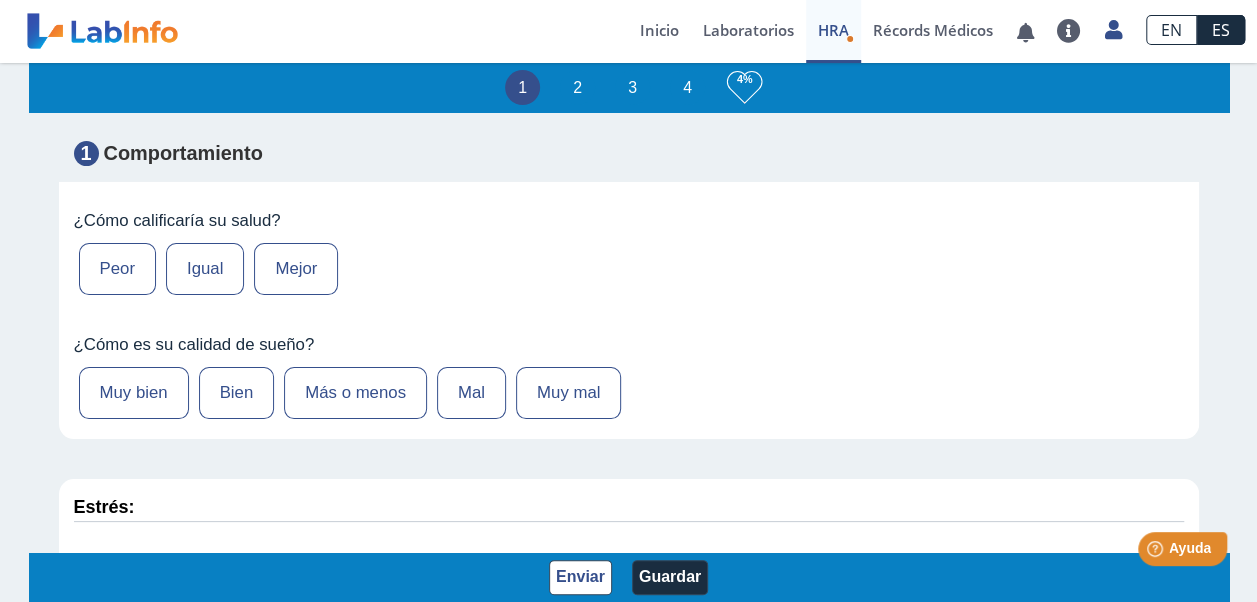 click on "Mejor" at bounding box center (296, 269) 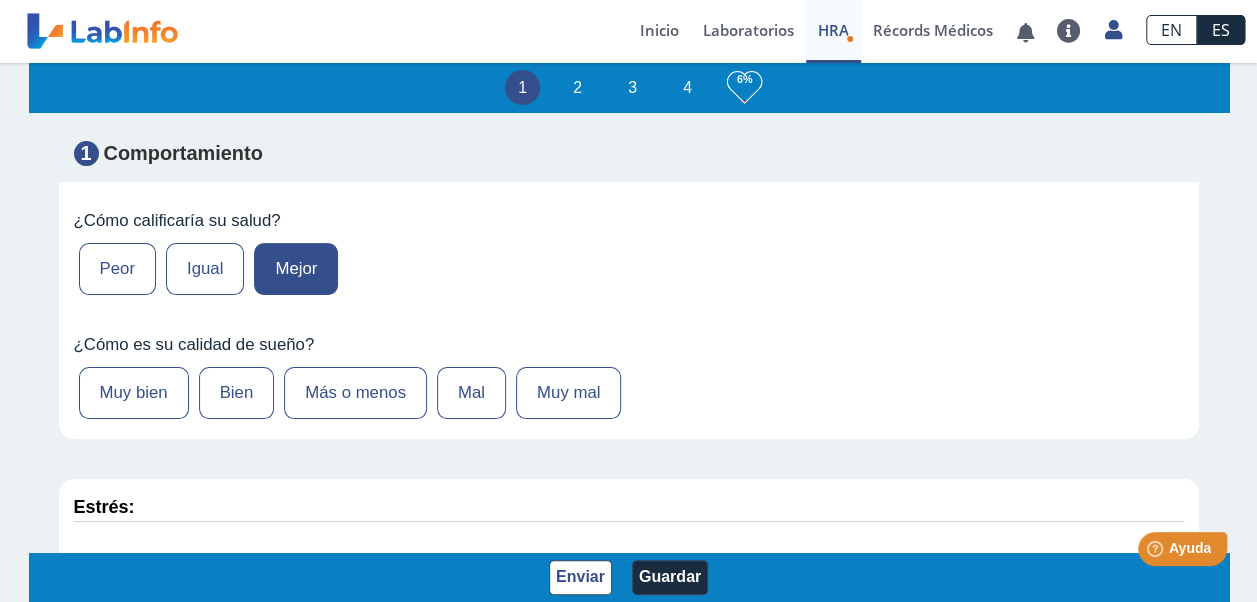click on "Mal" at bounding box center (471, 393) 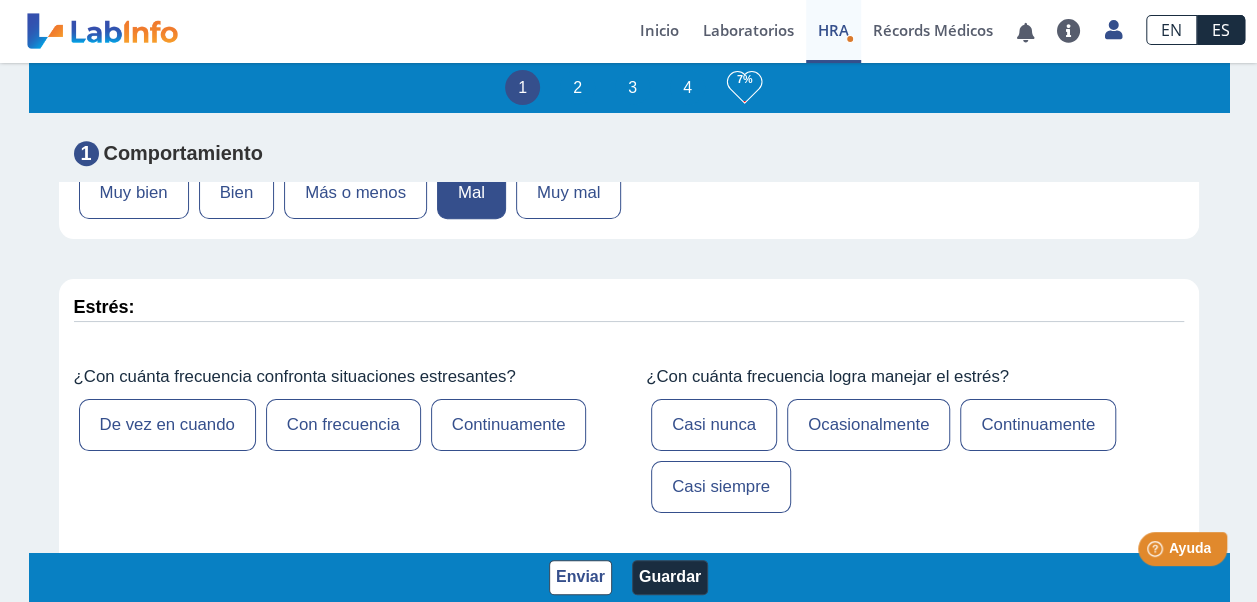 scroll, scrollTop: 600, scrollLeft: 0, axis: vertical 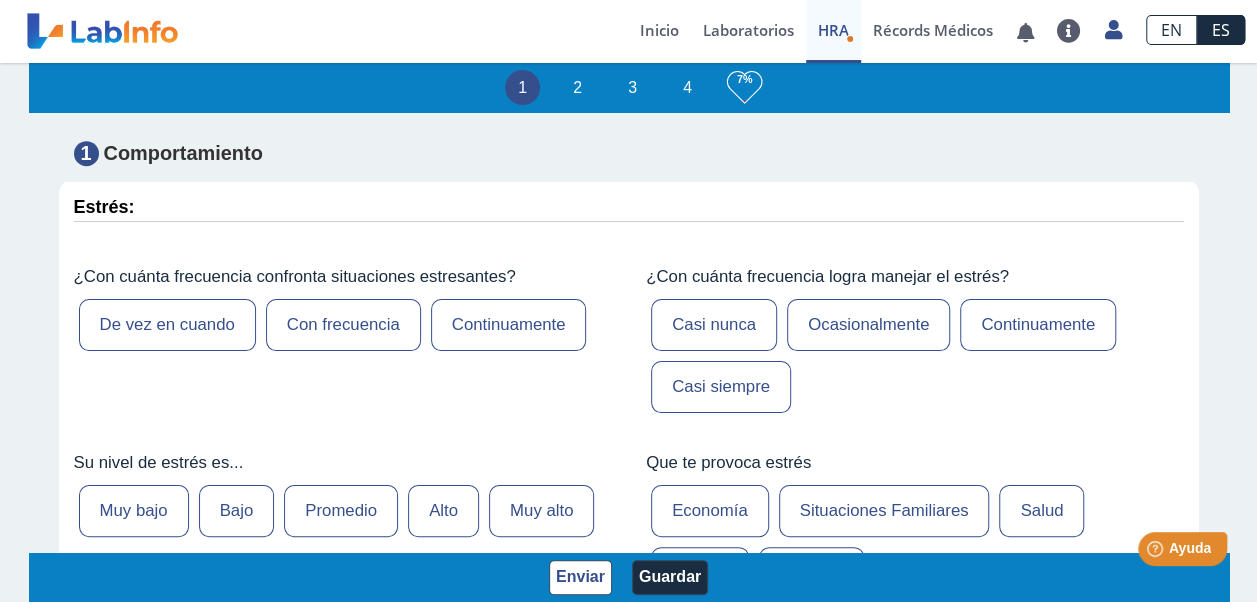 click on "Con frecuencia" at bounding box center (343, 325) 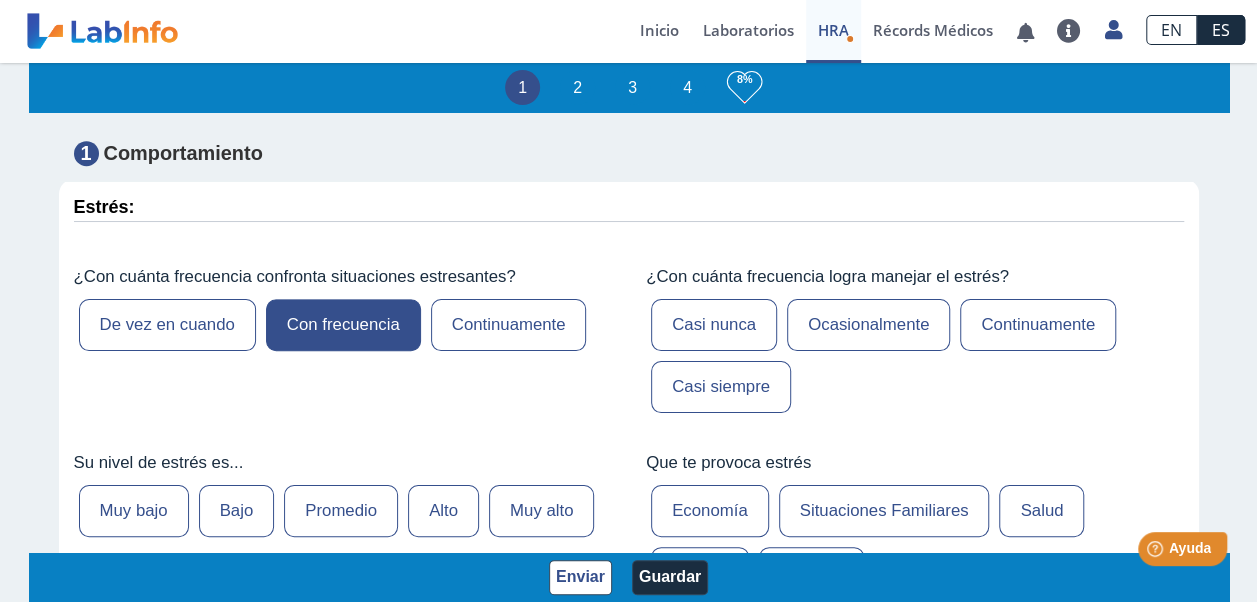 click on "Casi siempre" at bounding box center (721, 387) 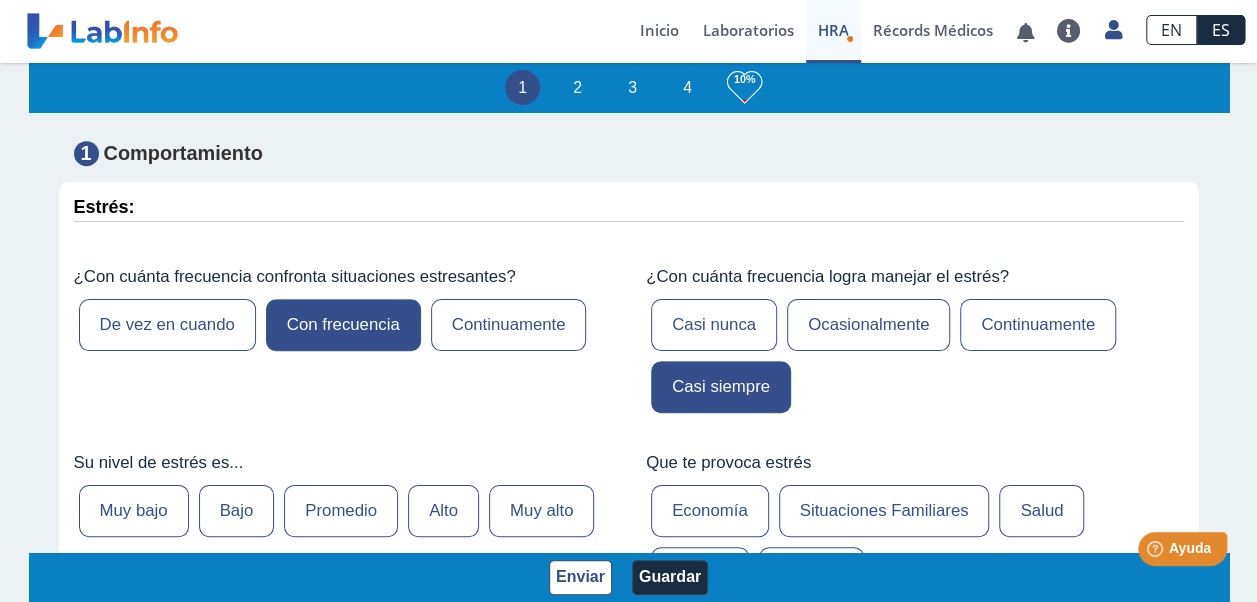 scroll, scrollTop: 700, scrollLeft: 0, axis: vertical 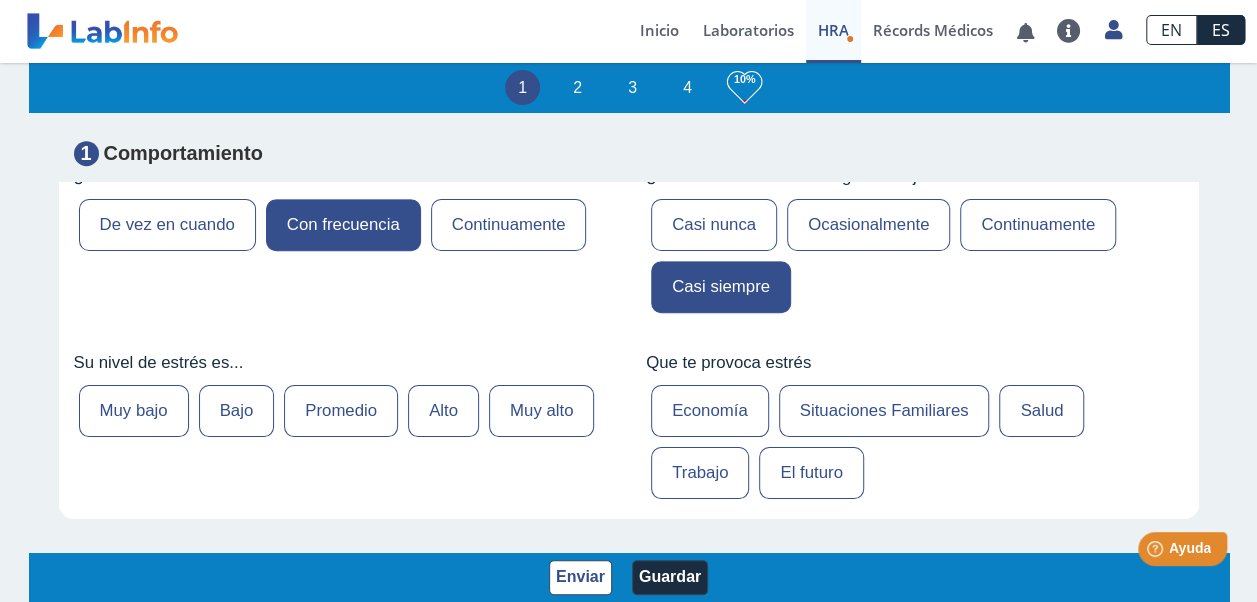 click on "Promedio" at bounding box center [341, 411] 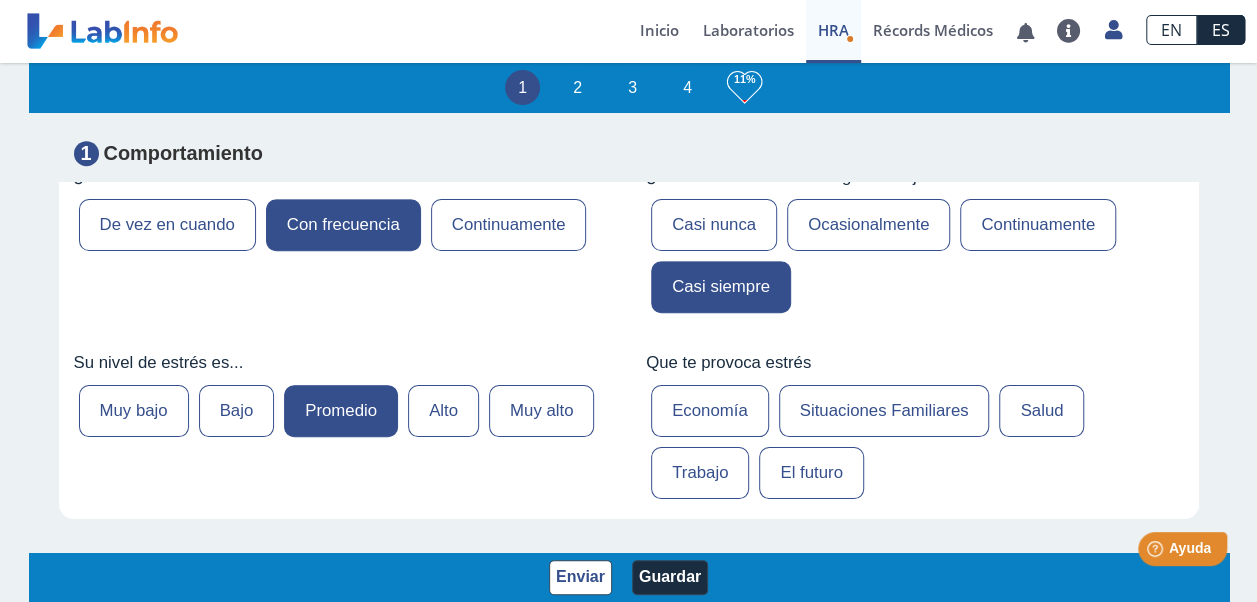 click on "Trabajo" at bounding box center (700, 473) 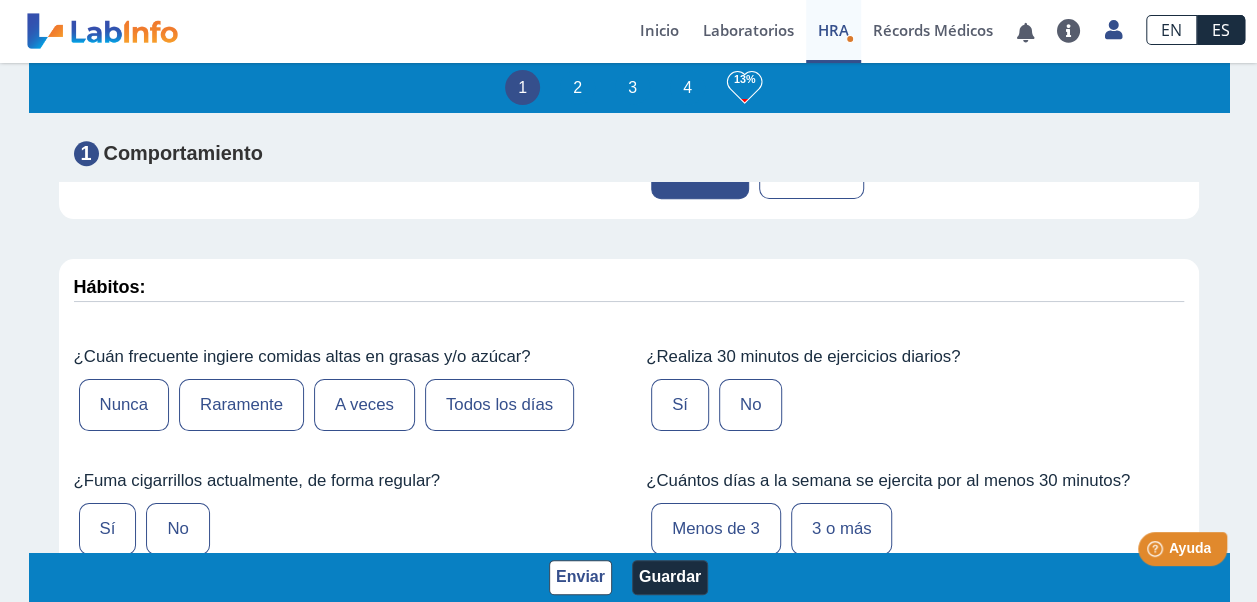 scroll, scrollTop: 1100, scrollLeft: 0, axis: vertical 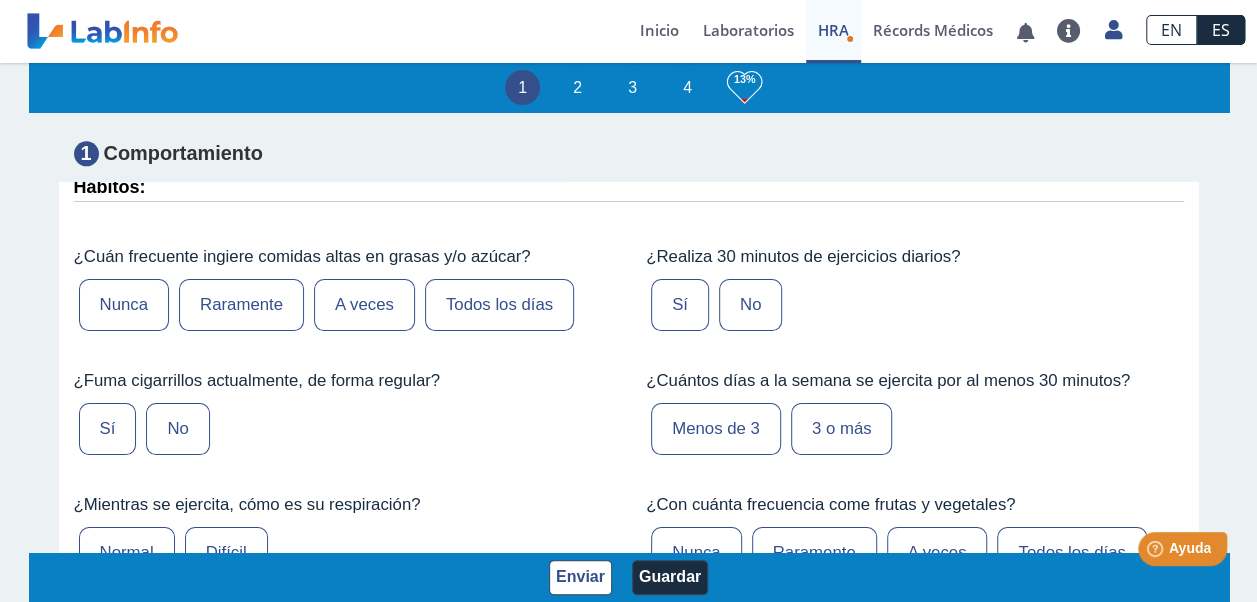 click on "Todos los días" at bounding box center [499, 305] 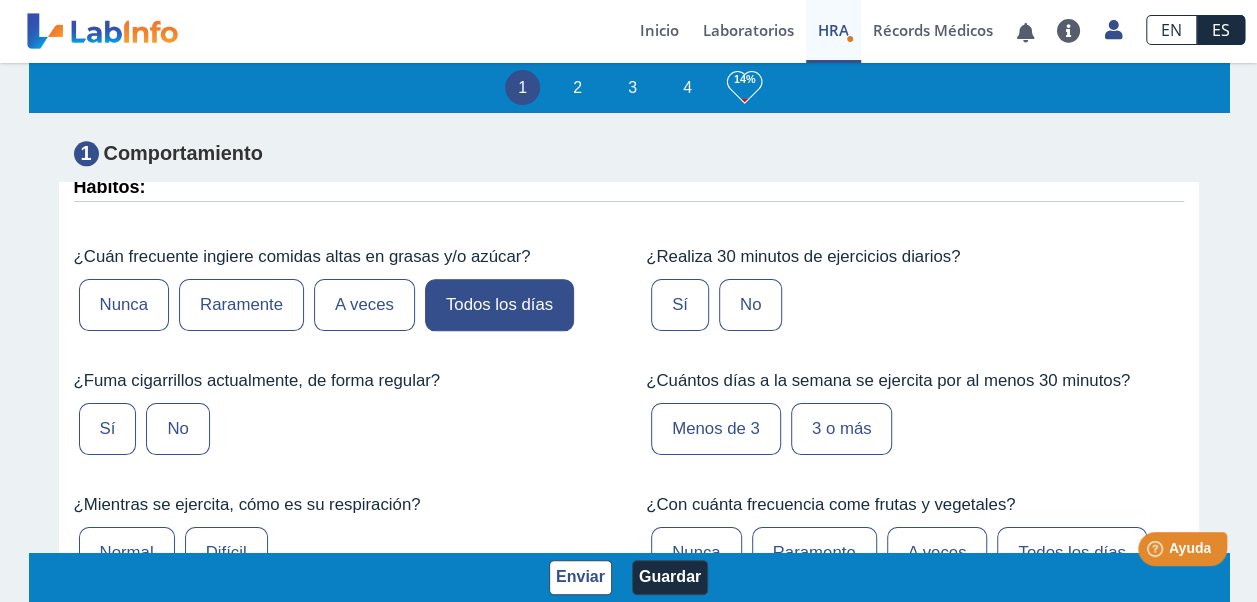 click on "No" at bounding box center (750, 305) 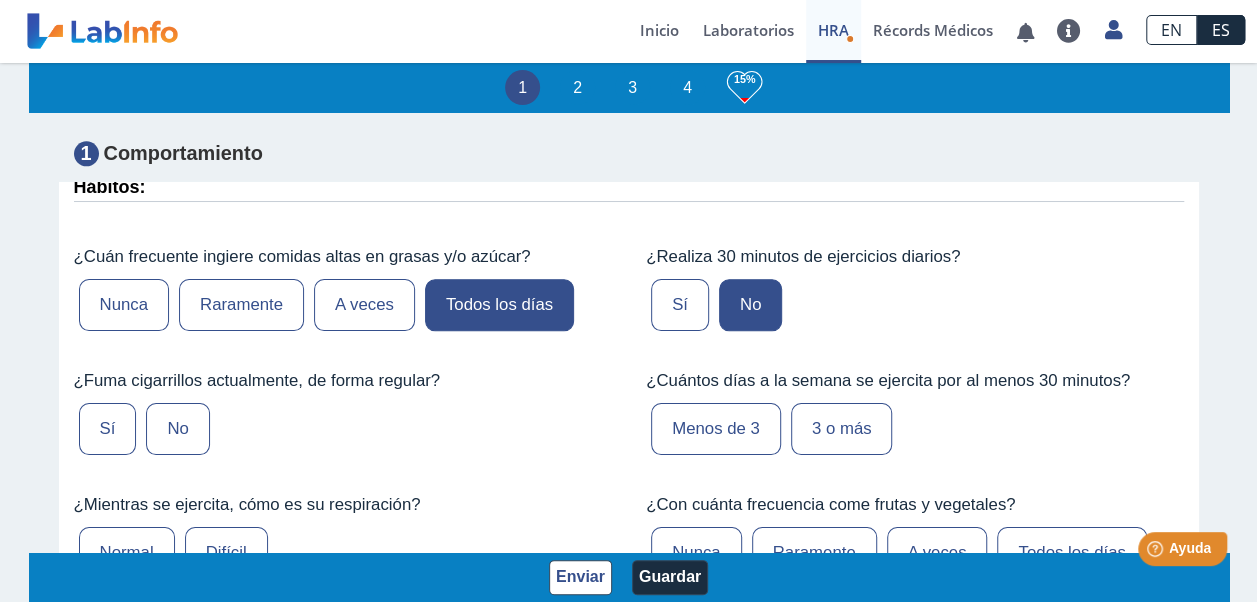 scroll, scrollTop: 1200, scrollLeft: 0, axis: vertical 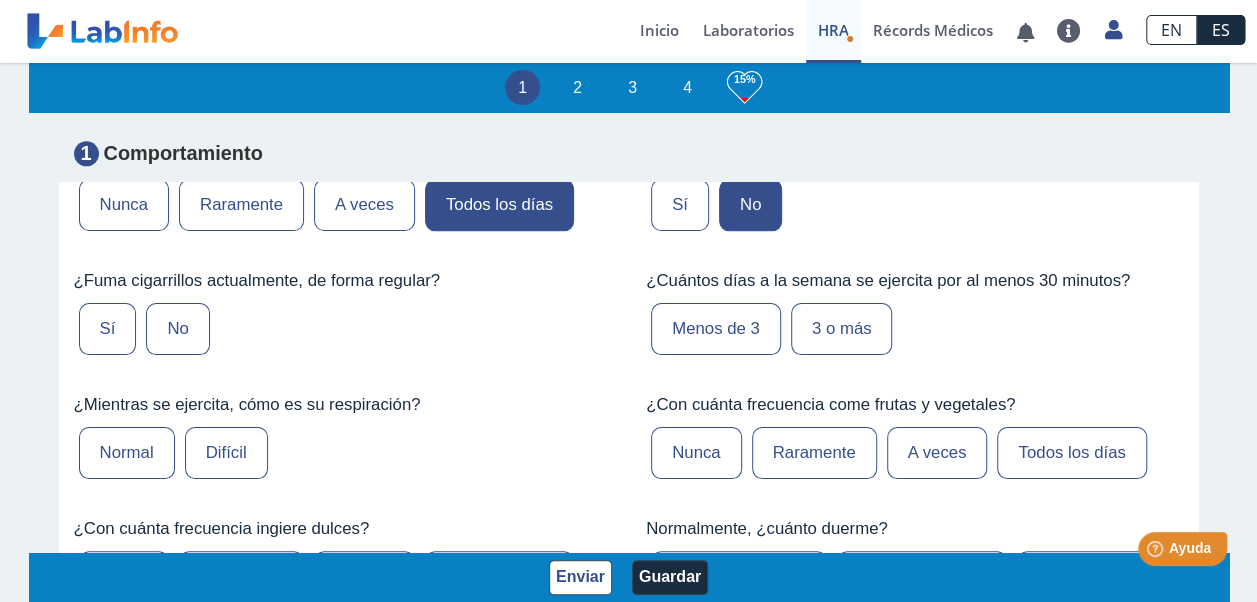 click on "No" at bounding box center (177, 329) 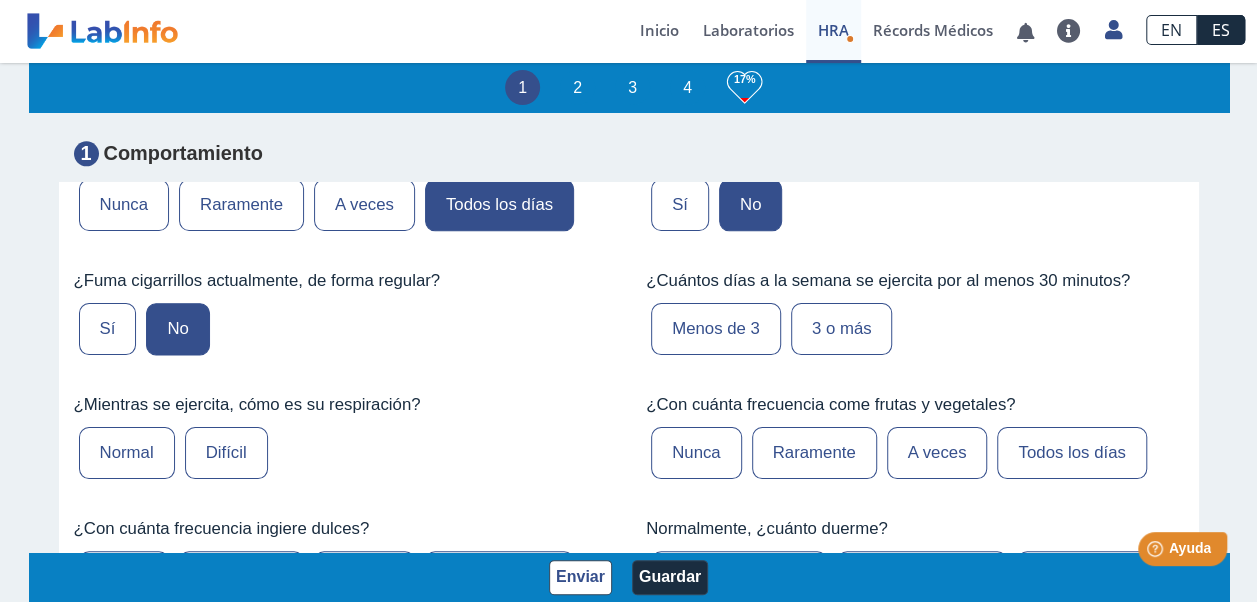 scroll, scrollTop: 1300, scrollLeft: 0, axis: vertical 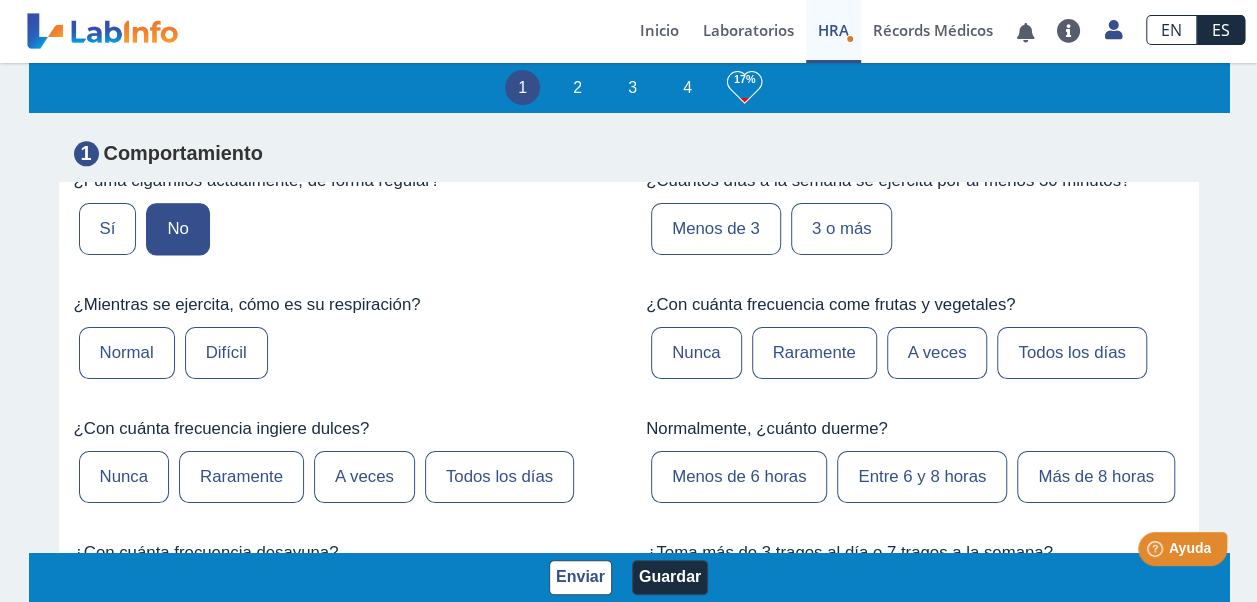 click on "Raramente" at bounding box center (814, 353) 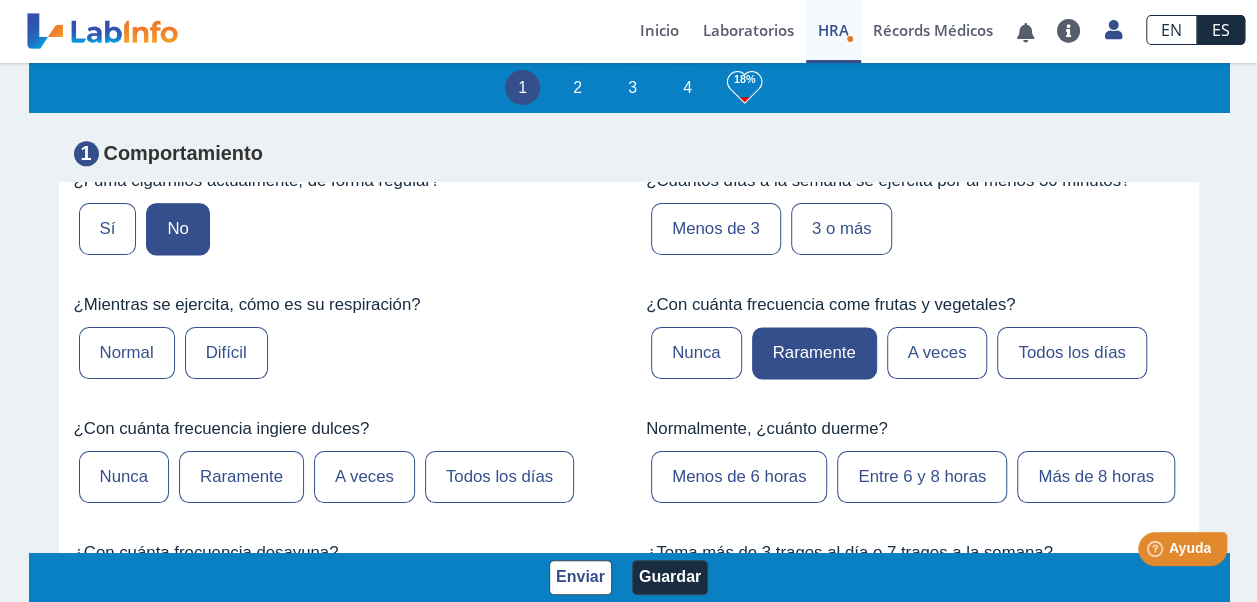 scroll, scrollTop: 1400, scrollLeft: 0, axis: vertical 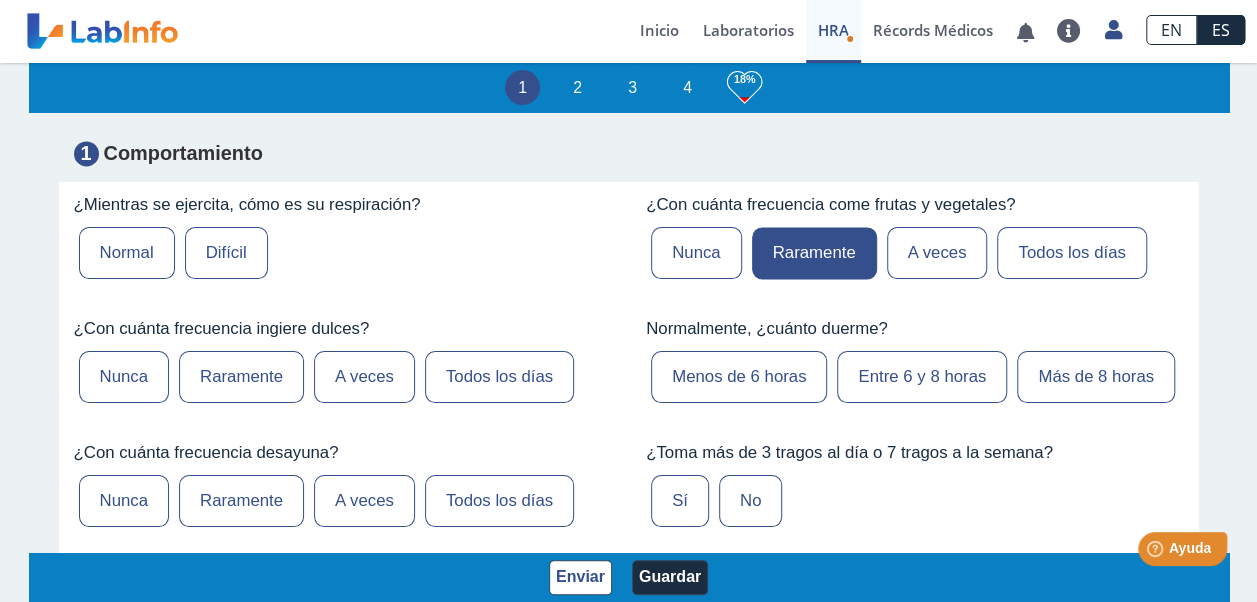 click on "Raramente" at bounding box center (241, 377) 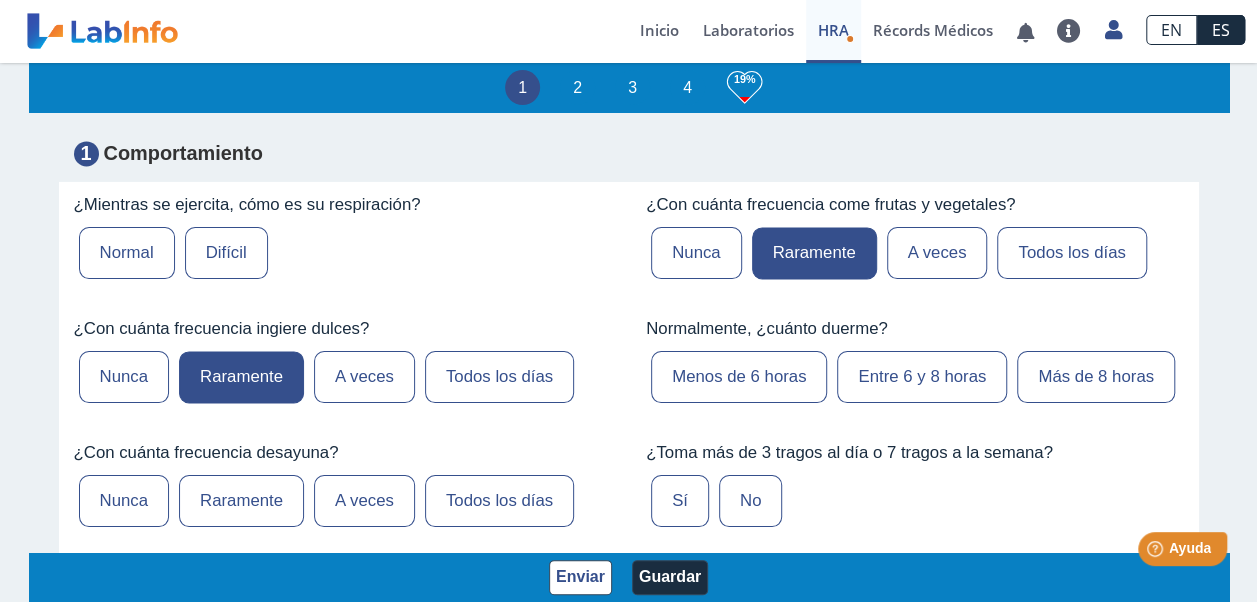 click on "Menos de 6 horas" at bounding box center [739, 377] 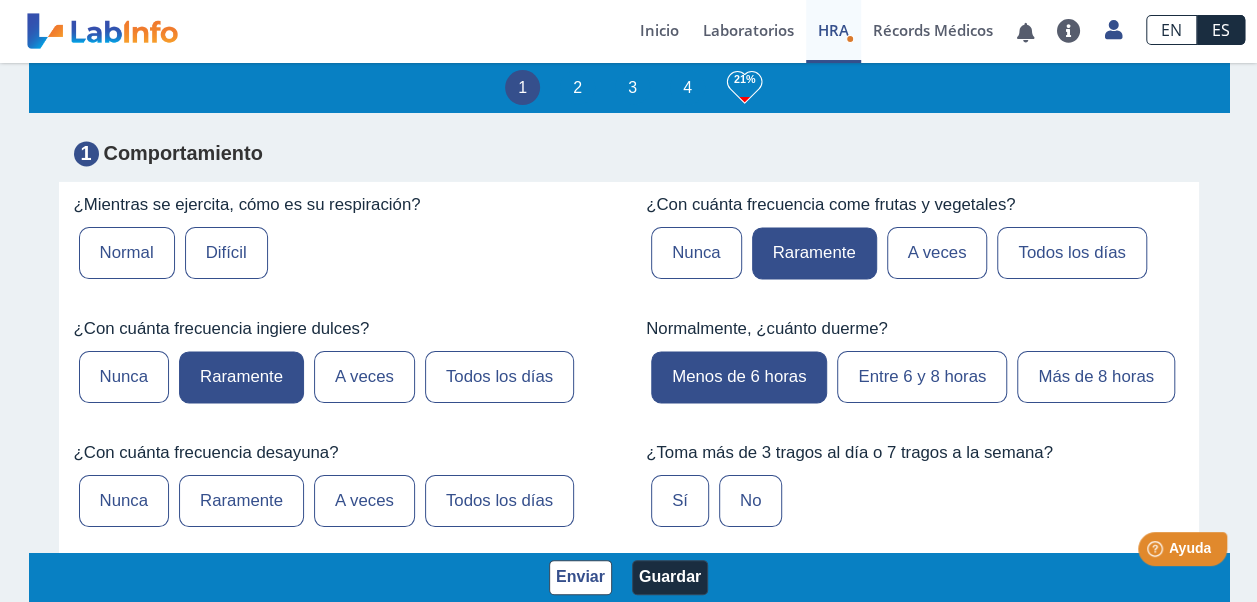 scroll, scrollTop: 1500, scrollLeft: 0, axis: vertical 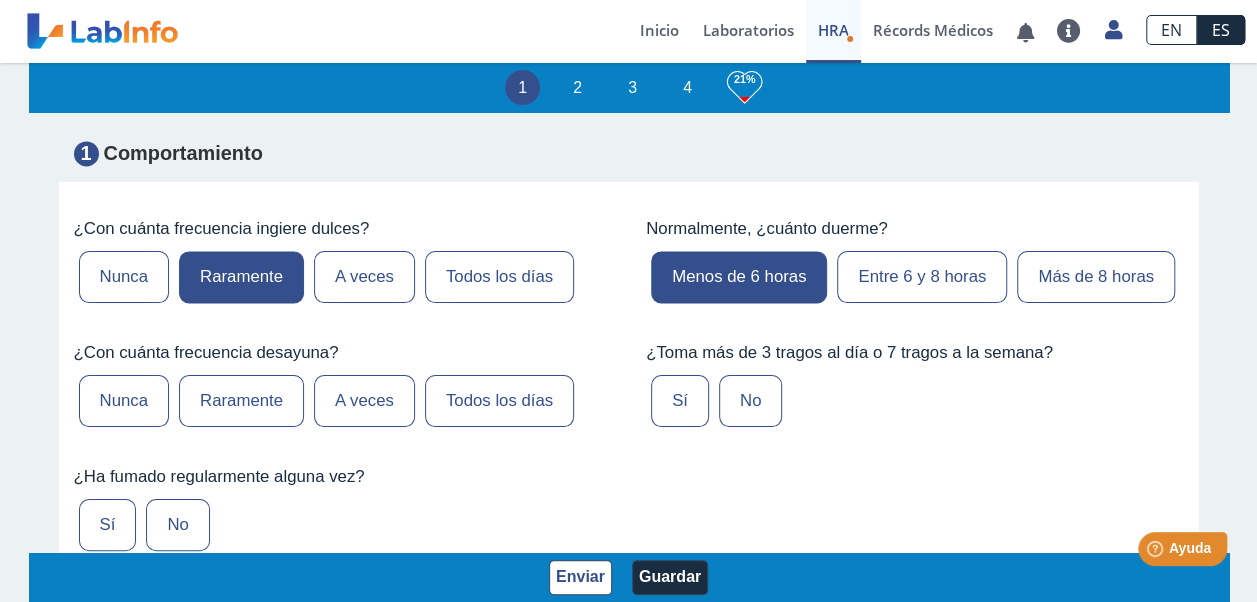 click on "Nunca" at bounding box center [124, 401] 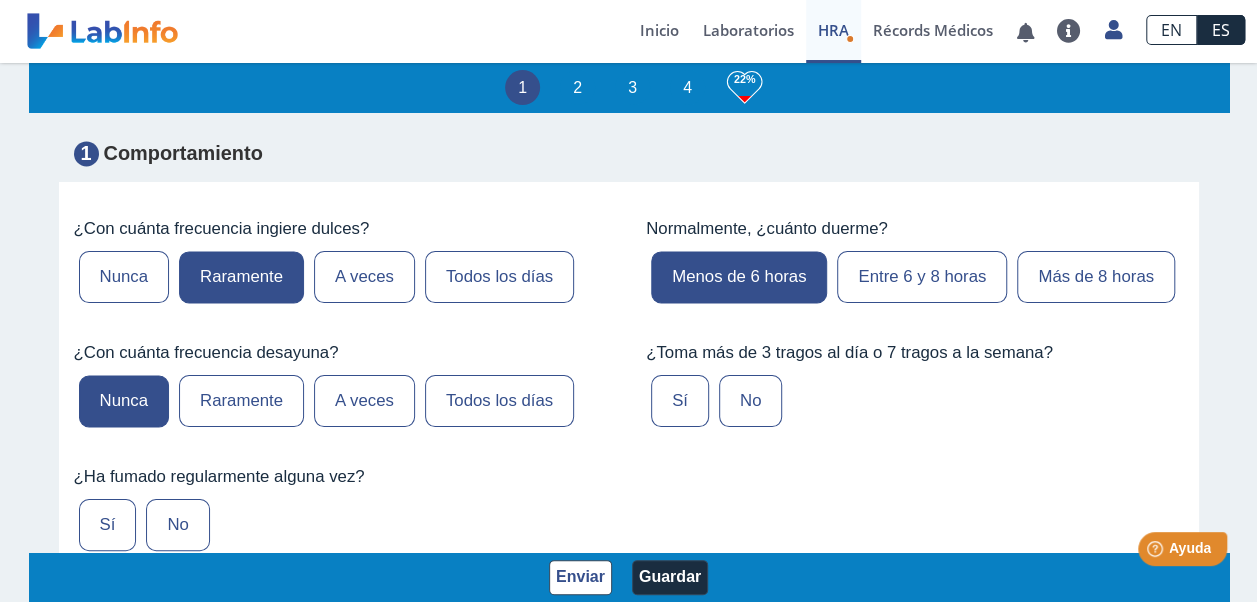 click on "No" at bounding box center [750, 401] 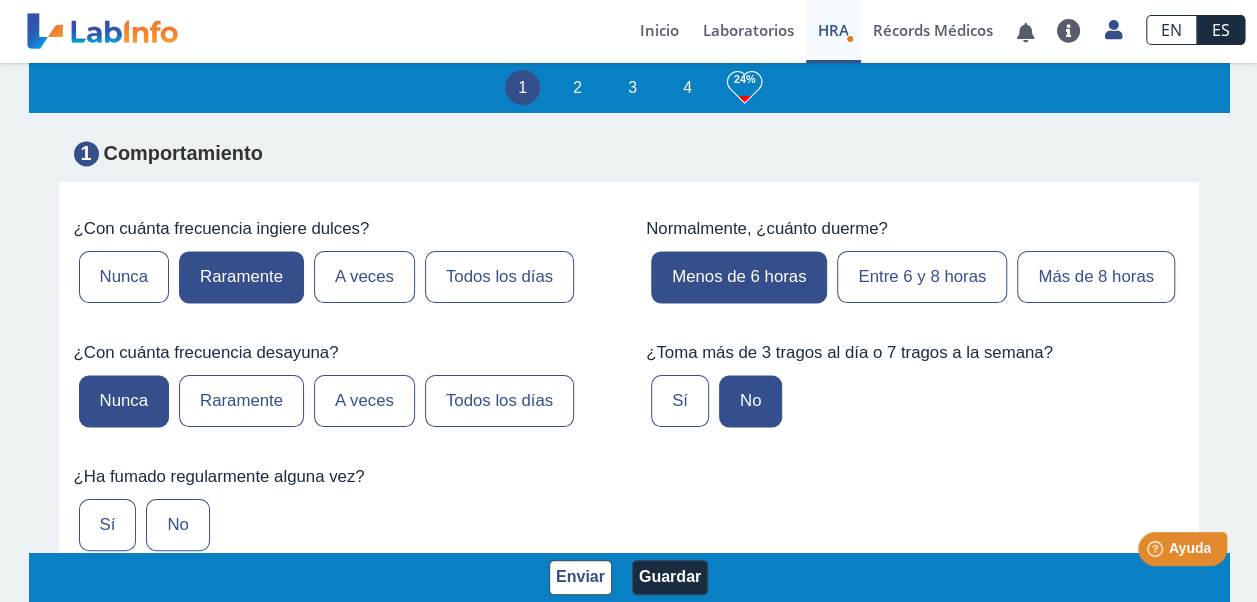 click on "Sí" at bounding box center [108, 525] 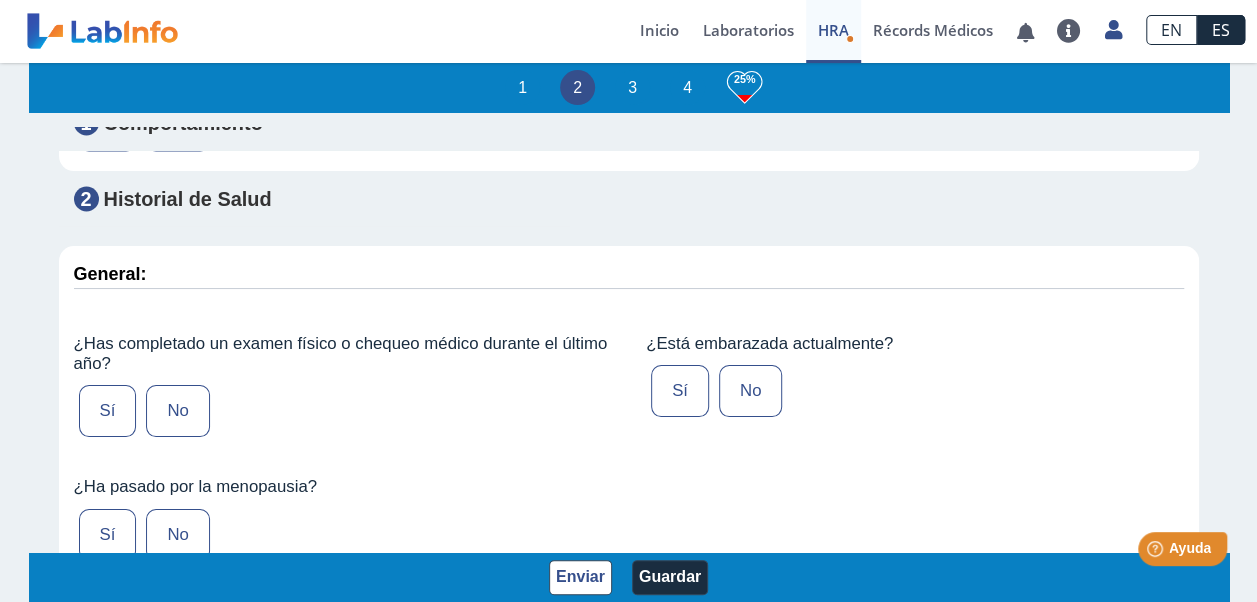 scroll, scrollTop: 2000, scrollLeft: 0, axis: vertical 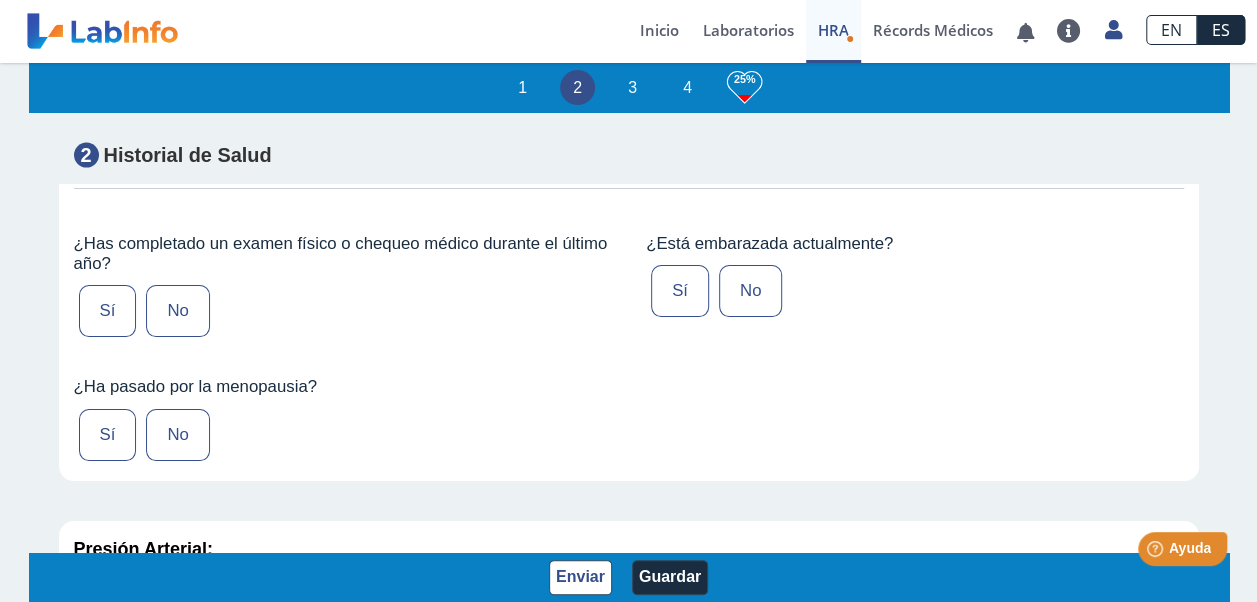 click on "Sí" at bounding box center (108, 311) 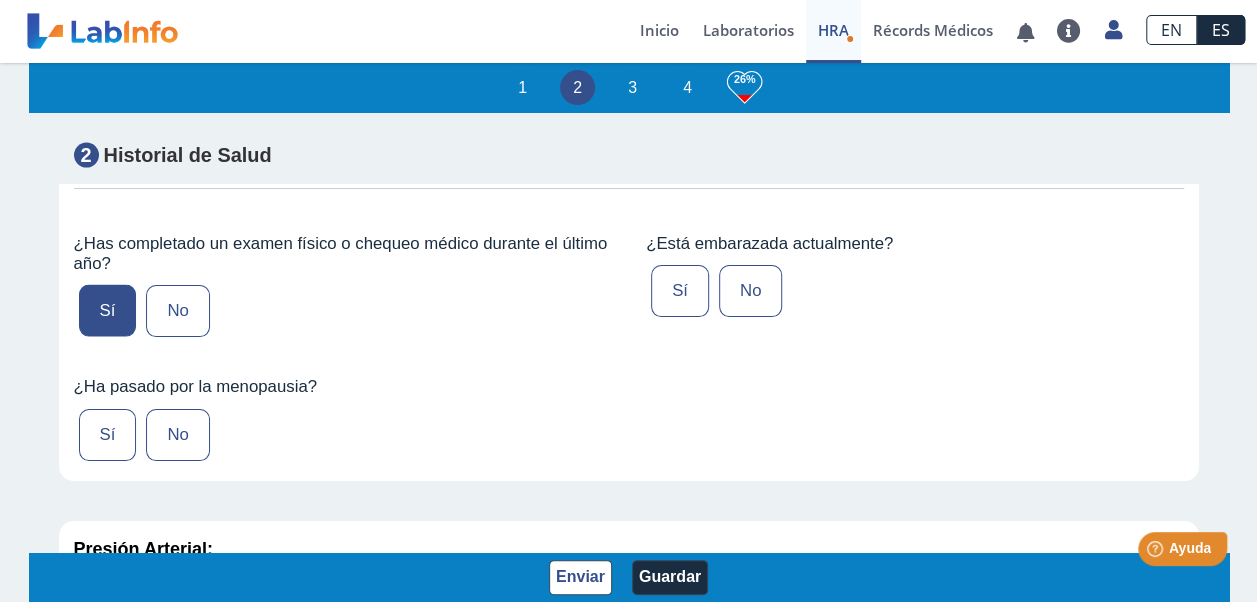 click on "No" at bounding box center [750, 291] 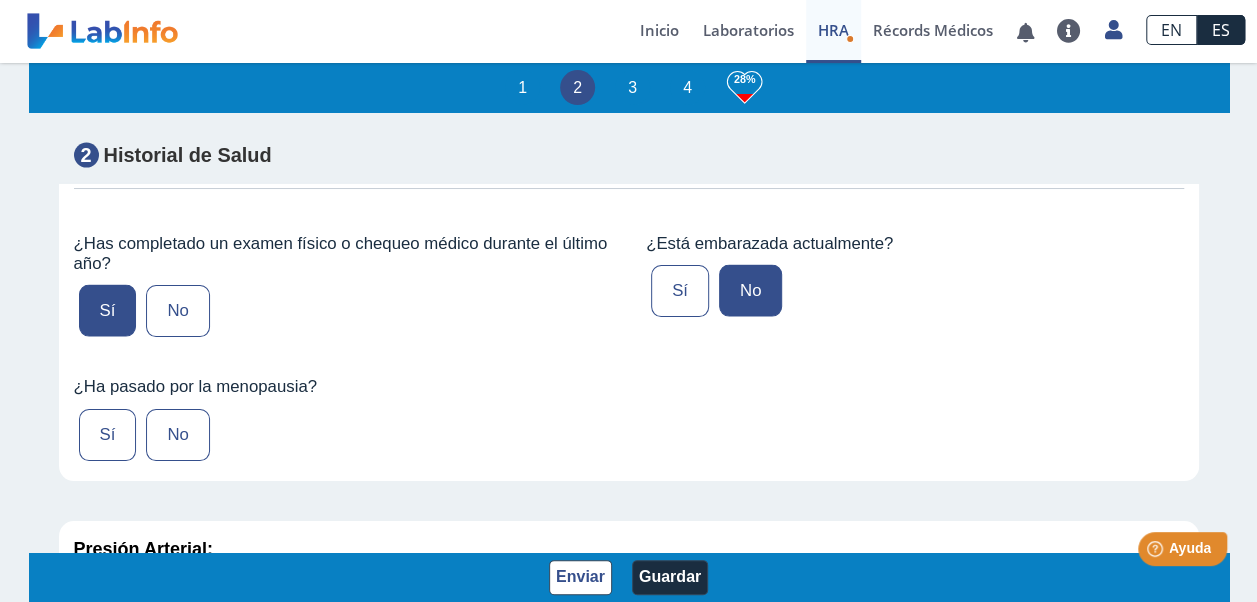 click on "Sí" at bounding box center (108, 435) 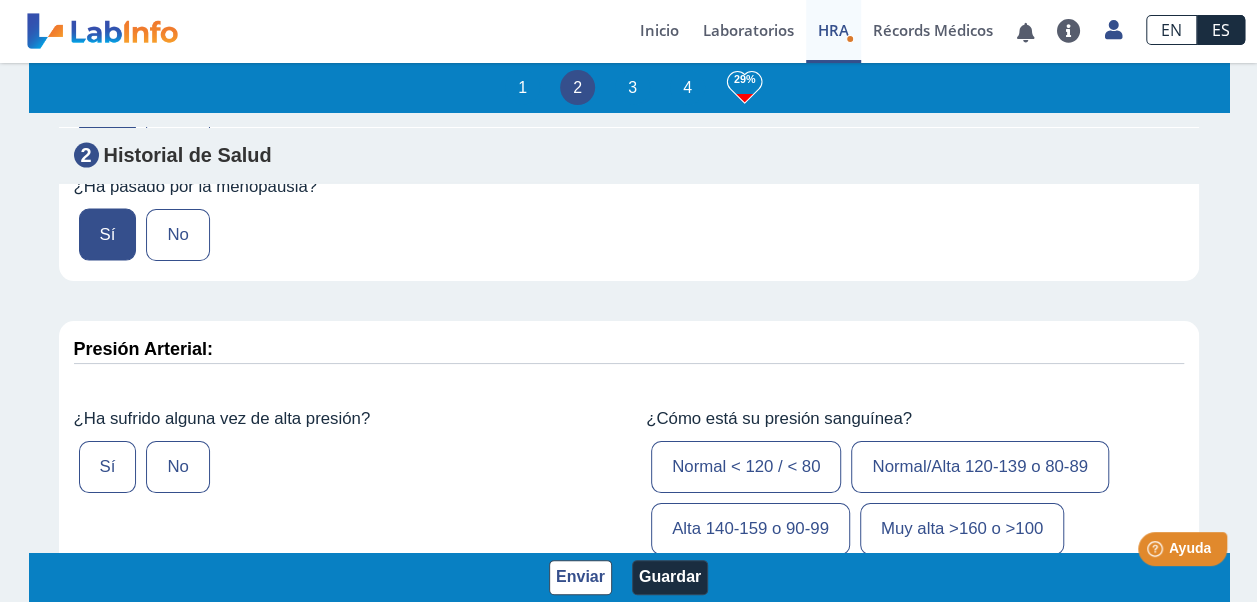 scroll, scrollTop: 2300, scrollLeft: 0, axis: vertical 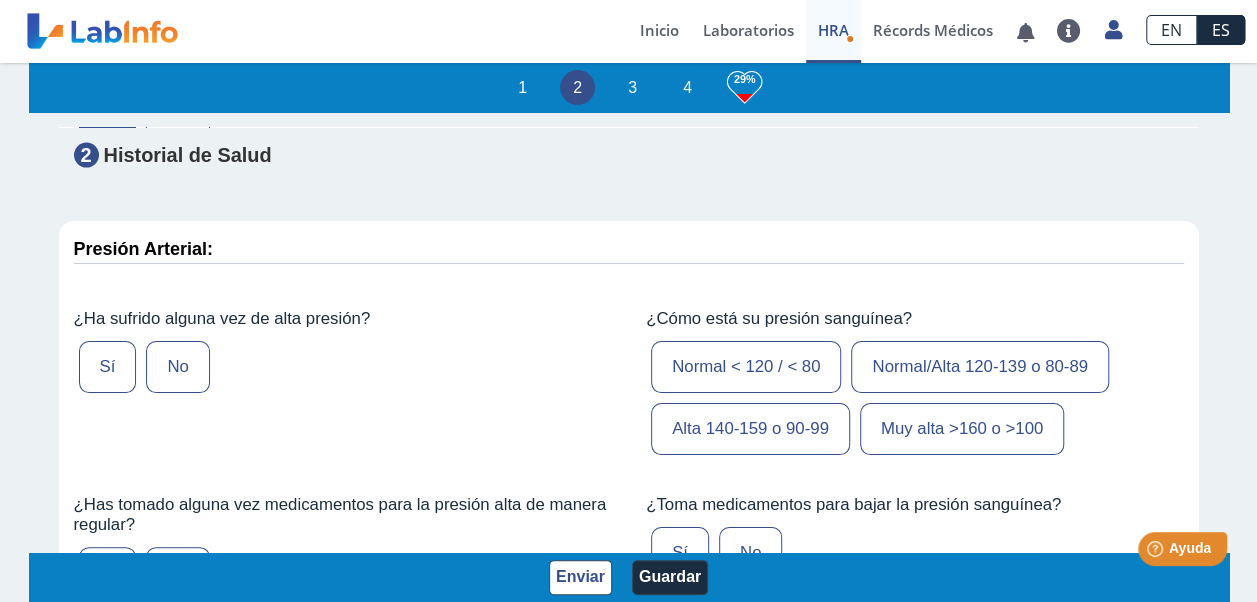 click on "Sí" at bounding box center (108, 367) 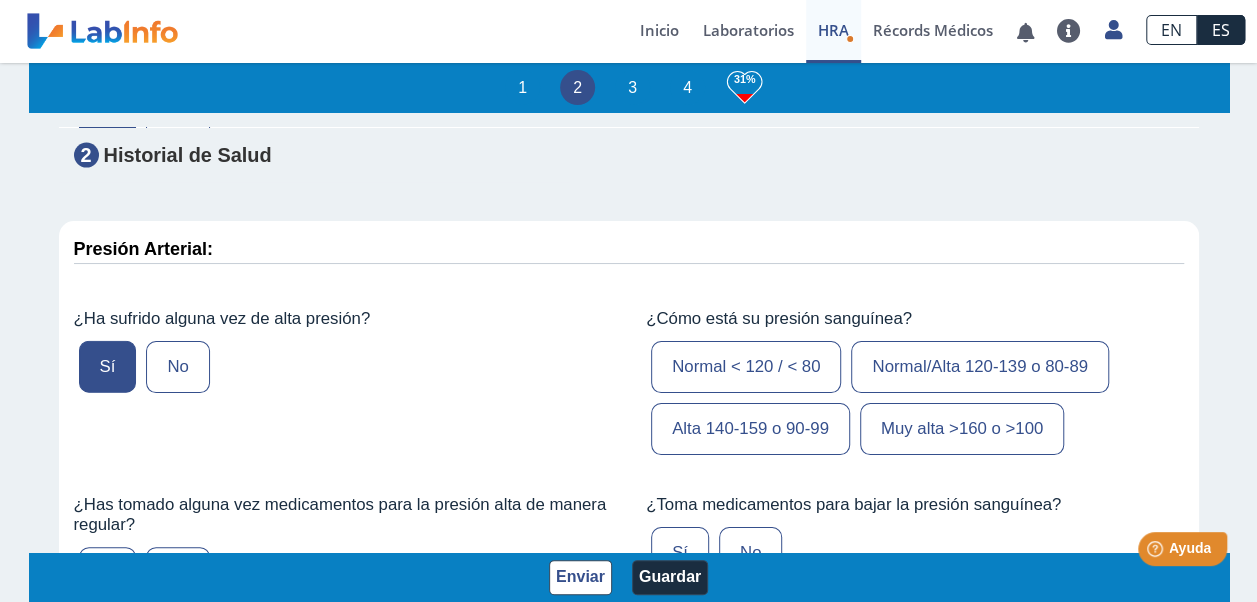 click on "Normal/Alta 120-139 o 80-89" at bounding box center (980, 367) 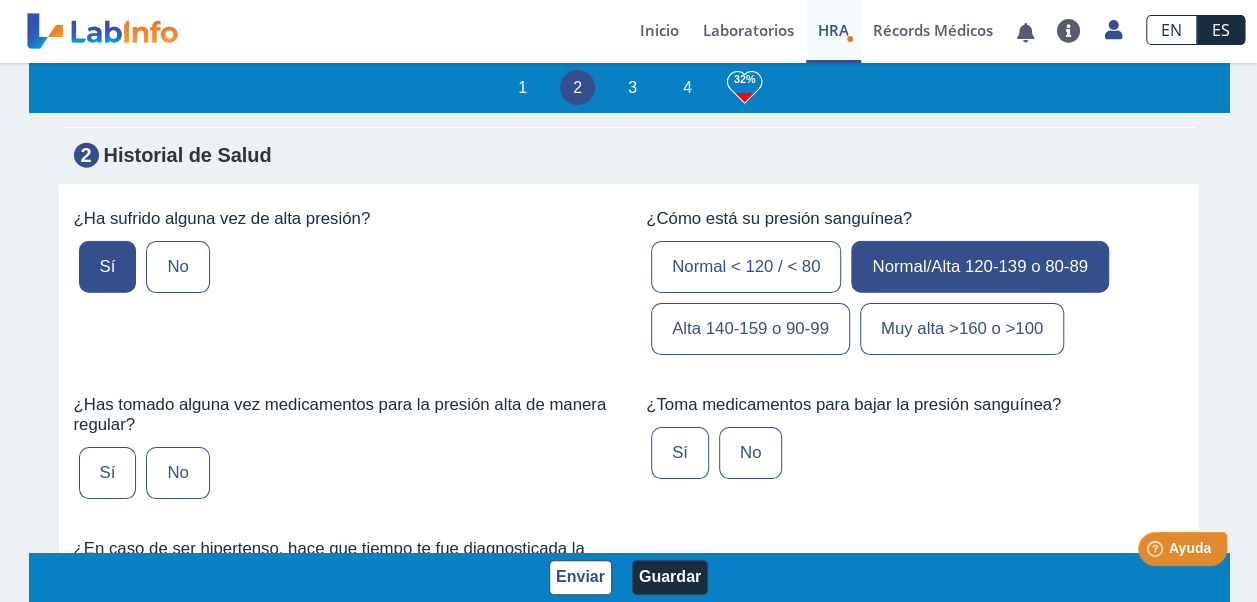 scroll, scrollTop: 2500, scrollLeft: 0, axis: vertical 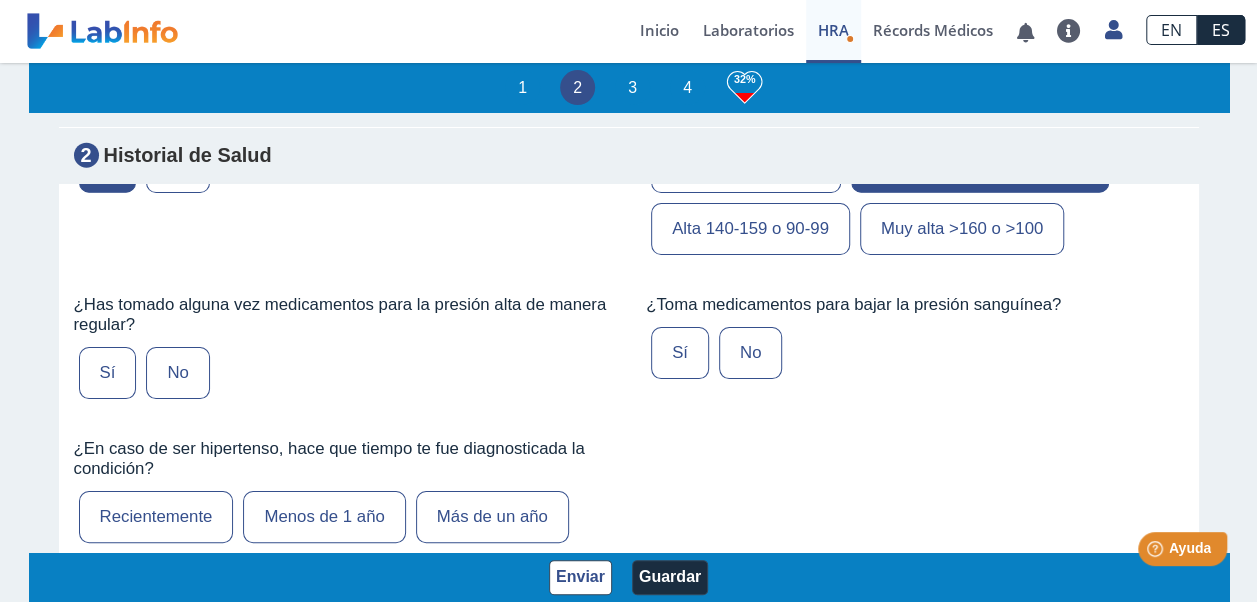 click on "No" at bounding box center (177, 373) 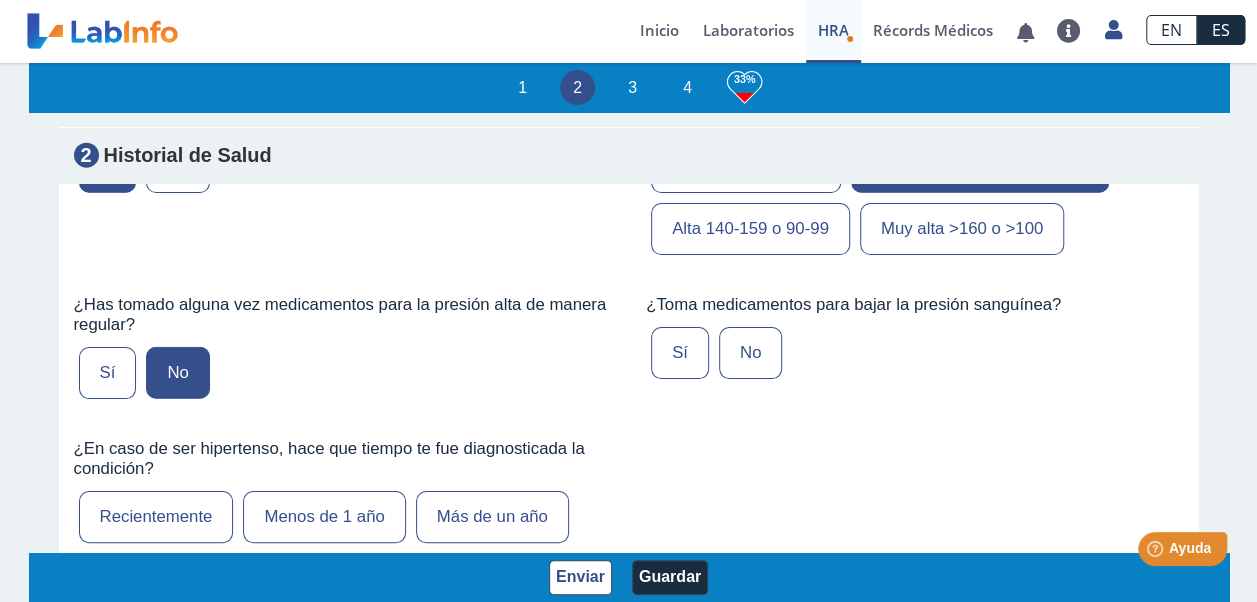 click on "Sí" at bounding box center [108, 373] 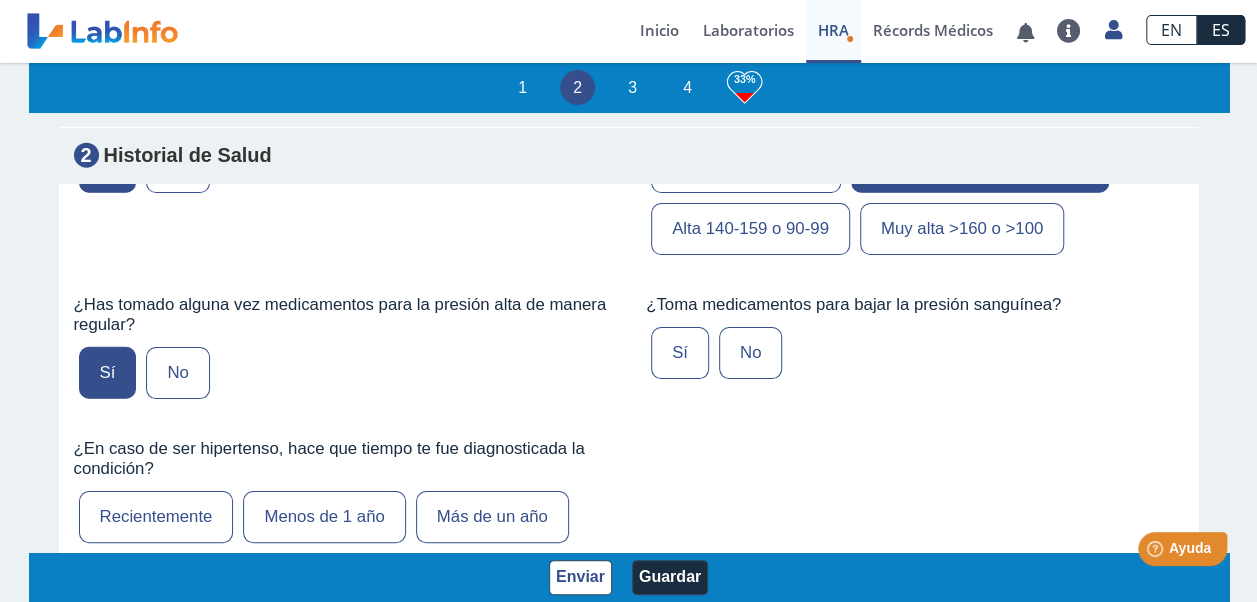 click on "No" at bounding box center (750, 353) 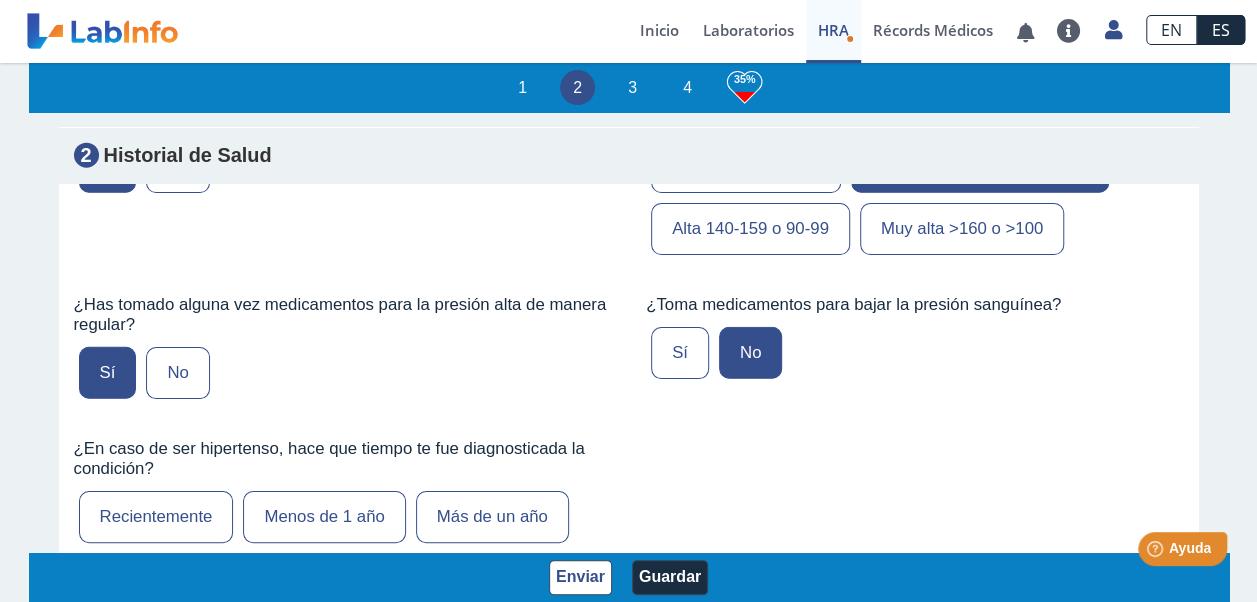 scroll, scrollTop: 2600, scrollLeft: 0, axis: vertical 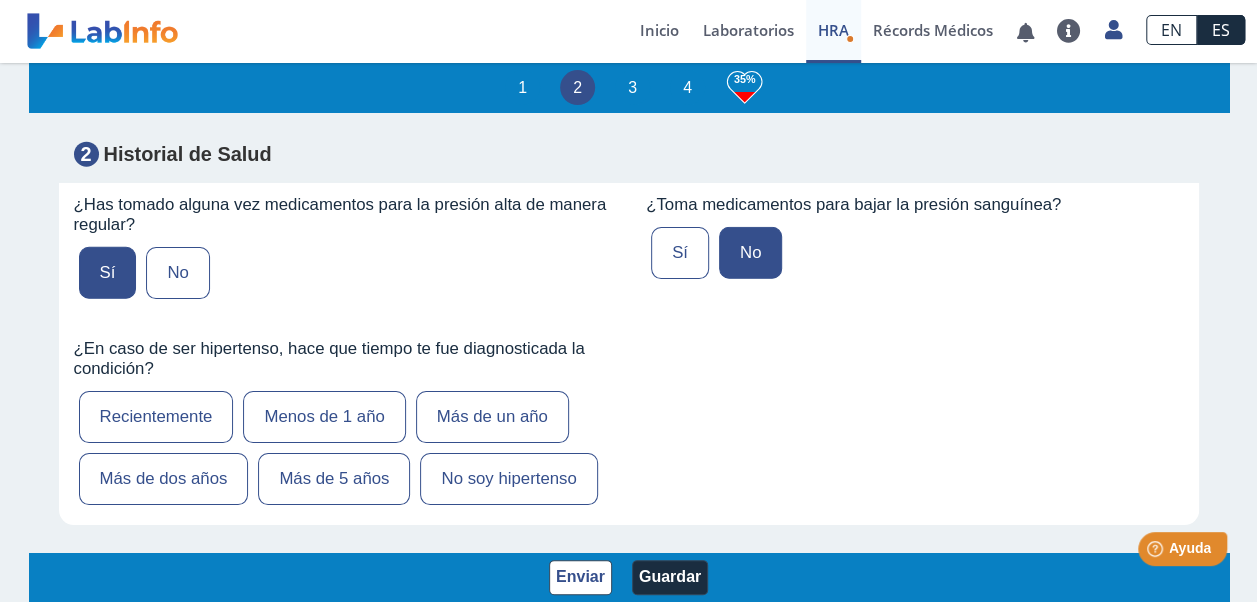 click on "Más de dos años" at bounding box center (164, 479) 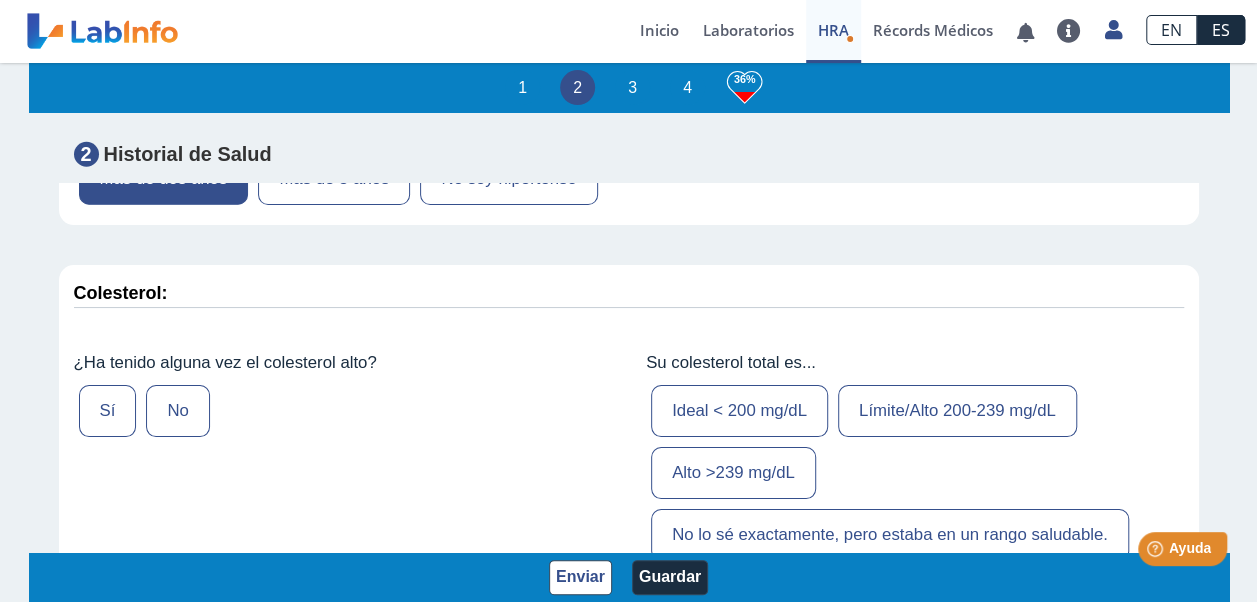 scroll, scrollTop: 3000, scrollLeft: 0, axis: vertical 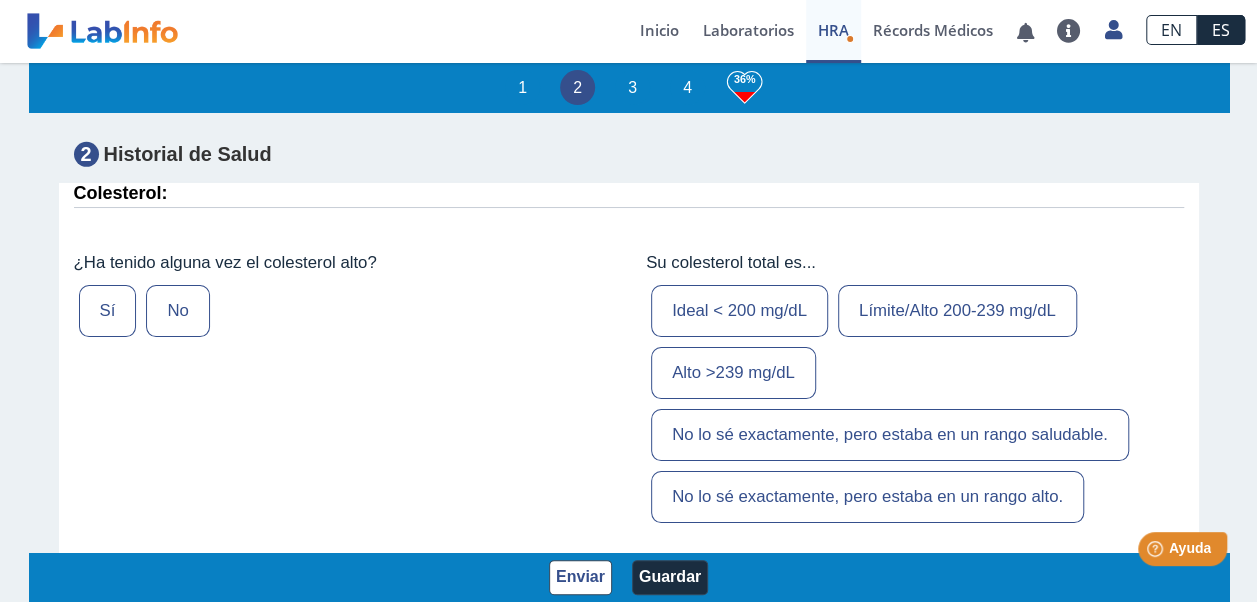 click on "No" at bounding box center [177, 311] 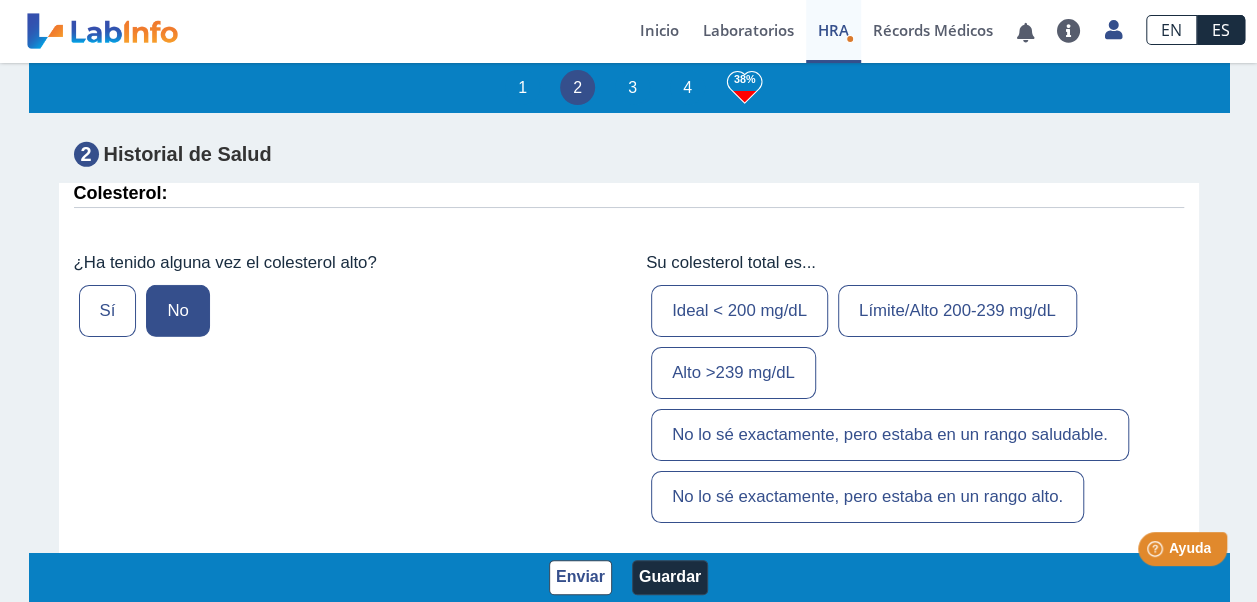 click on "Ideal < 200 mg/dL" at bounding box center (739, 311) 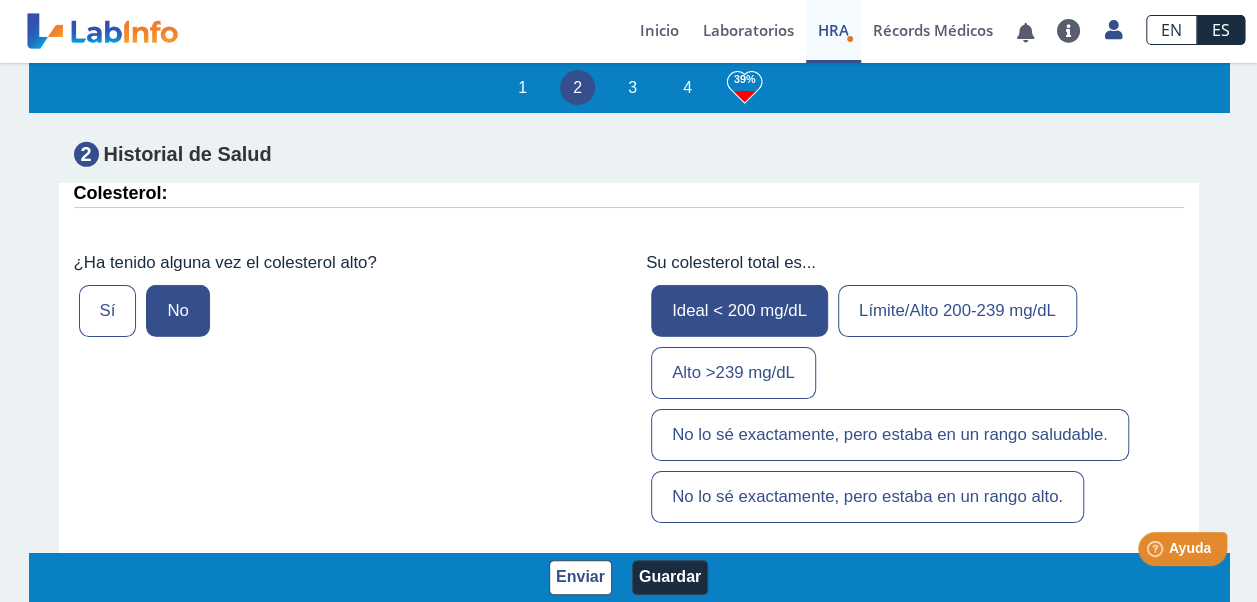 scroll, scrollTop: 3200, scrollLeft: 0, axis: vertical 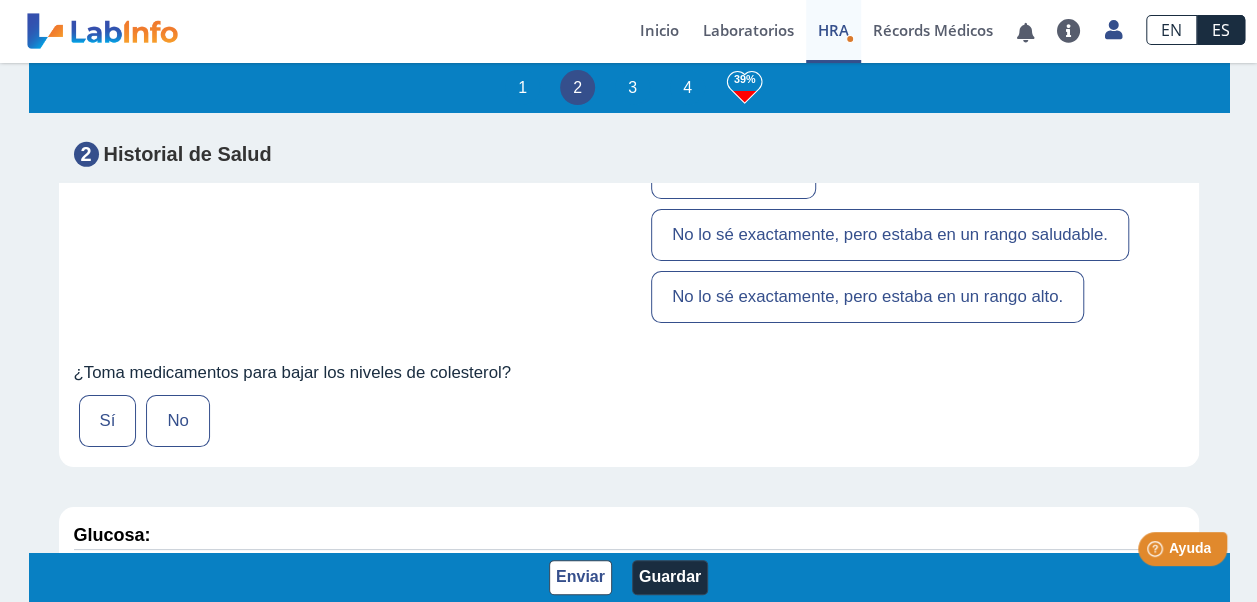 click on "No" at bounding box center [177, 421] 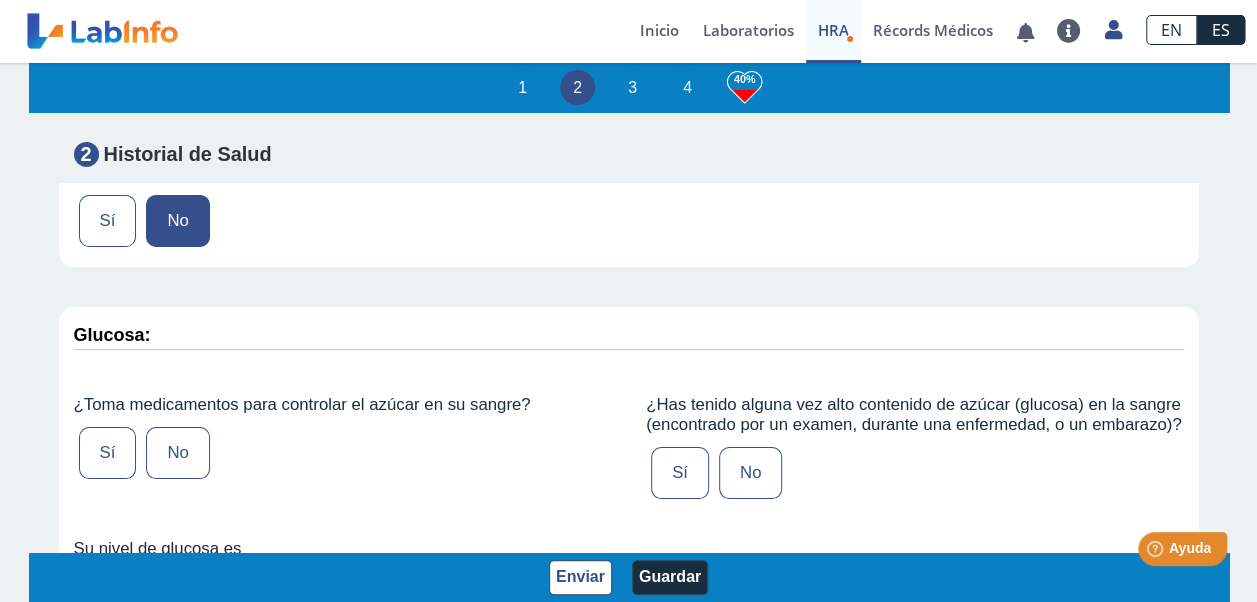 scroll, scrollTop: 3500, scrollLeft: 0, axis: vertical 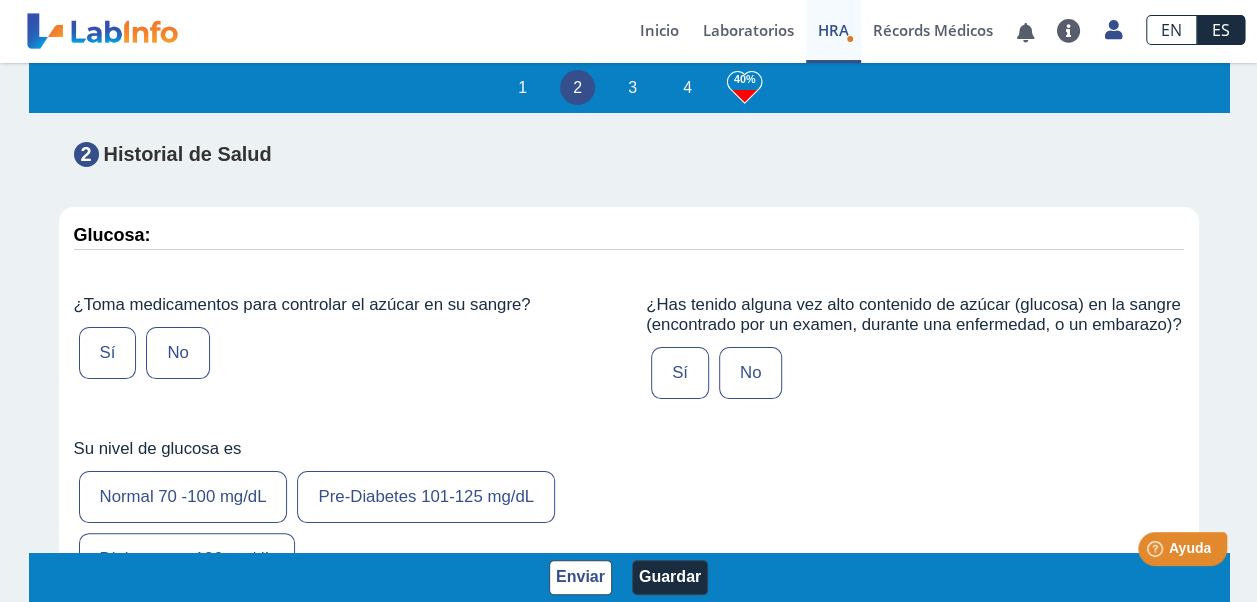 click on "No" at bounding box center [177, 353] 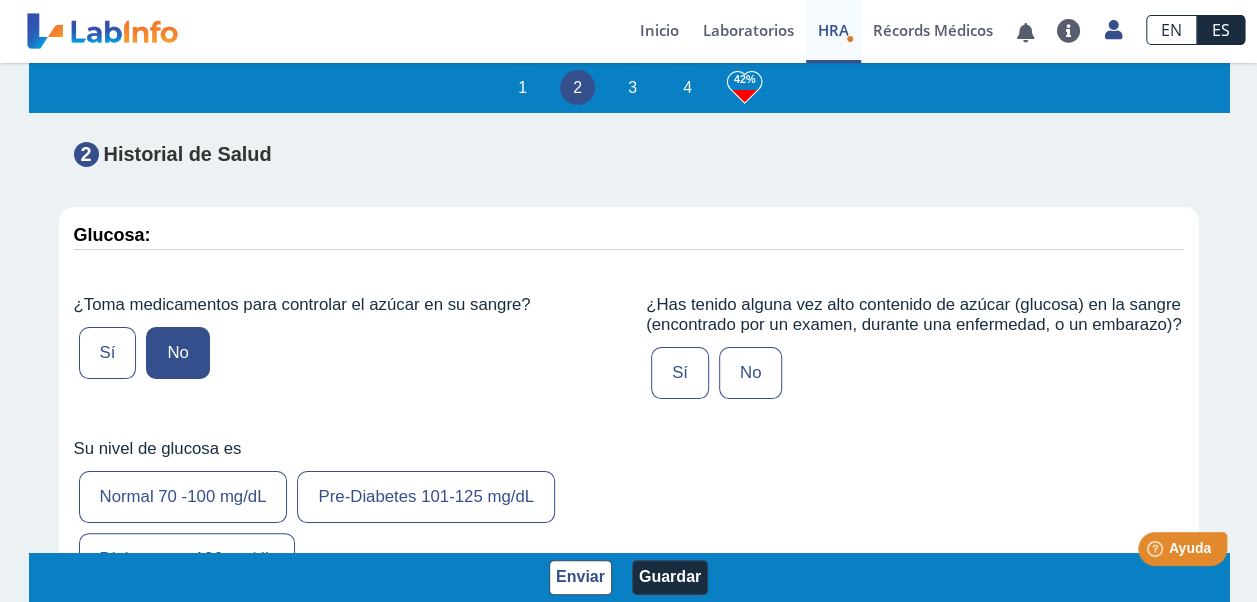click on "No" at bounding box center [750, 373] 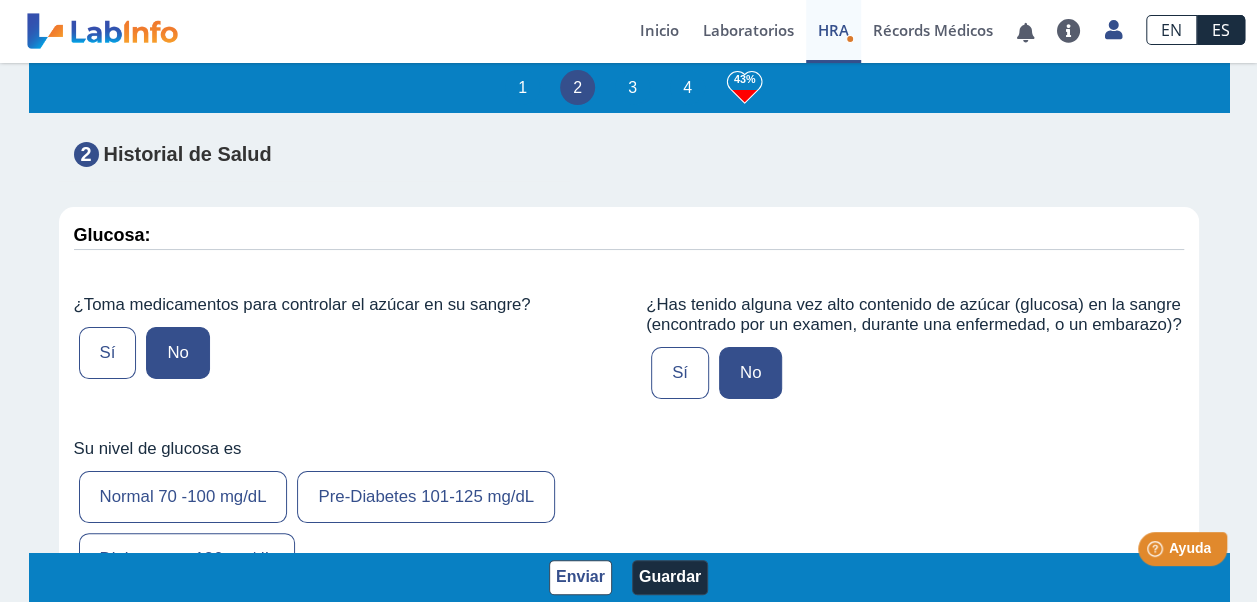 click on "Normal 70 -100 mg/dL" at bounding box center [183, 497] 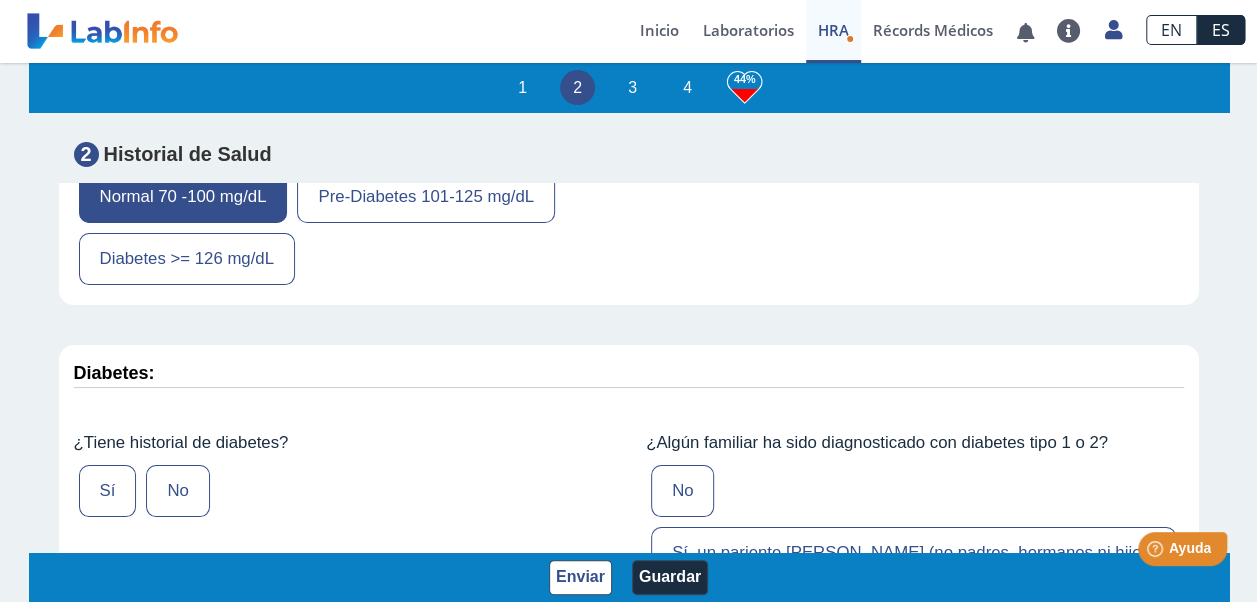 scroll, scrollTop: 3900, scrollLeft: 0, axis: vertical 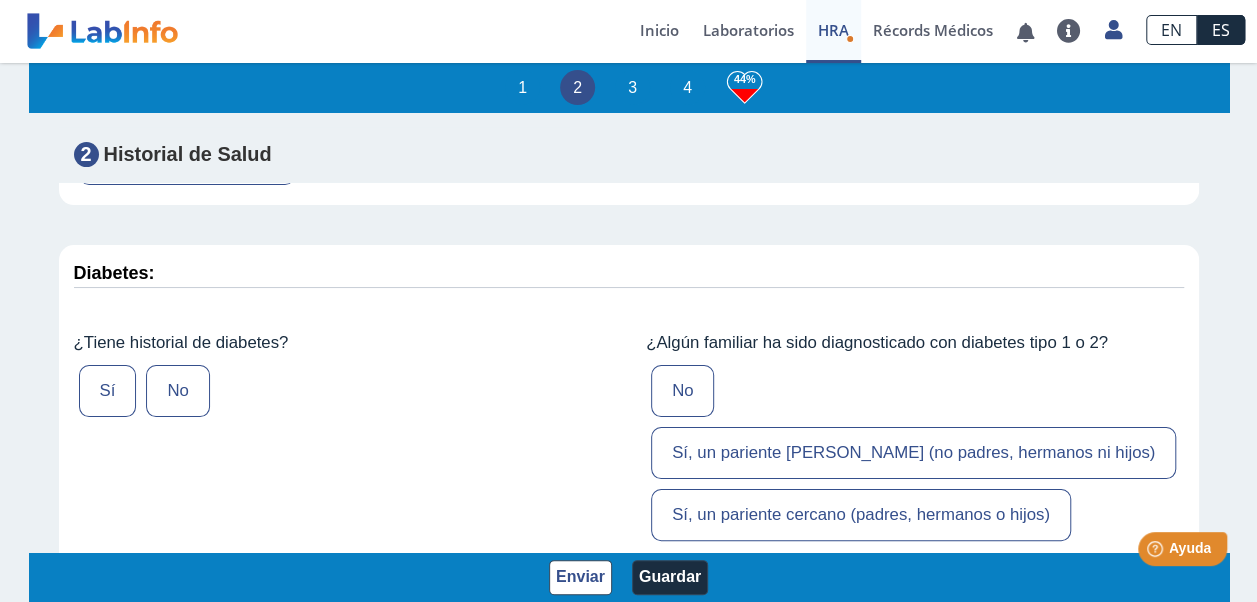 click on "No" at bounding box center (177, 391) 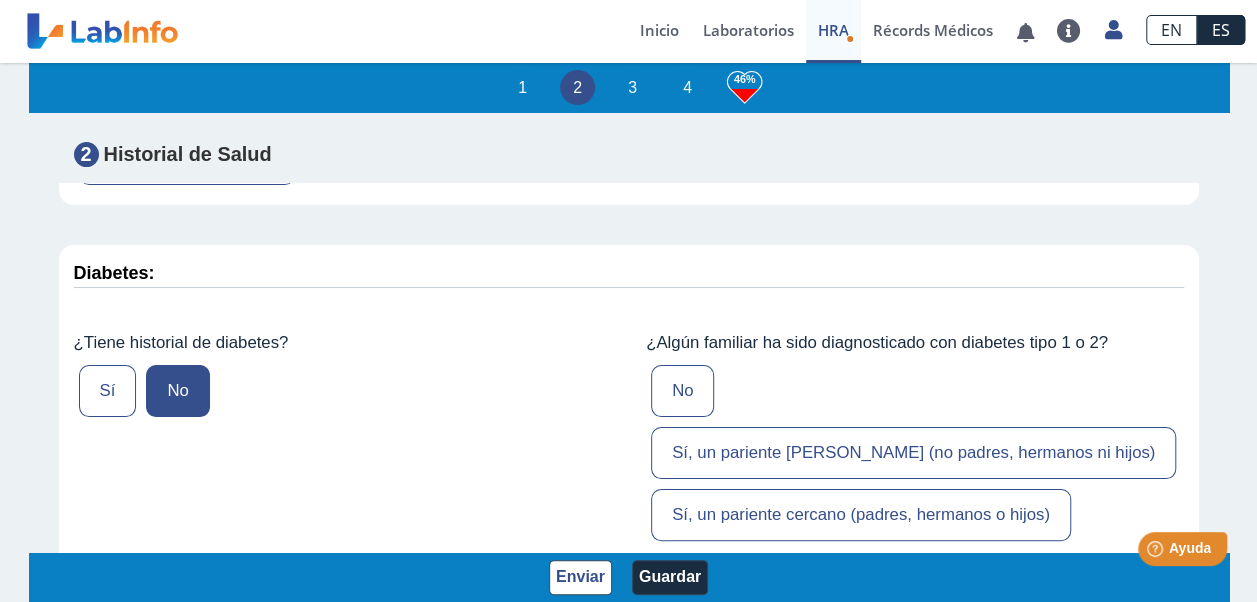 scroll, scrollTop: 4000, scrollLeft: 0, axis: vertical 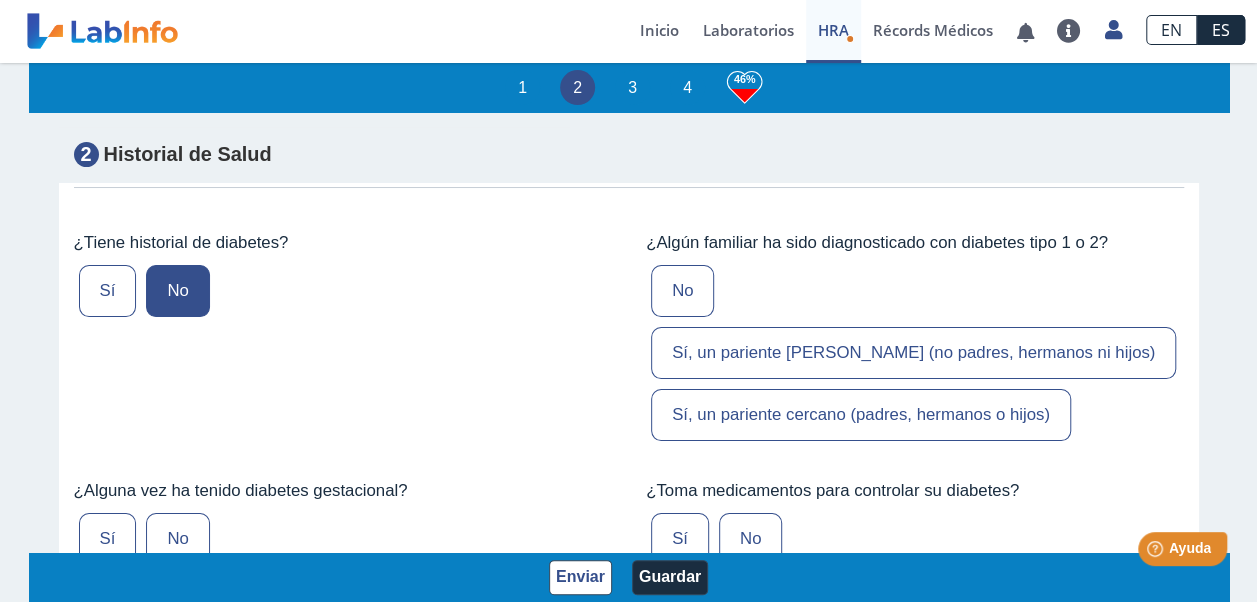click on "No" at bounding box center (682, 291) 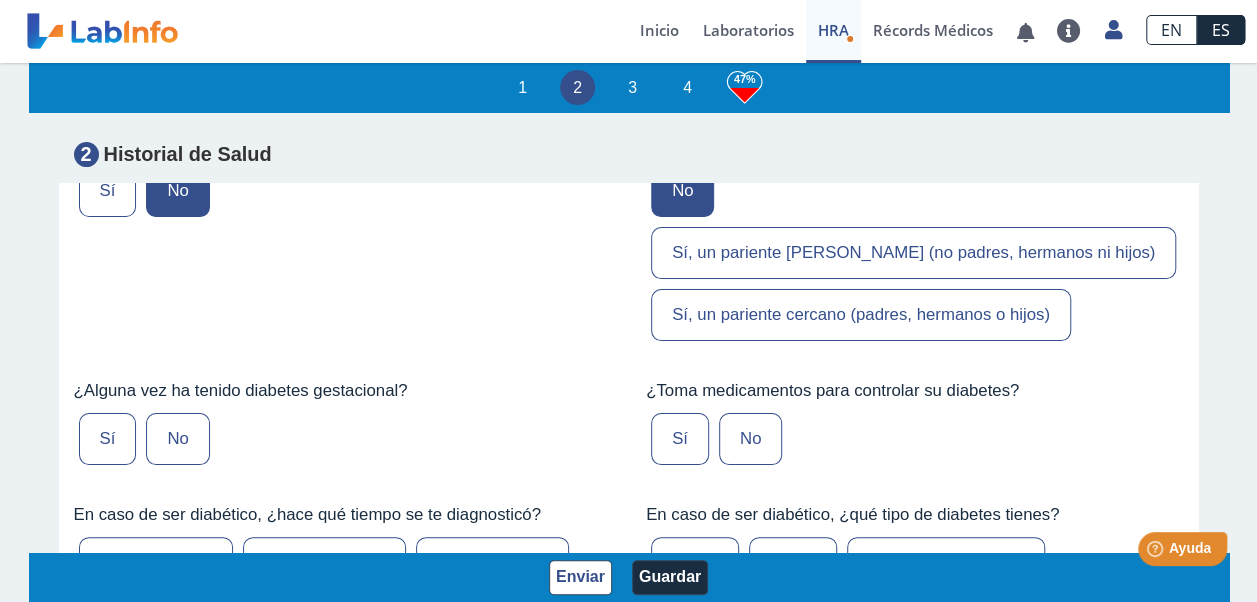 scroll, scrollTop: 4200, scrollLeft: 0, axis: vertical 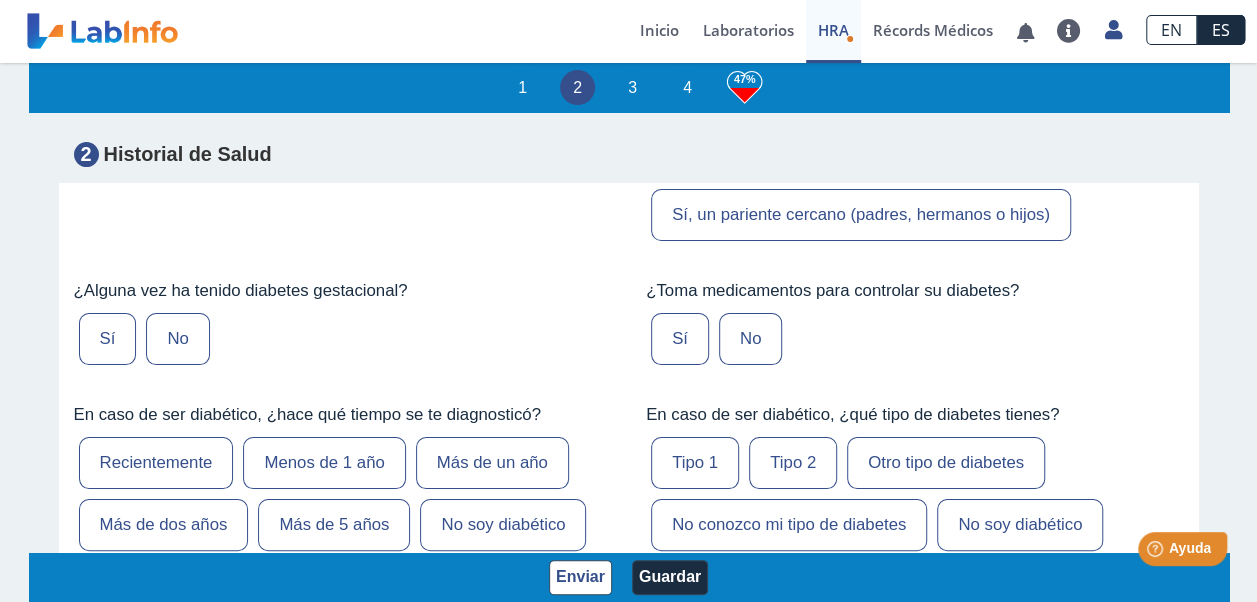 click on "No" at bounding box center [177, 339] 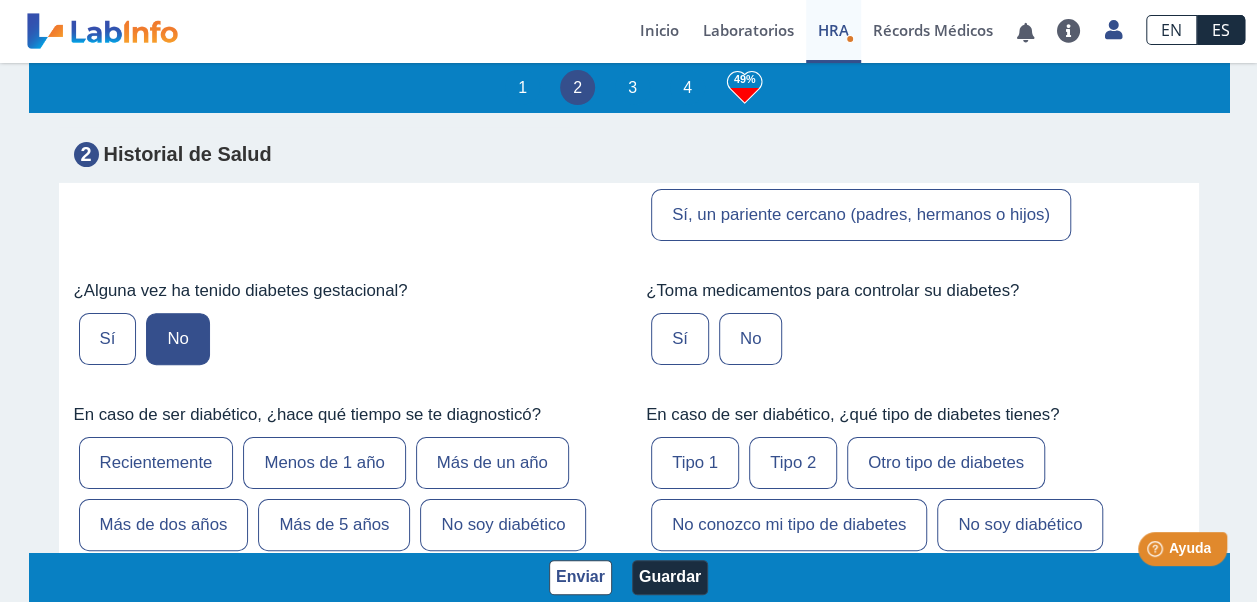 click on "No" at bounding box center (750, 339) 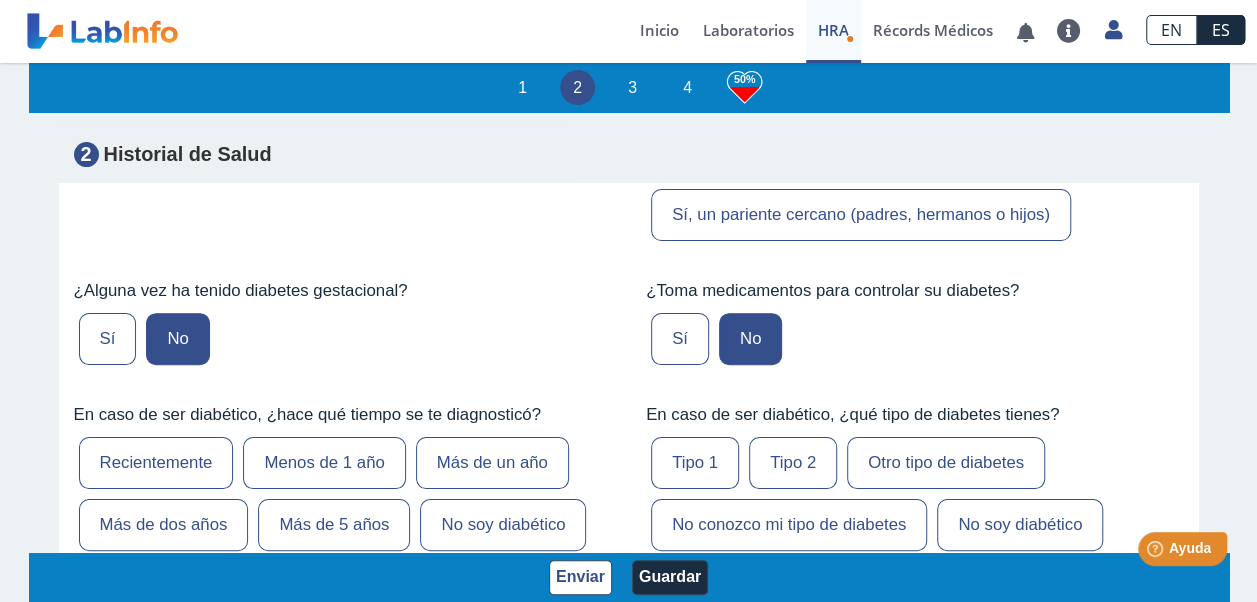 click on "No soy diabético" at bounding box center (503, 525) 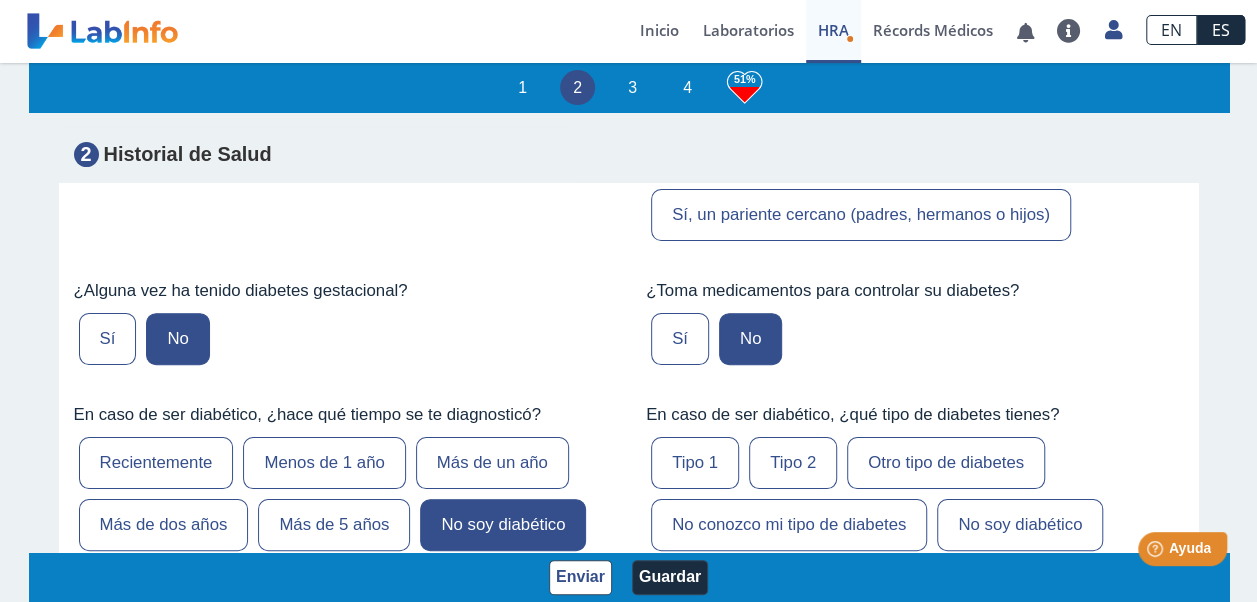 click on "No soy diabético" at bounding box center (1020, 525) 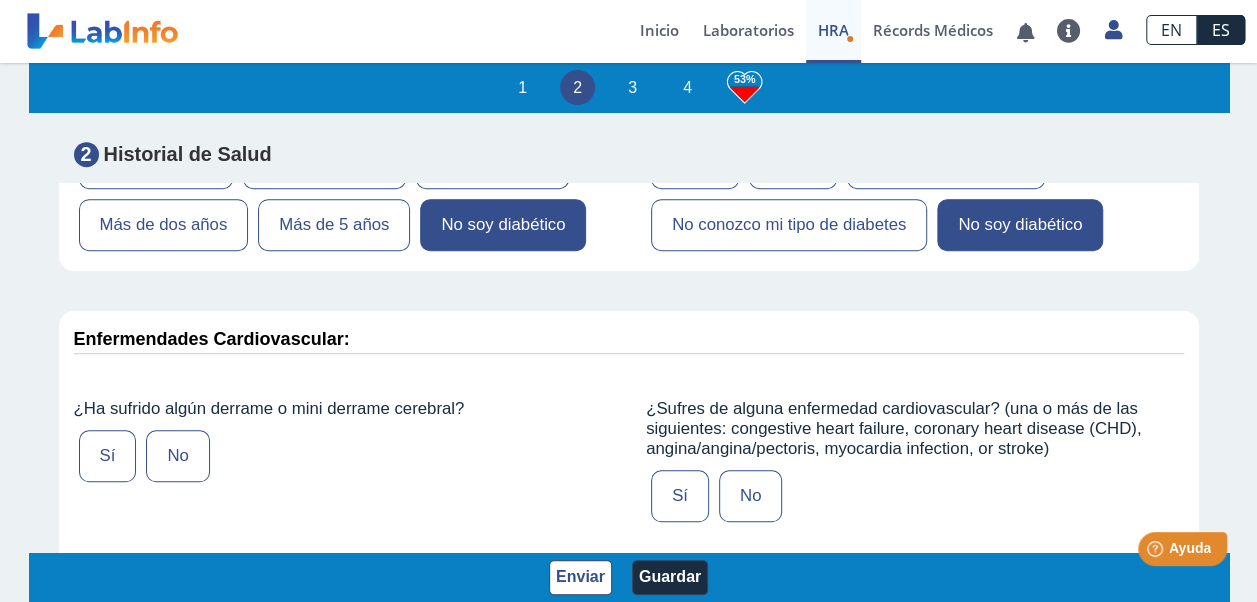 scroll, scrollTop: 4600, scrollLeft: 0, axis: vertical 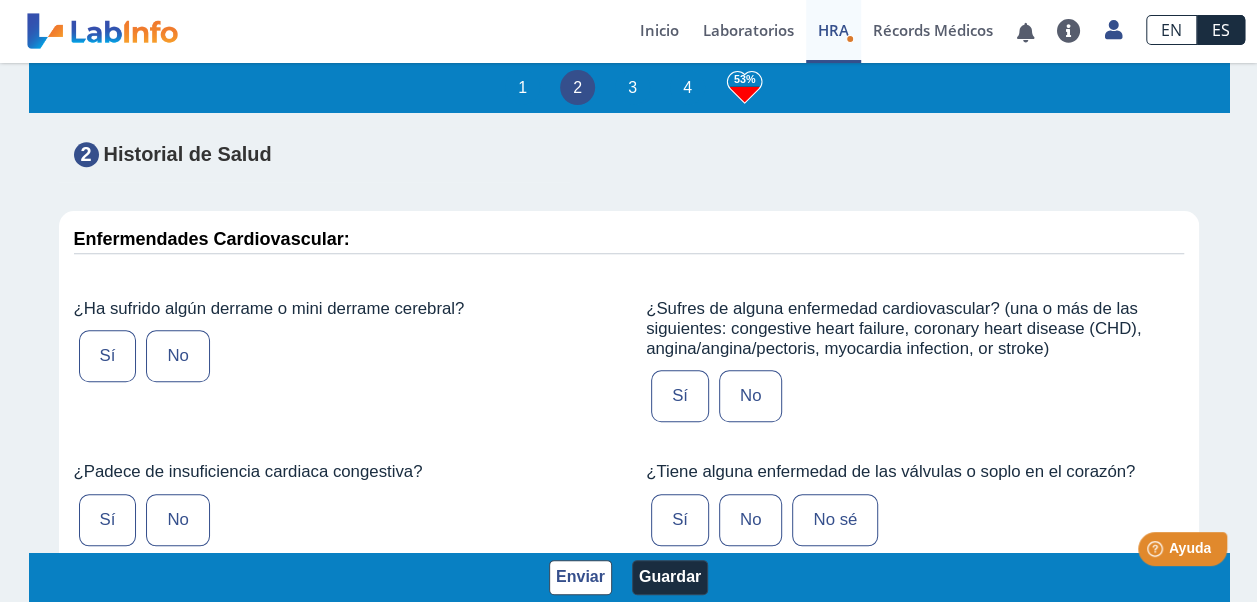 click on "No" at bounding box center (177, 356) 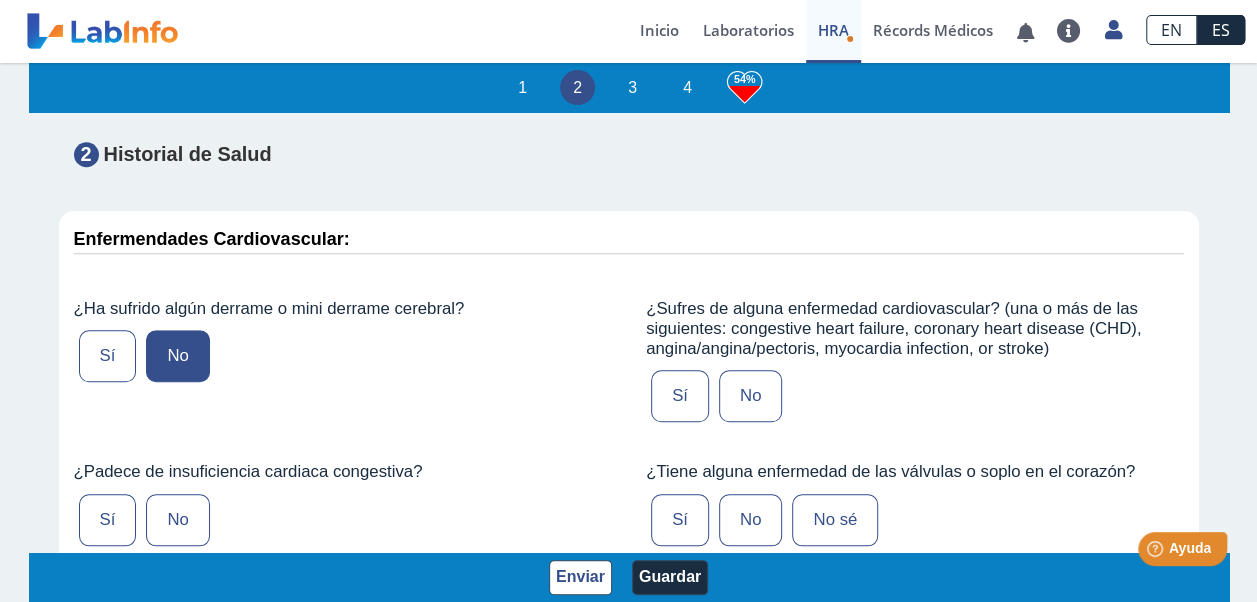 click on "No" at bounding box center (750, 396) 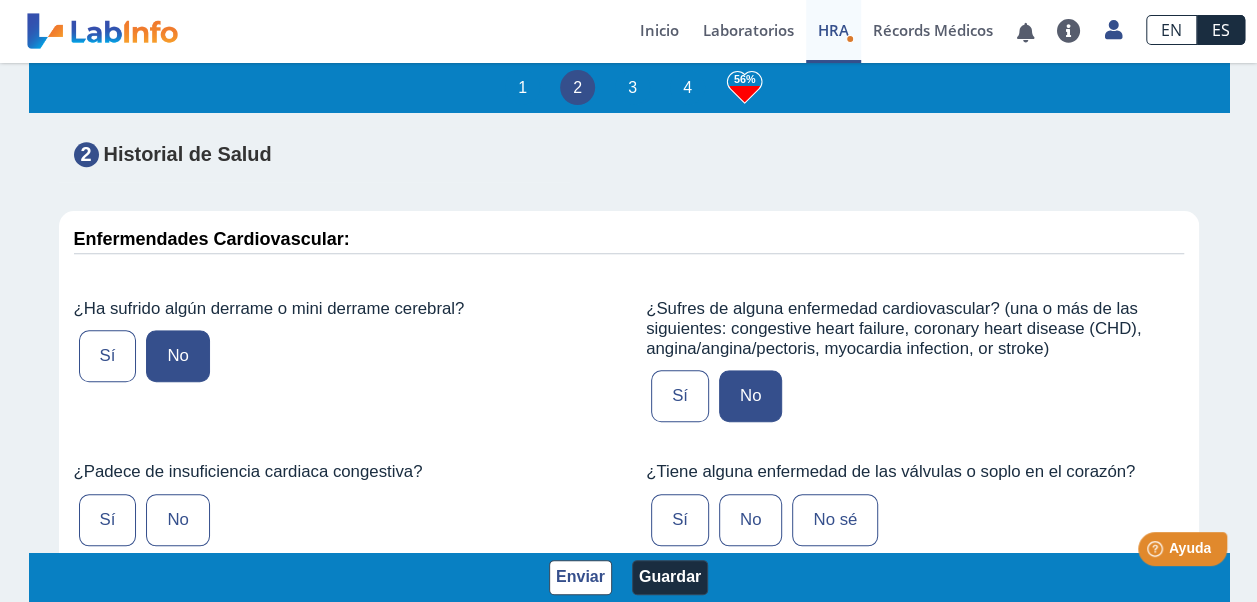 click on "No" at bounding box center [177, 520] 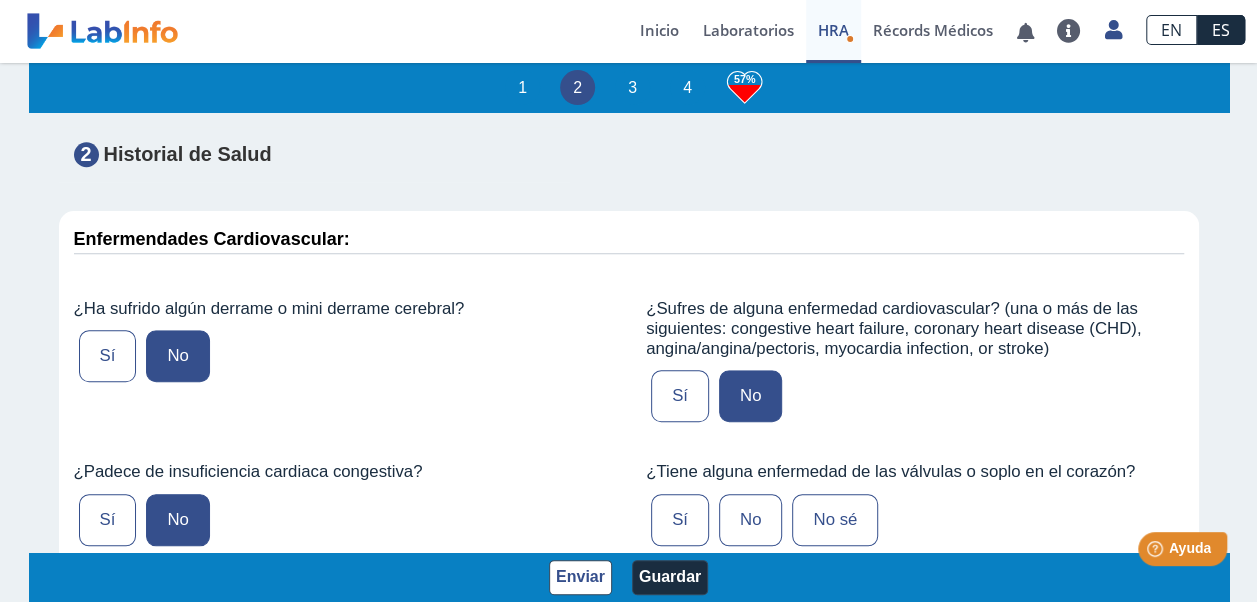click on "No" at bounding box center [750, 520] 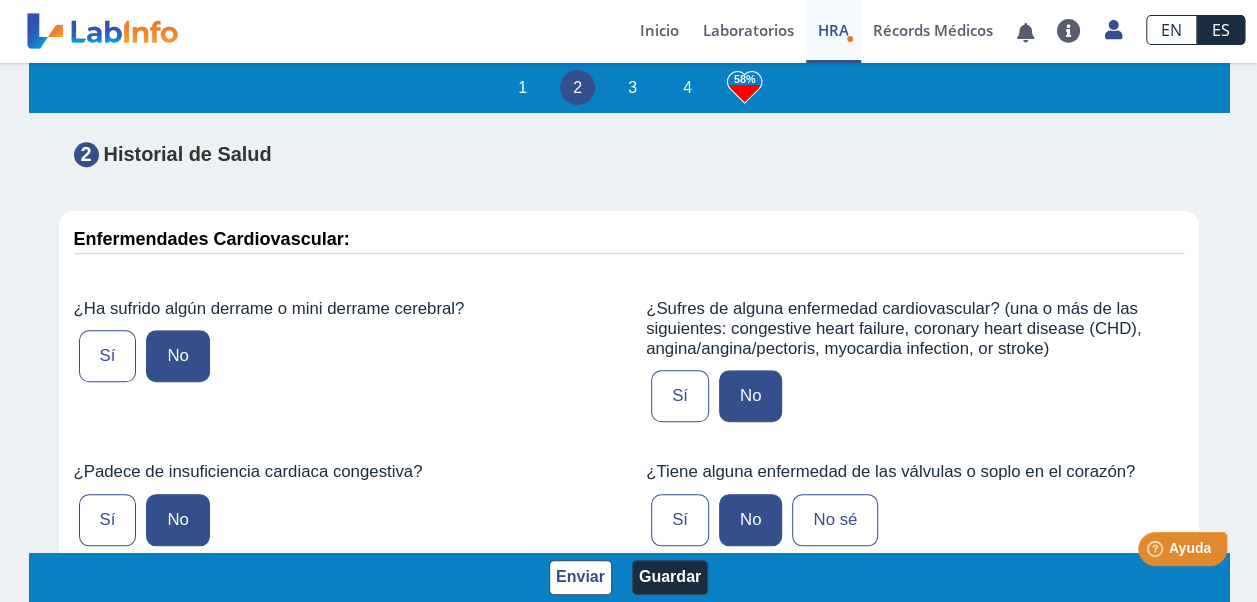 scroll, scrollTop: 4700, scrollLeft: 0, axis: vertical 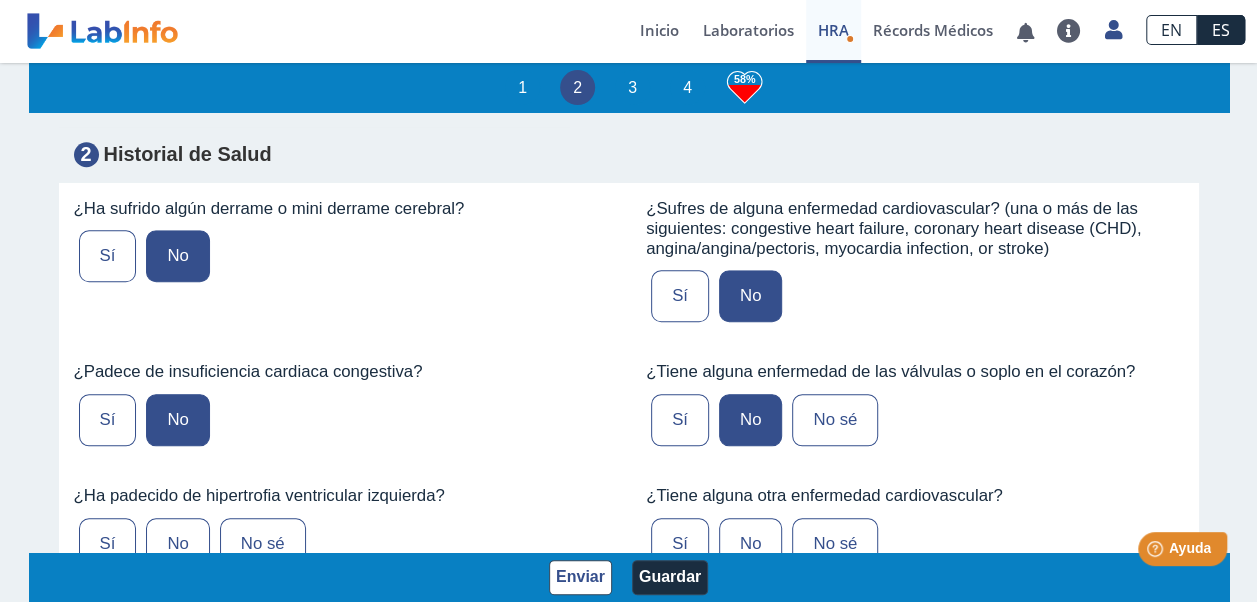 click on "No" at bounding box center (177, 544) 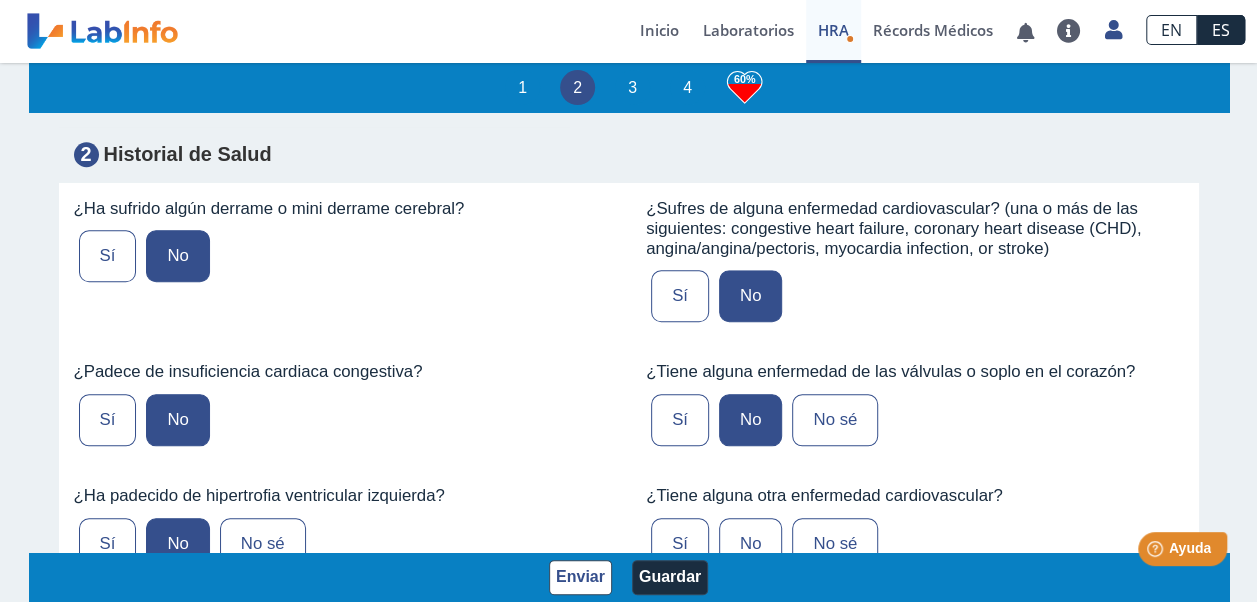 click on "No" at bounding box center (750, 544) 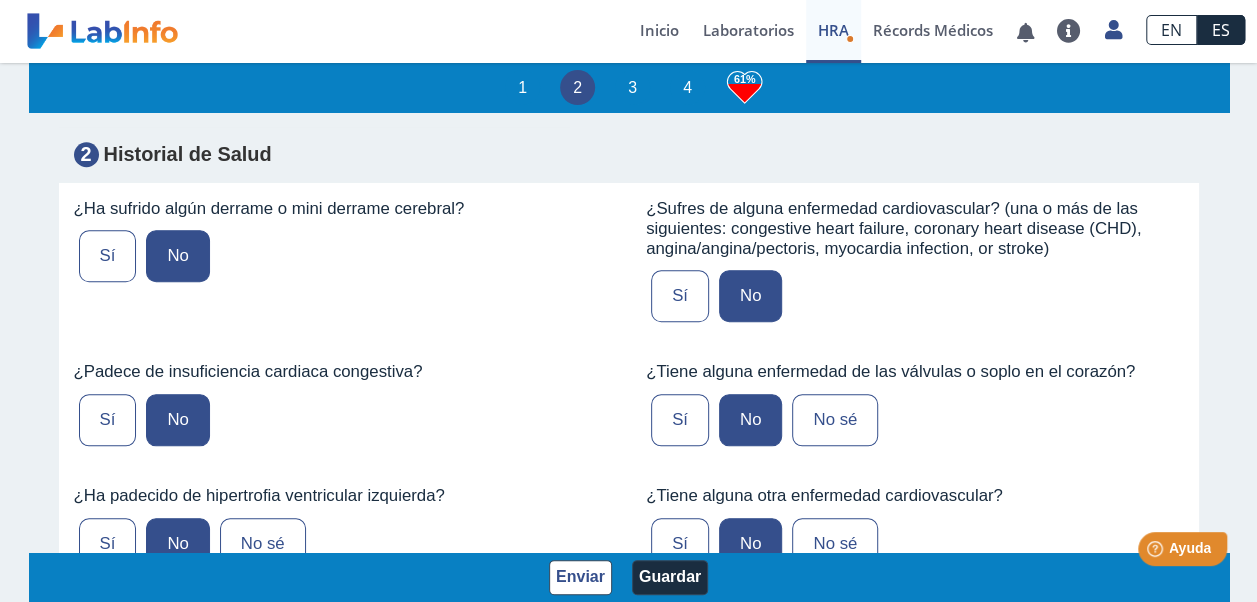 scroll, scrollTop: 4900, scrollLeft: 0, axis: vertical 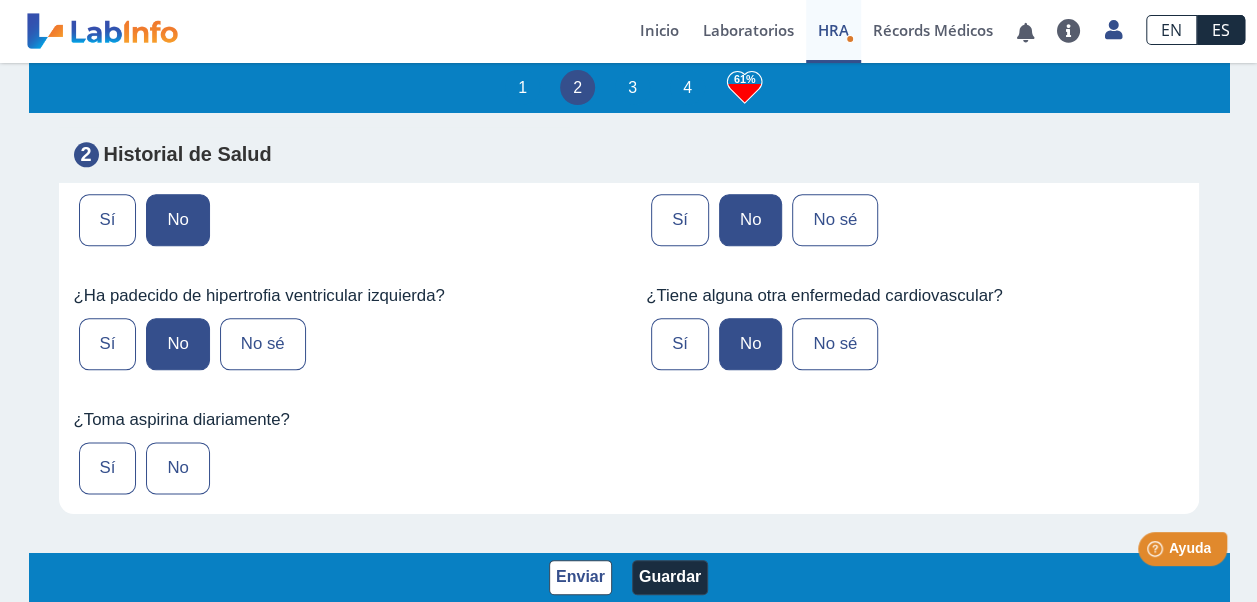 click on "No" at bounding box center (177, 468) 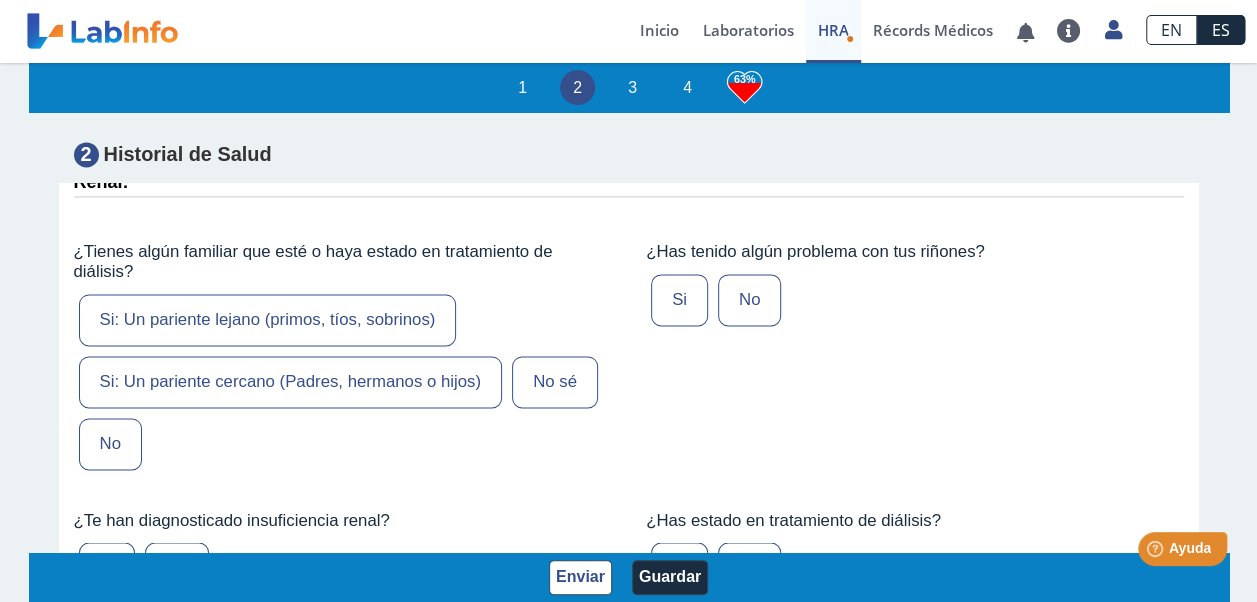 scroll, scrollTop: 5200, scrollLeft: 0, axis: vertical 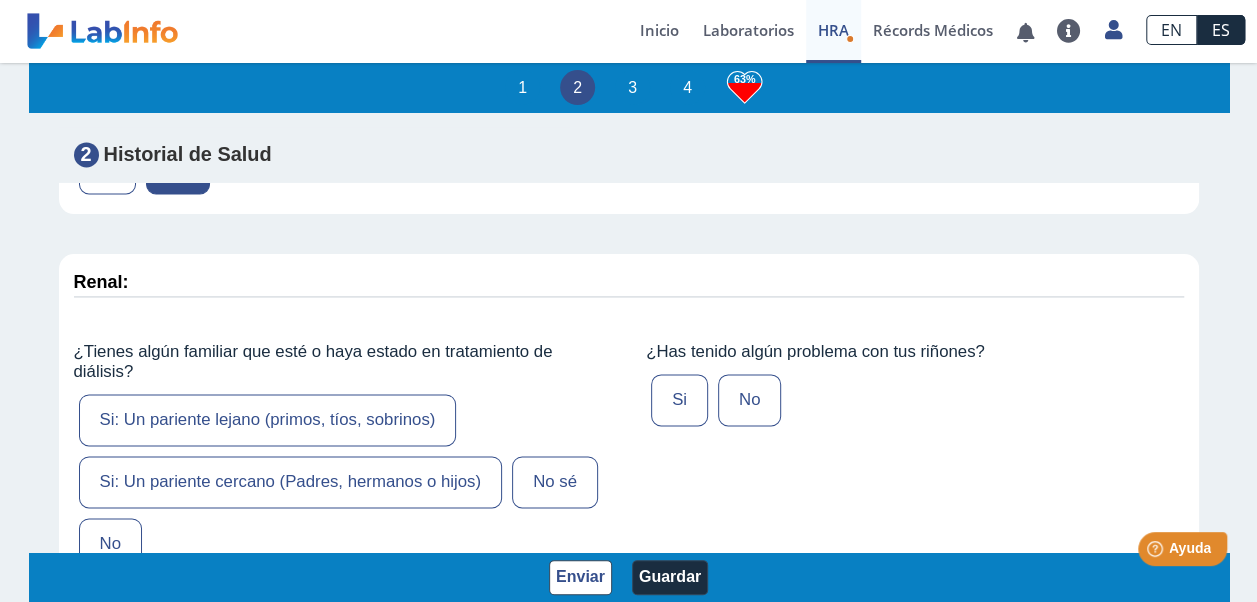 click on "No" at bounding box center (110, 544) 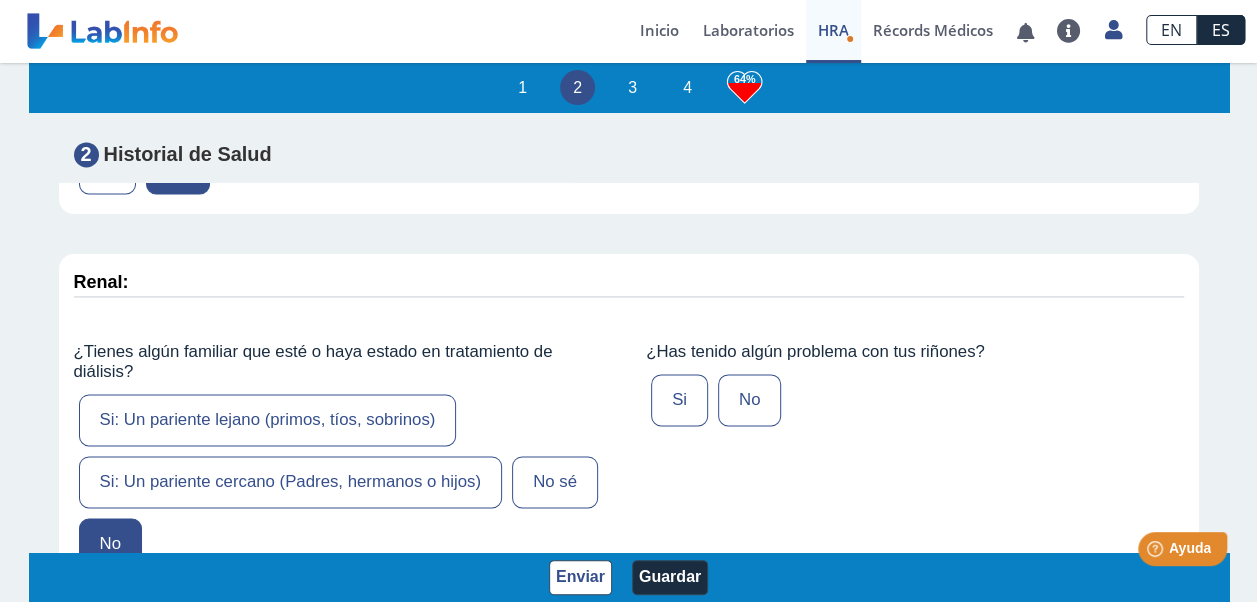 click on "No" at bounding box center (749, 400) 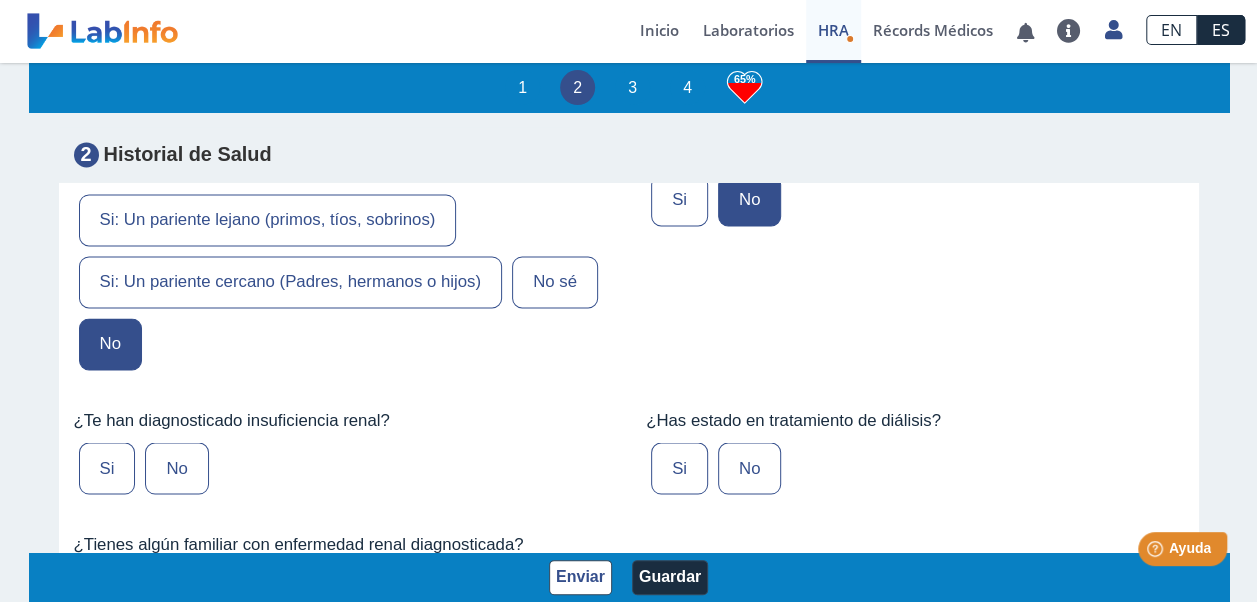 scroll, scrollTop: 5500, scrollLeft: 0, axis: vertical 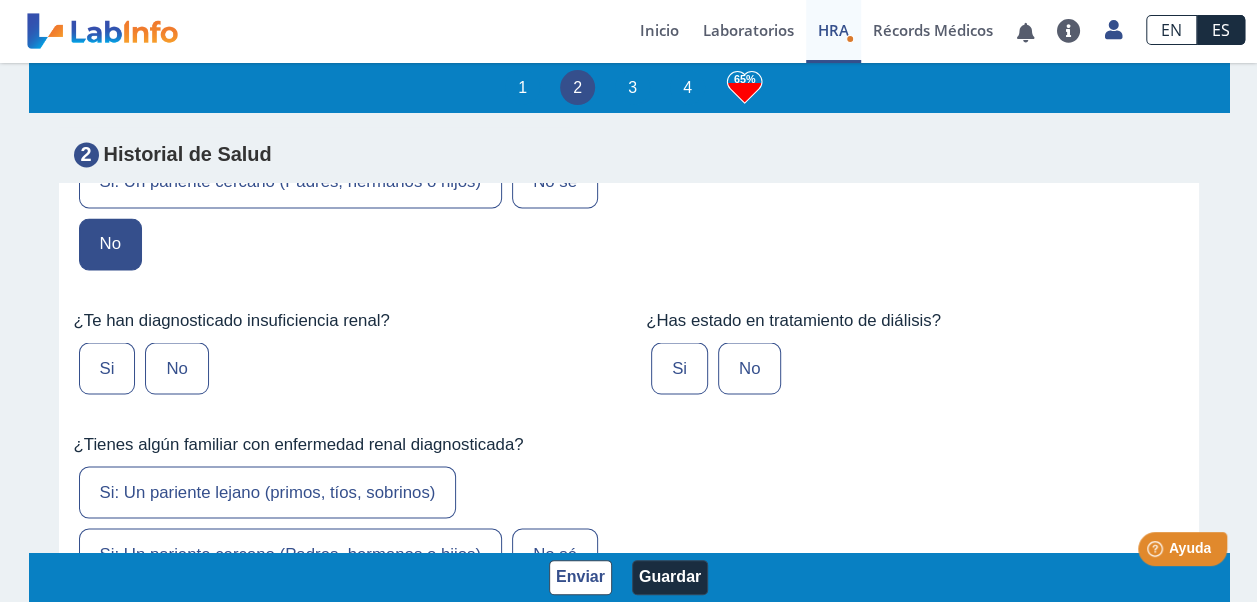 click on "No" at bounding box center (176, 368) 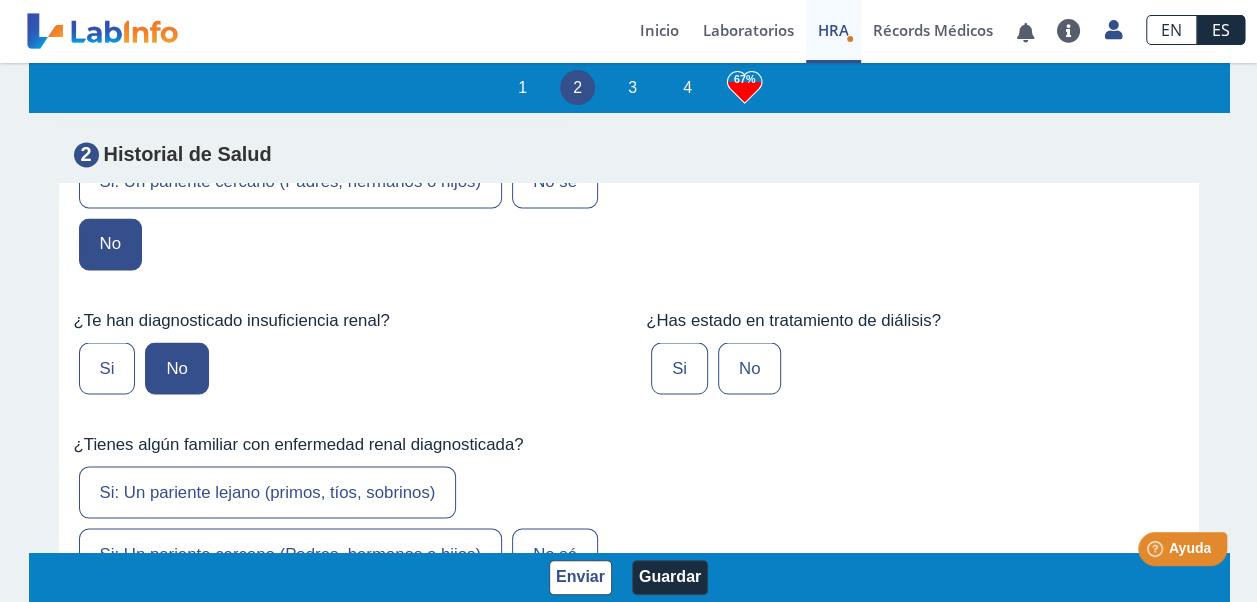 click on "No" at bounding box center (749, 368) 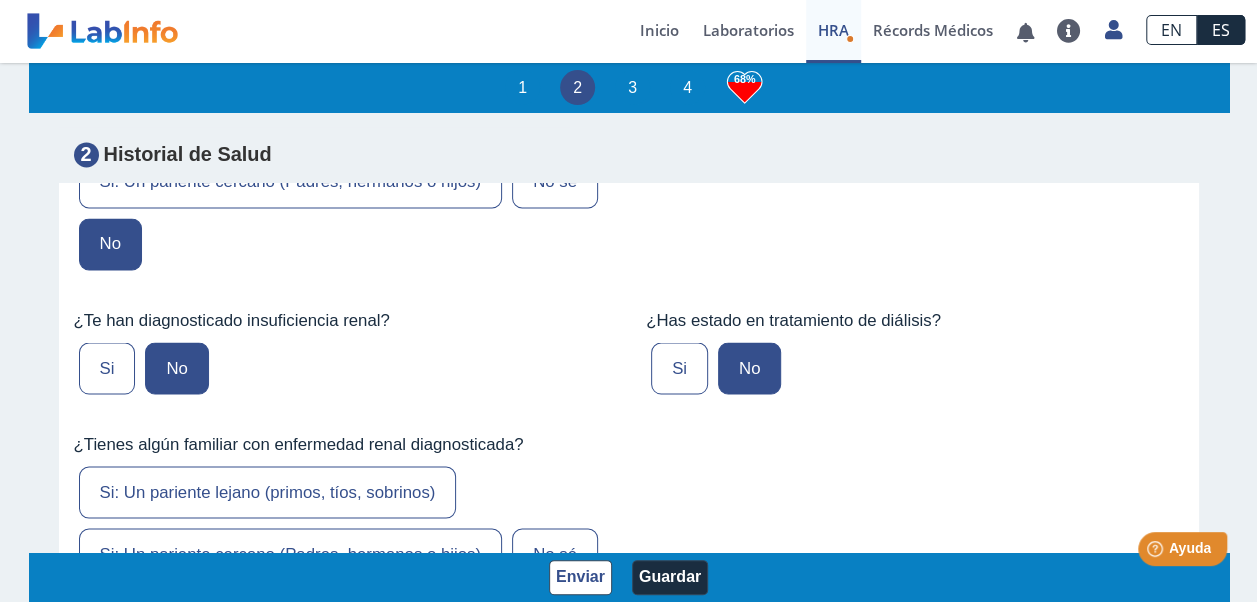 click on "No" at bounding box center (110, 616) 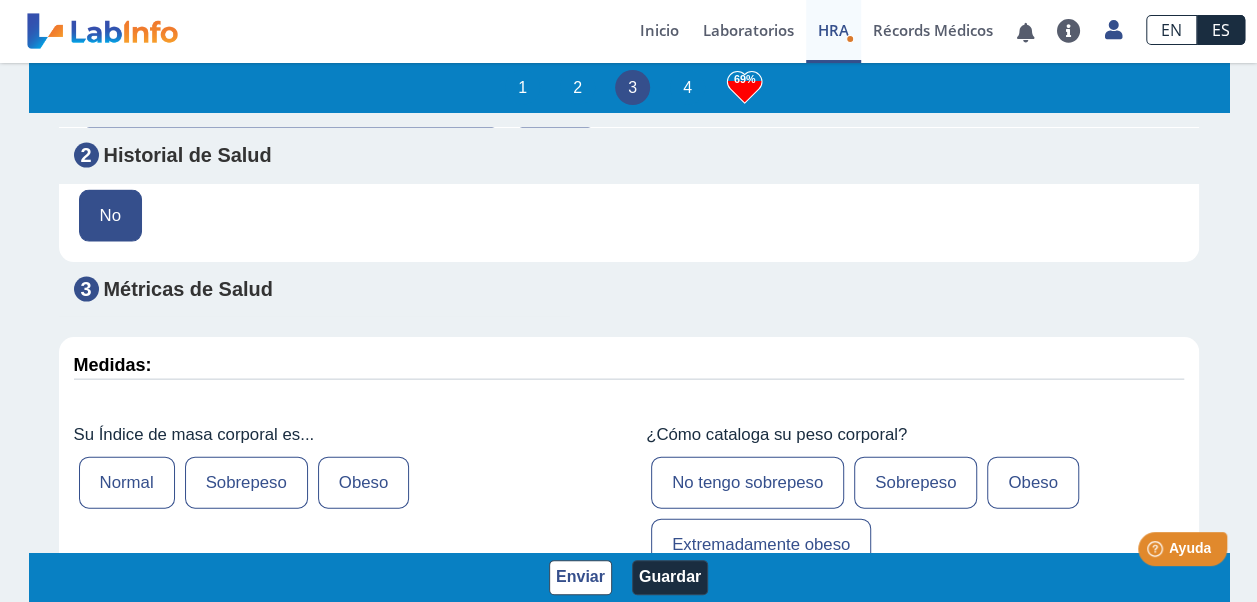 scroll, scrollTop: 6000, scrollLeft: 0, axis: vertical 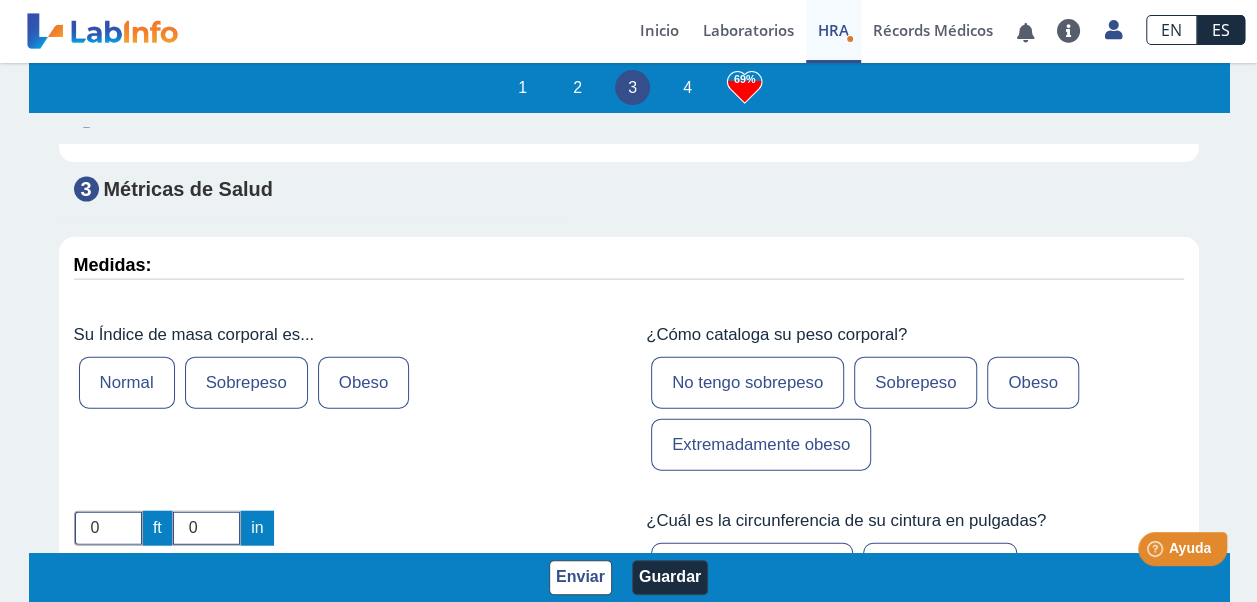 click on "Normal" at bounding box center (127, 383) 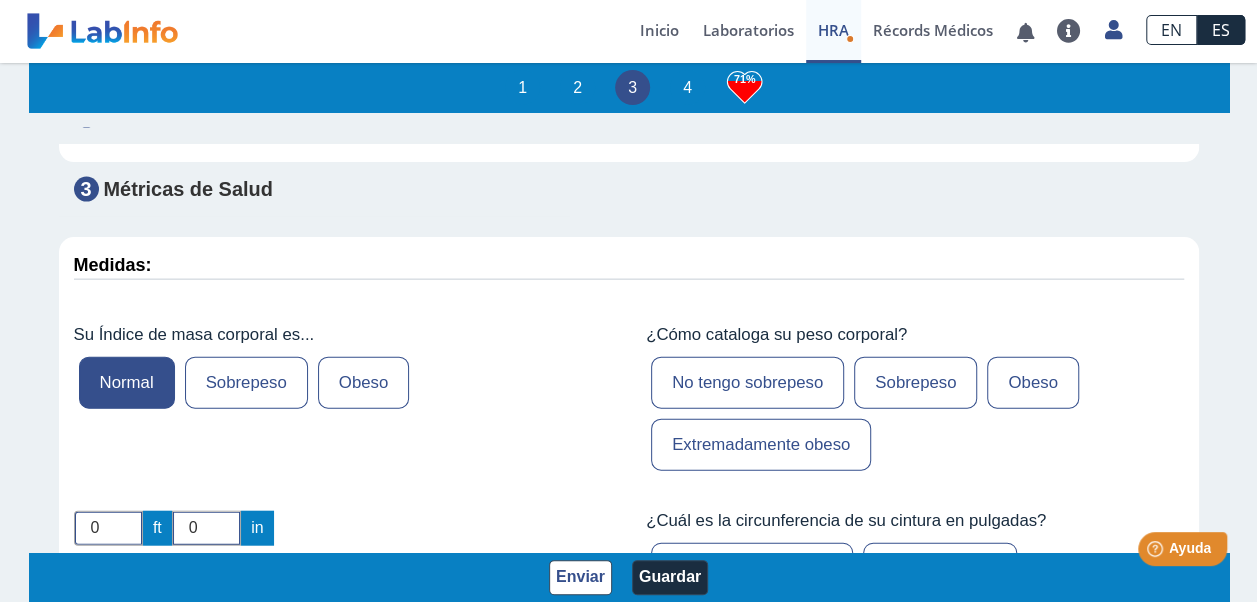 click on "No tengo sobrepeso" at bounding box center (747, 383) 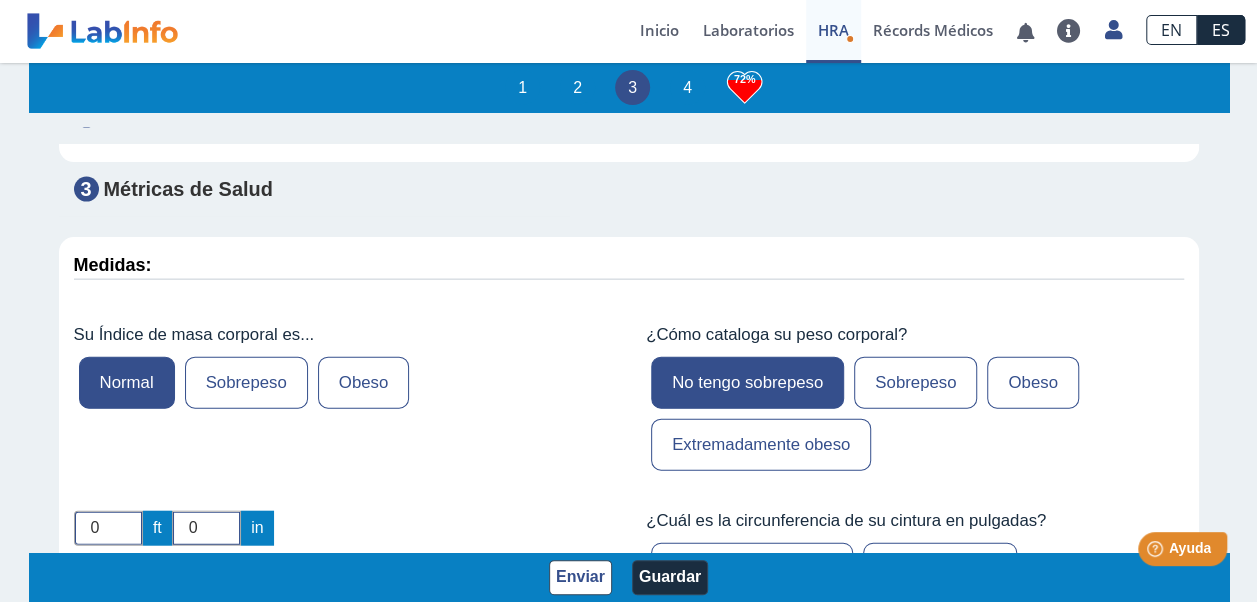 scroll, scrollTop: 6100, scrollLeft: 0, axis: vertical 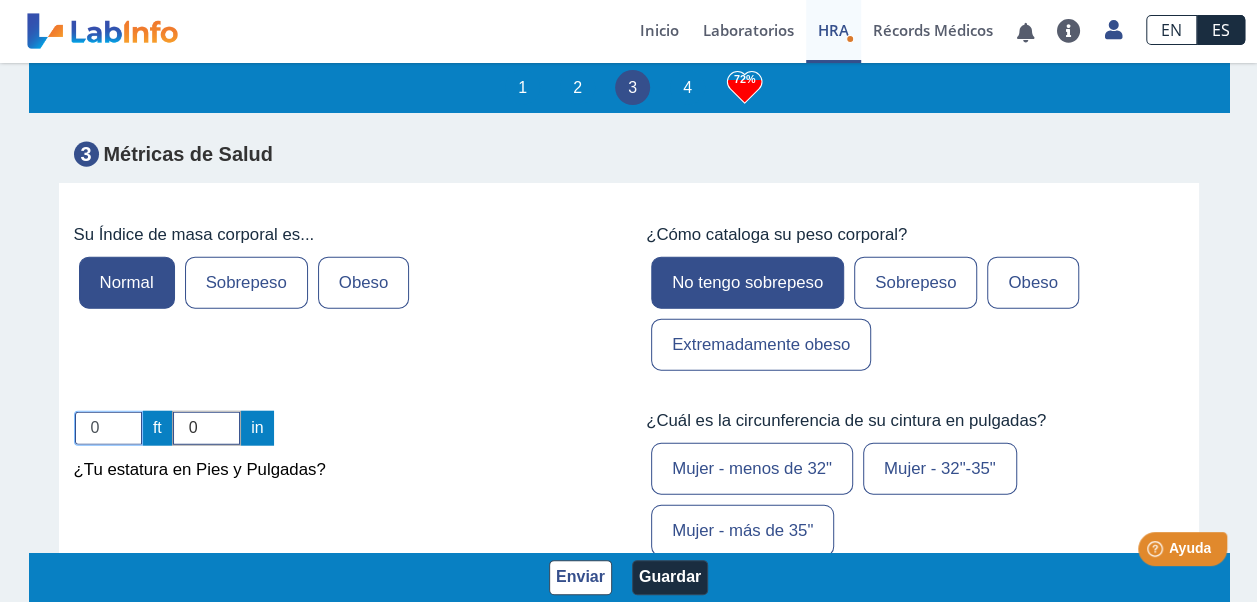 click on "0" at bounding box center [108, 428] 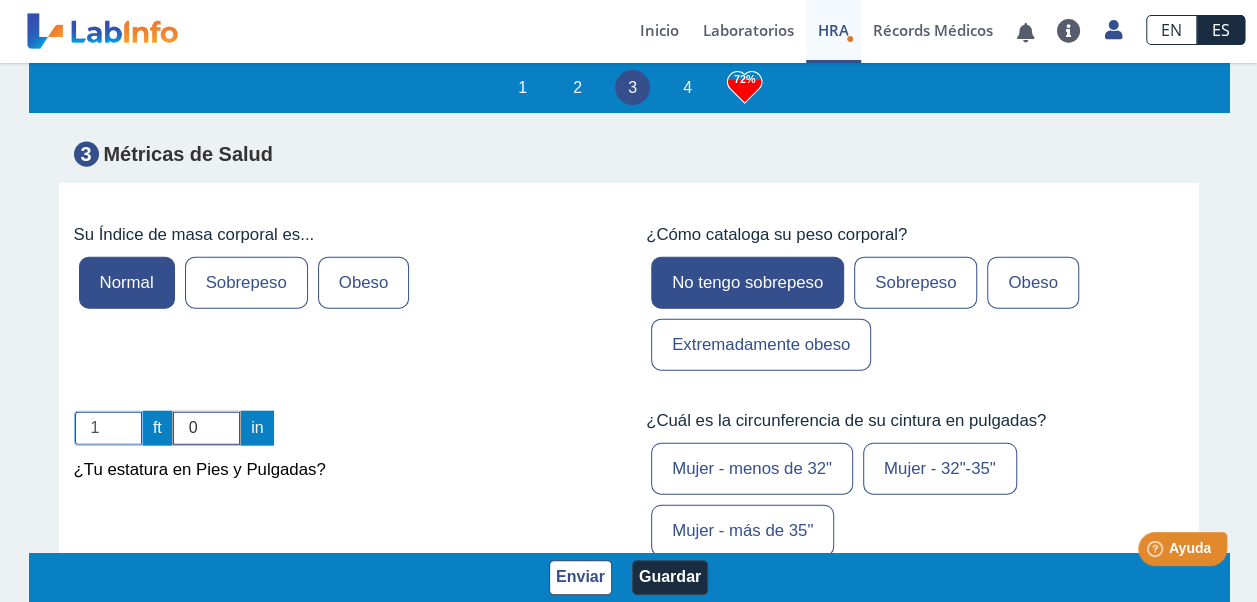 click on "1" at bounding box center (108, 428) 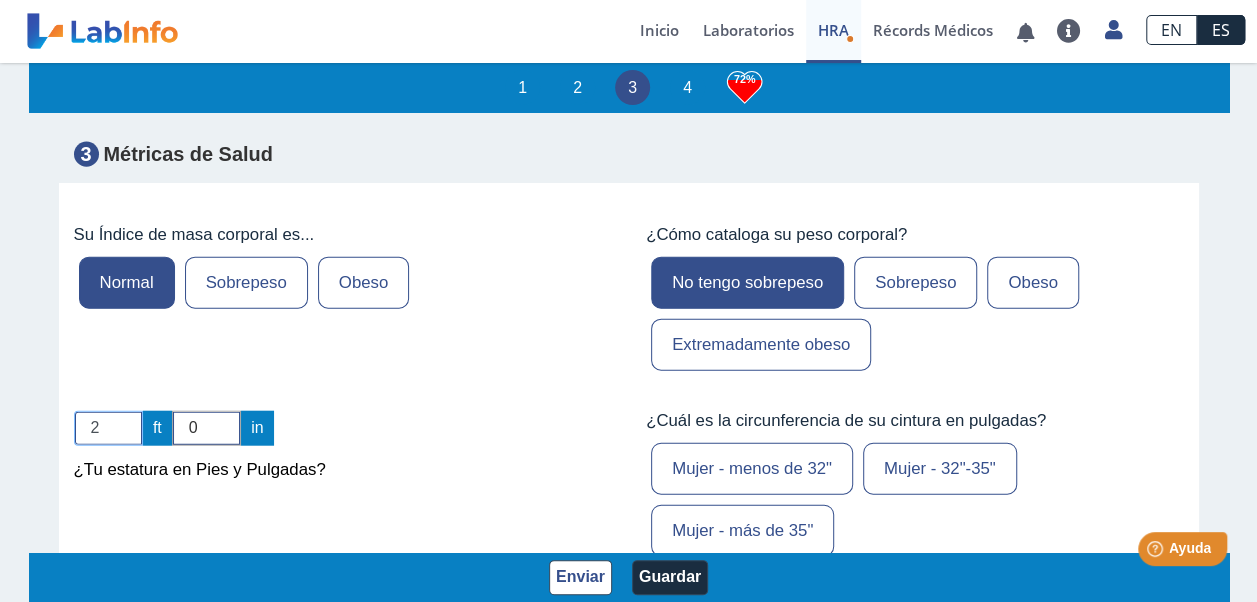click on "2" at bounding box center [108, 428] 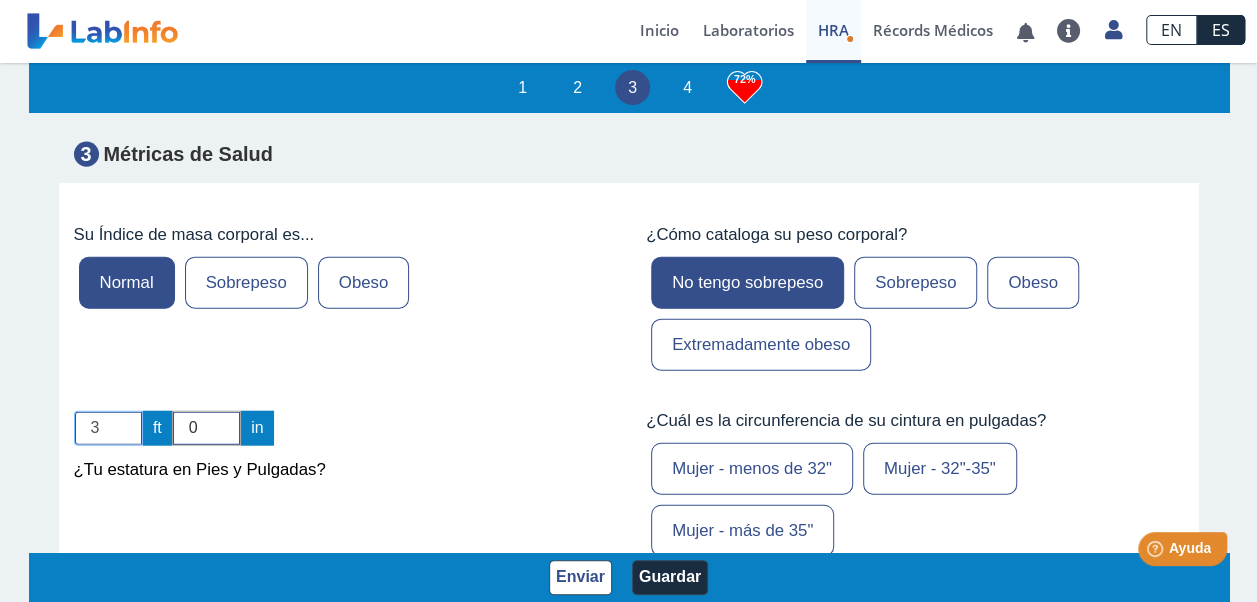 click on "3" at bounding box center [108, 428] 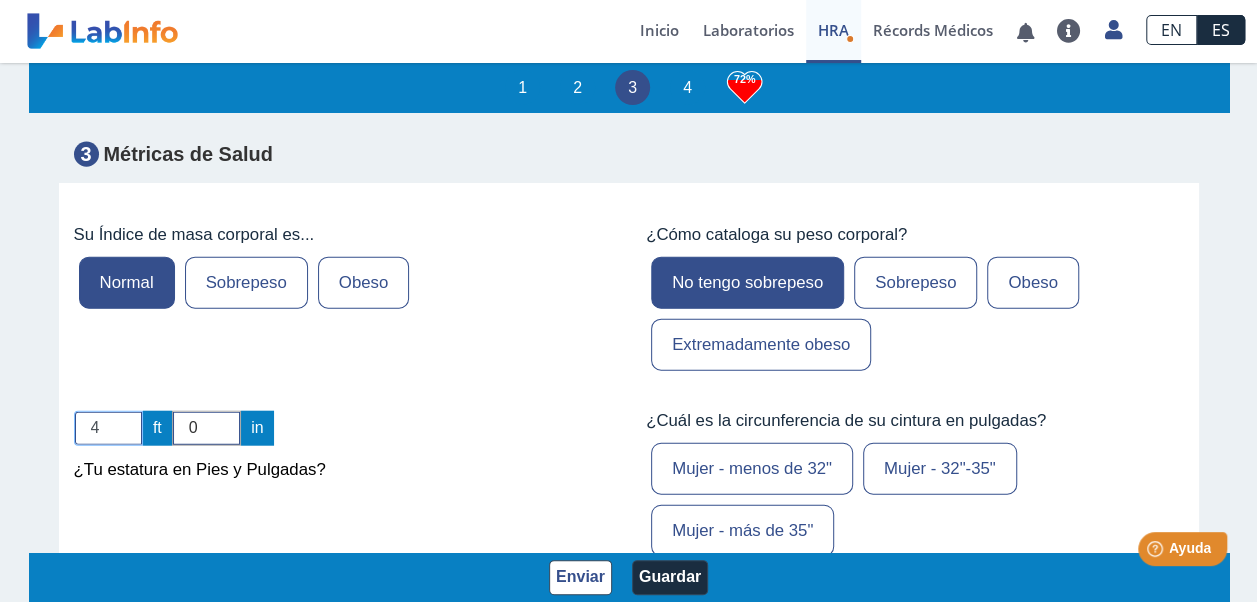click on "4" at bounding box center [108, 428] 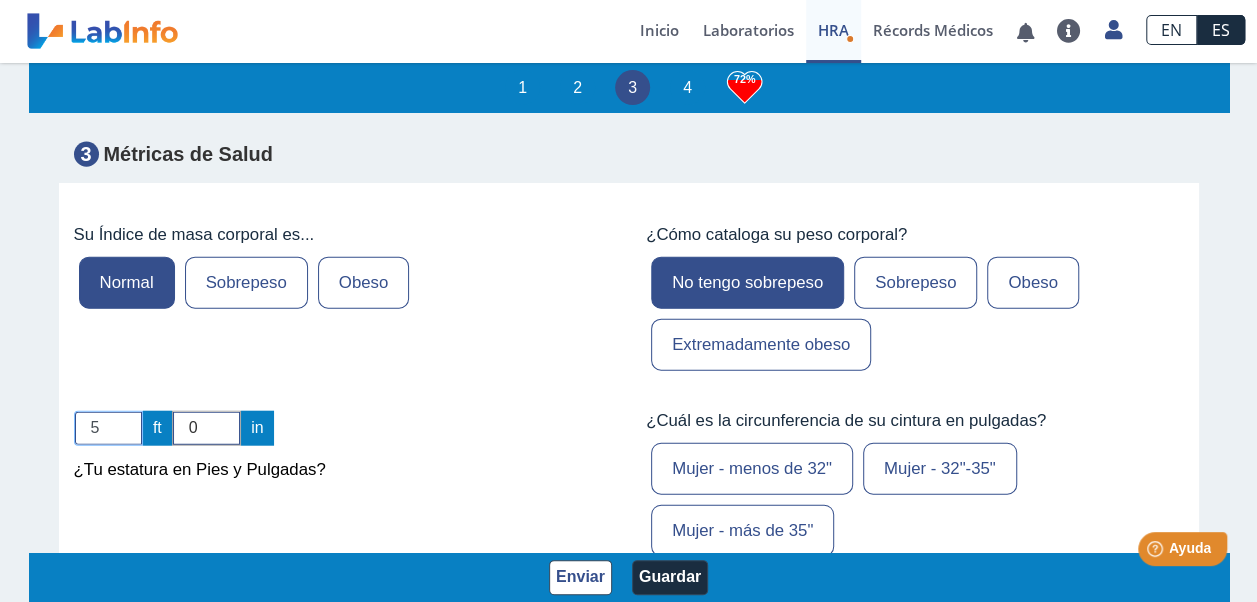 type on "5" 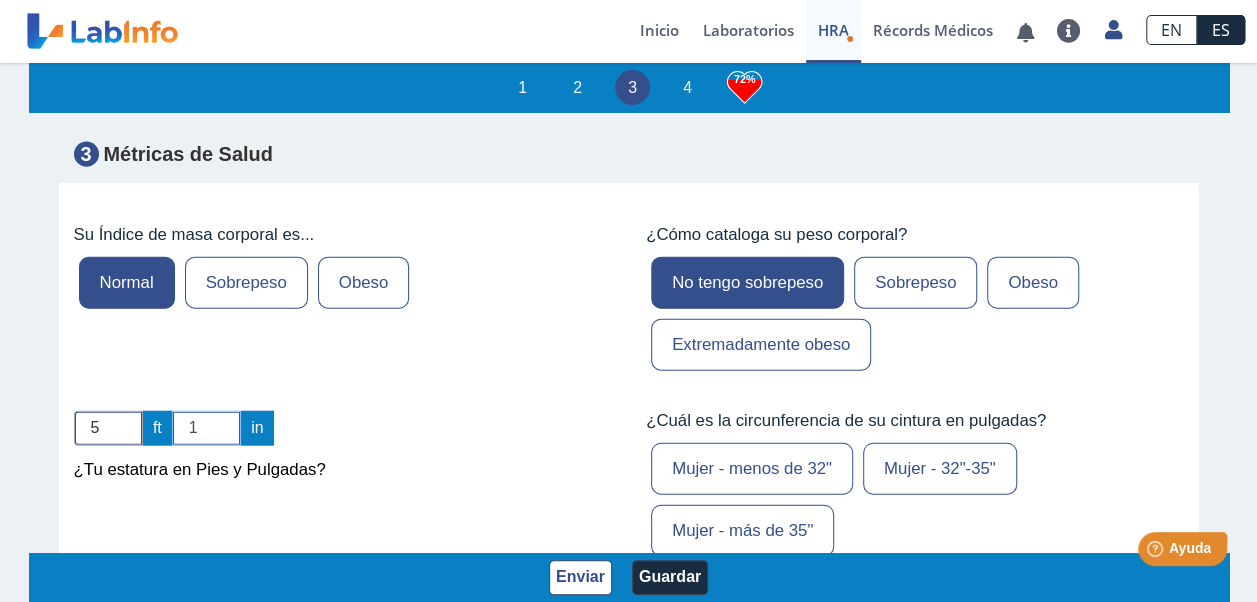click on "1" at bounding box center [206, 428] 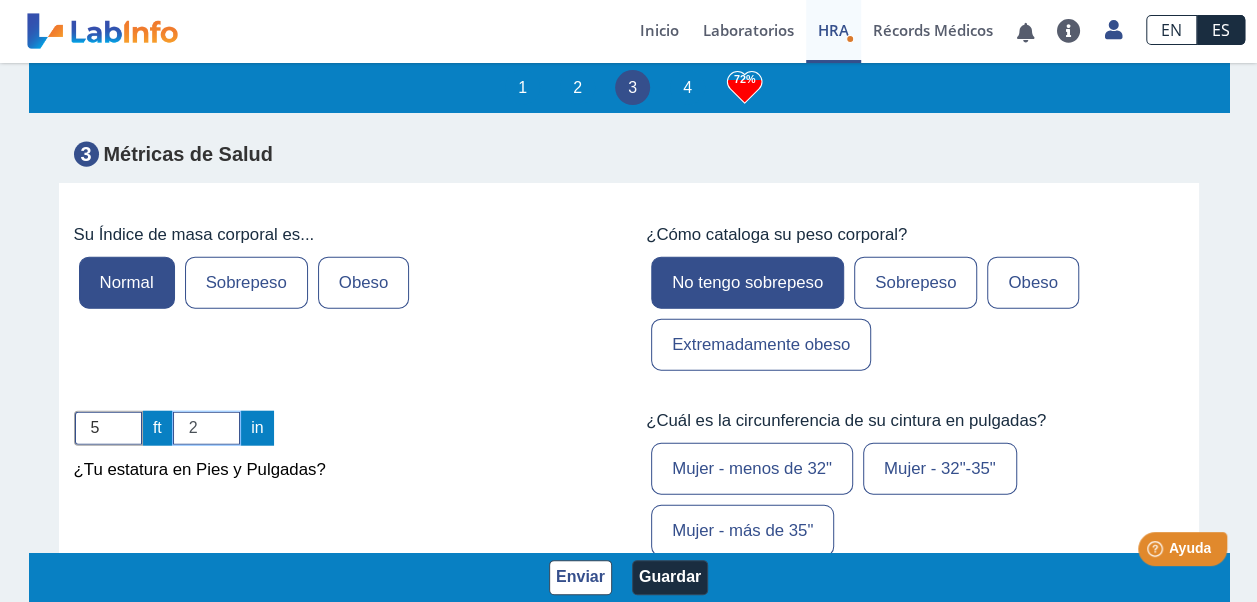 click on "2" at bounding box center [206, 428] 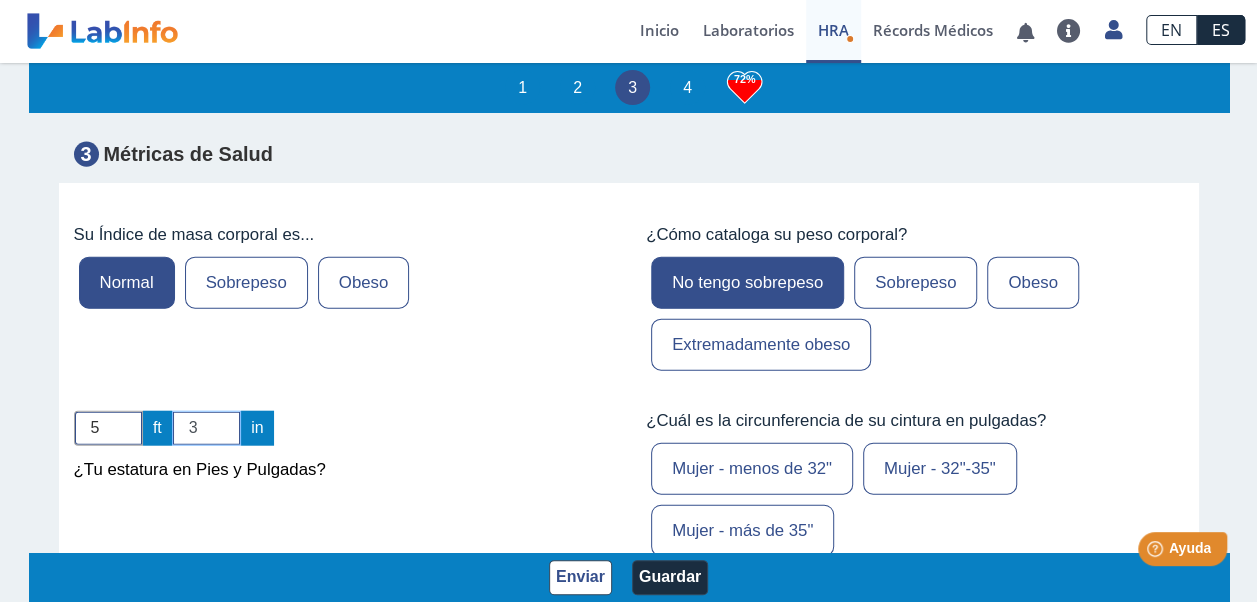 type on "3" 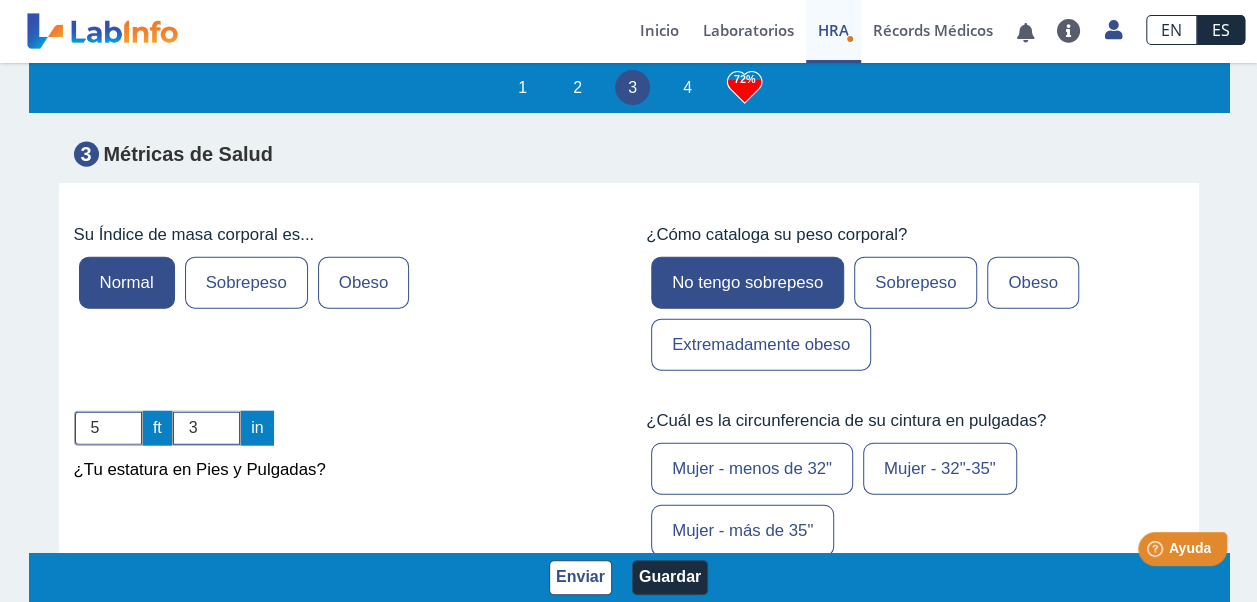 click on "Mujer - menos de 32"" at bounding box center (752, 469) 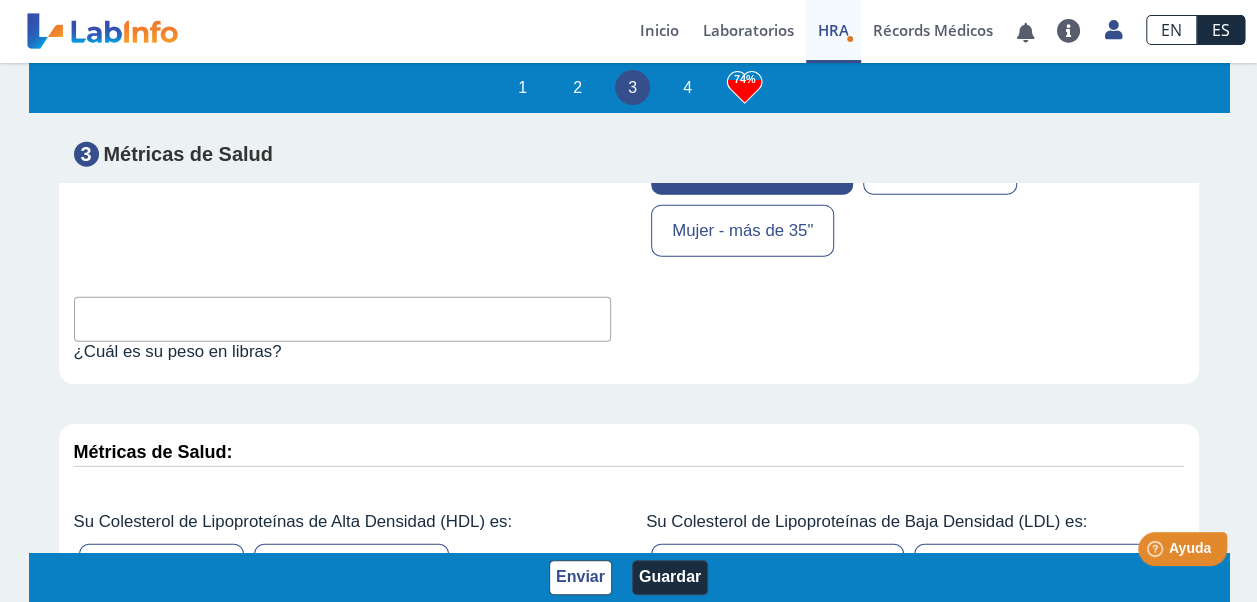 scroll, scrollTop: 6300, scrollLeft: 0, axis: vertical 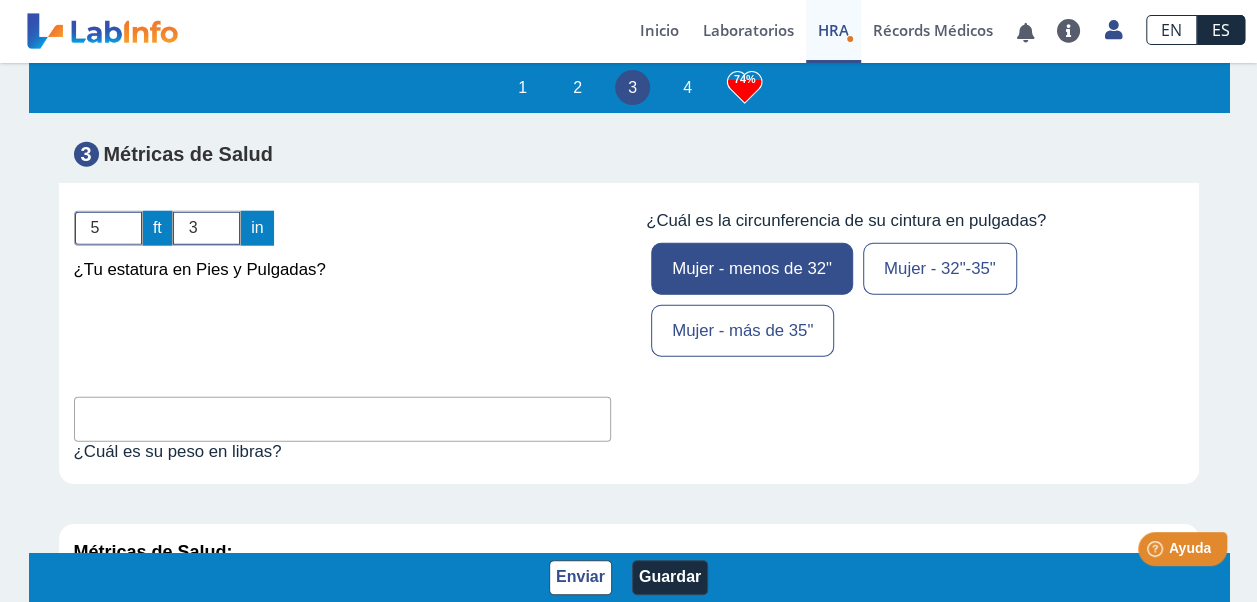 click at bounding box center (343, 419) 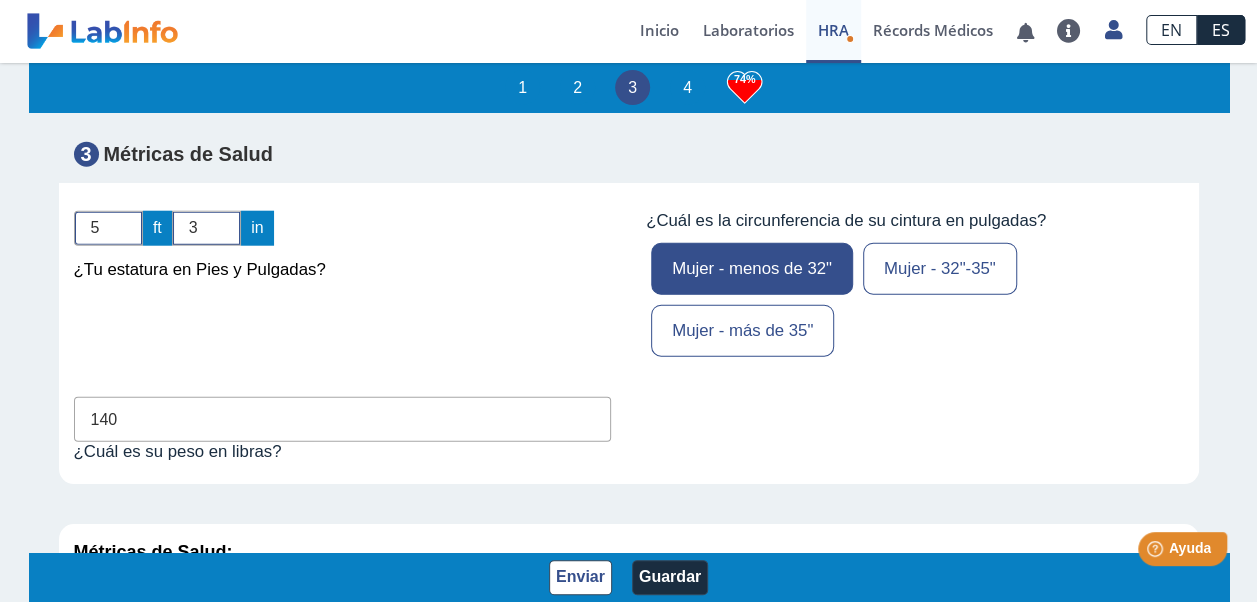 scroll, scrollTop: 6500, scrollLeft: 0, axis: vertical 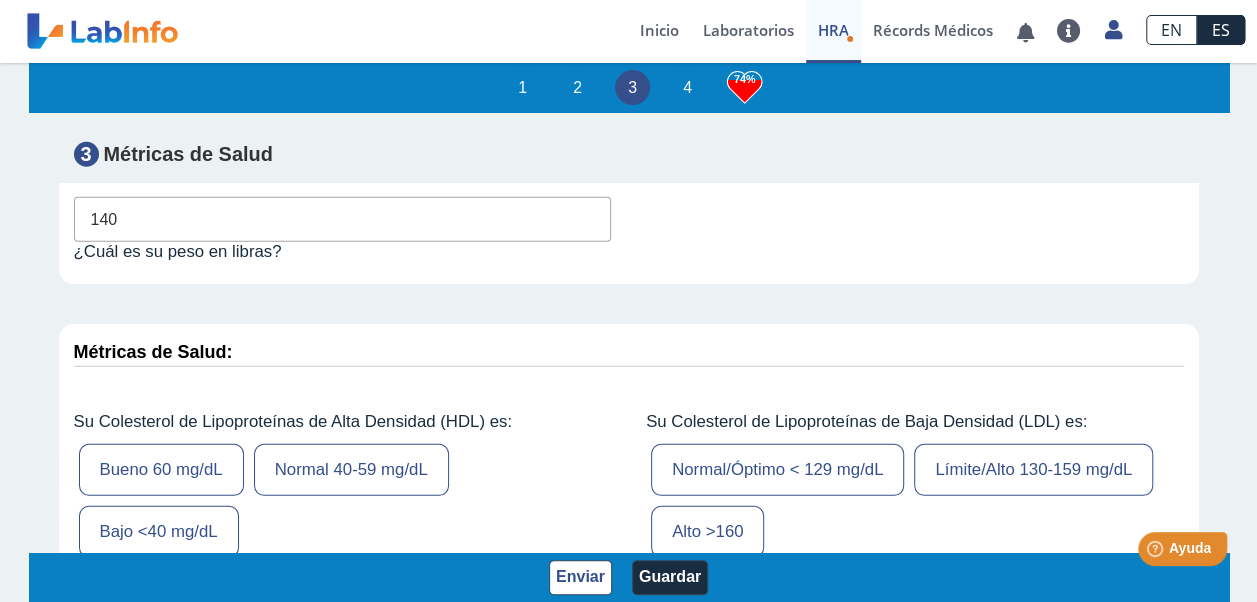 type on "140" 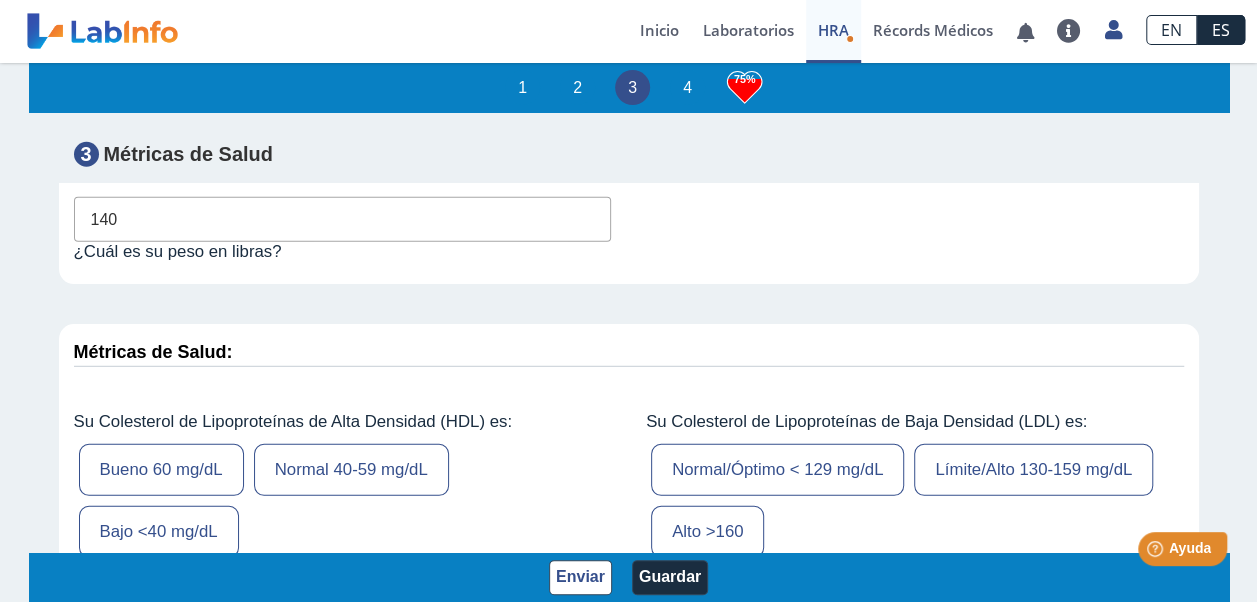 click on "Bueno 60 mg/dL" at bounding box center [161, 470] 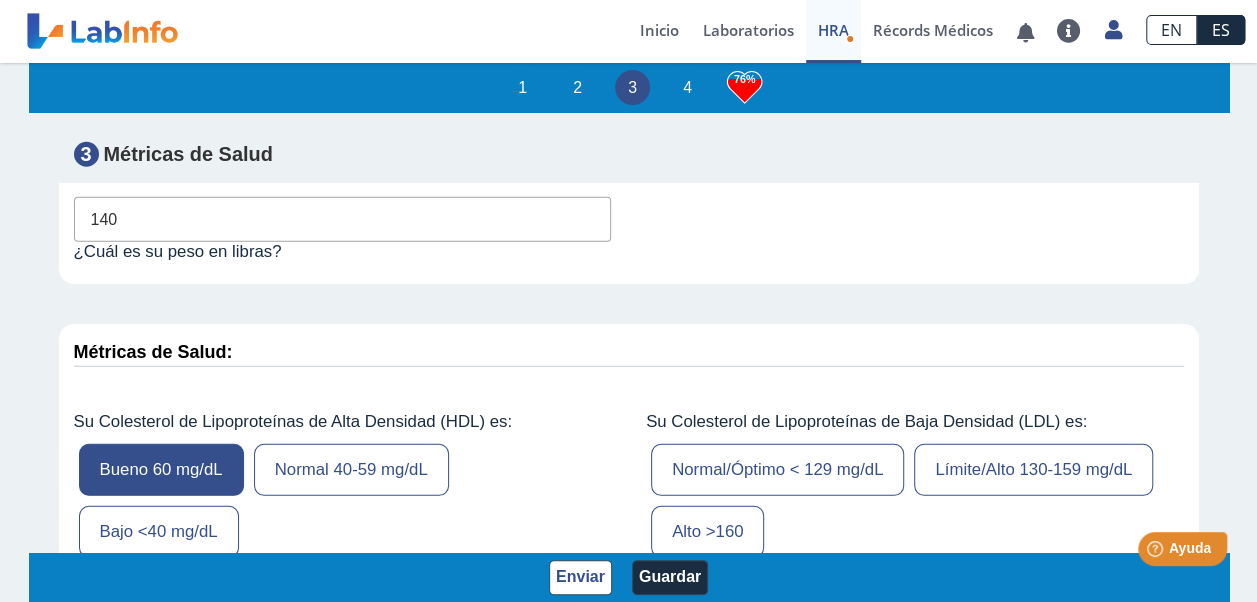click on "Normal/Óptimo < 129 mg/dL" at bounding box center [777, 470] 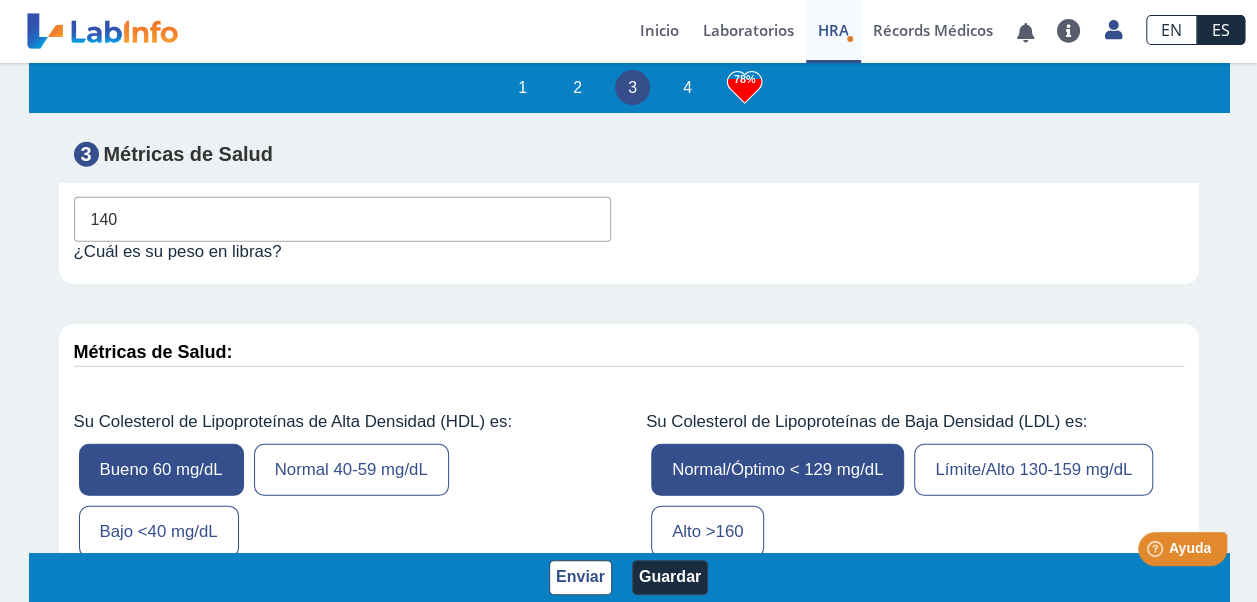 scroll, scrollTop: 6600, scrollLeft: 0, axis: vertical 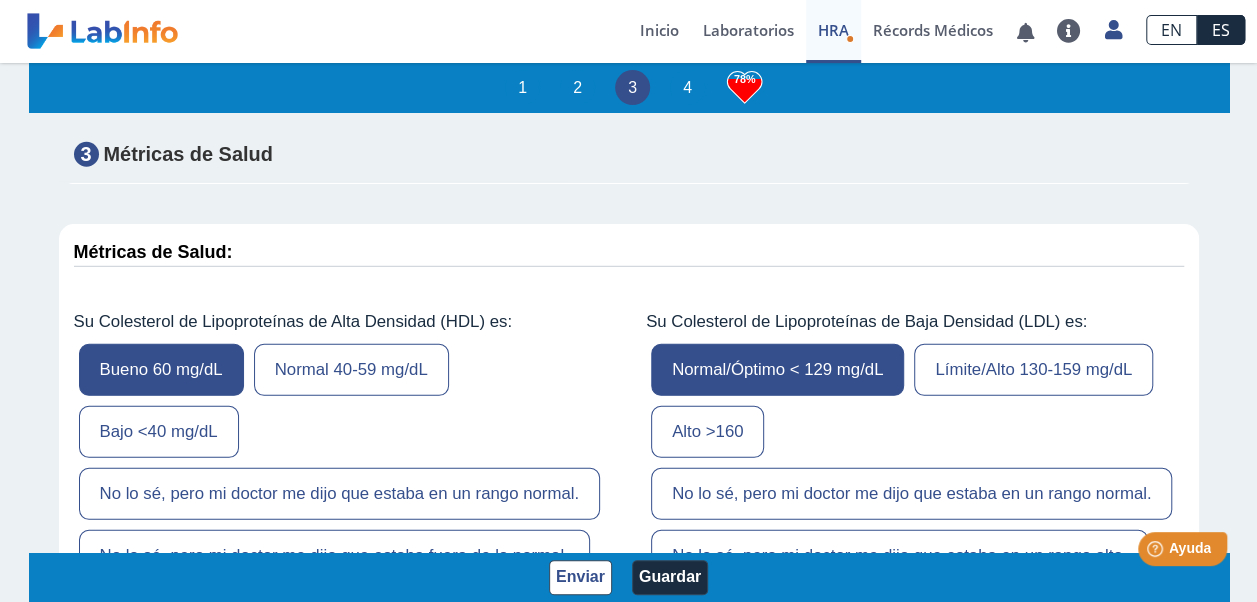 click on "No lo sé, pero mi doctor me dijo que estaba en un rango normal." at bounding box center (339, 494) 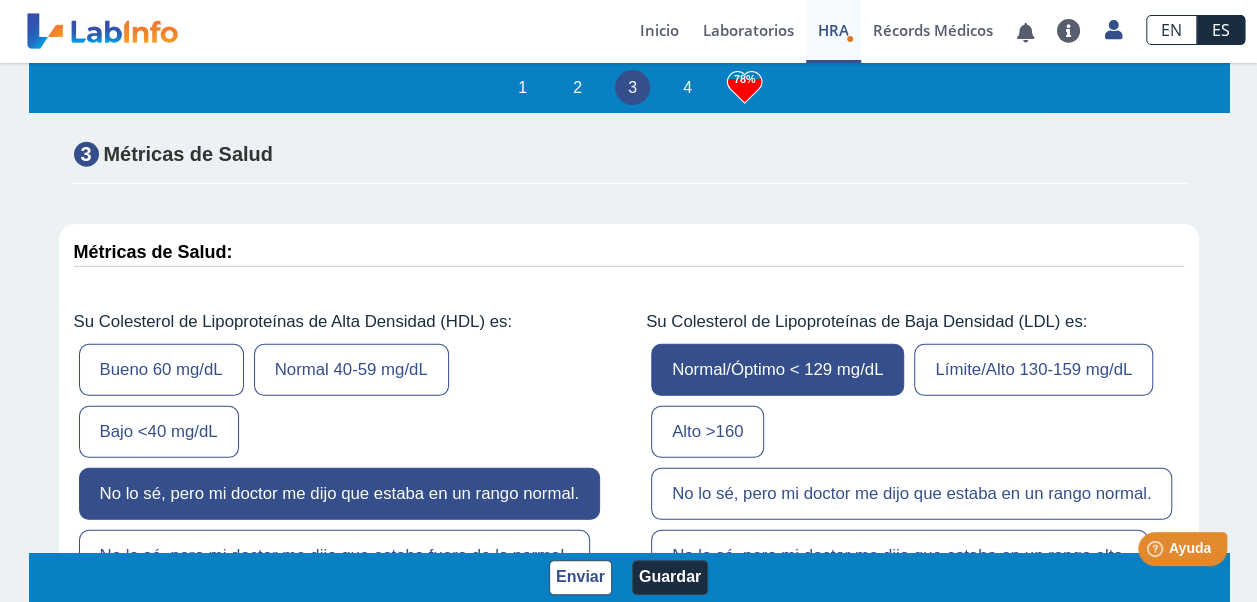 click on "No lo sé, pero mi doctor me dijo que estaba en un rango normal." at bounding box center [911, 494] 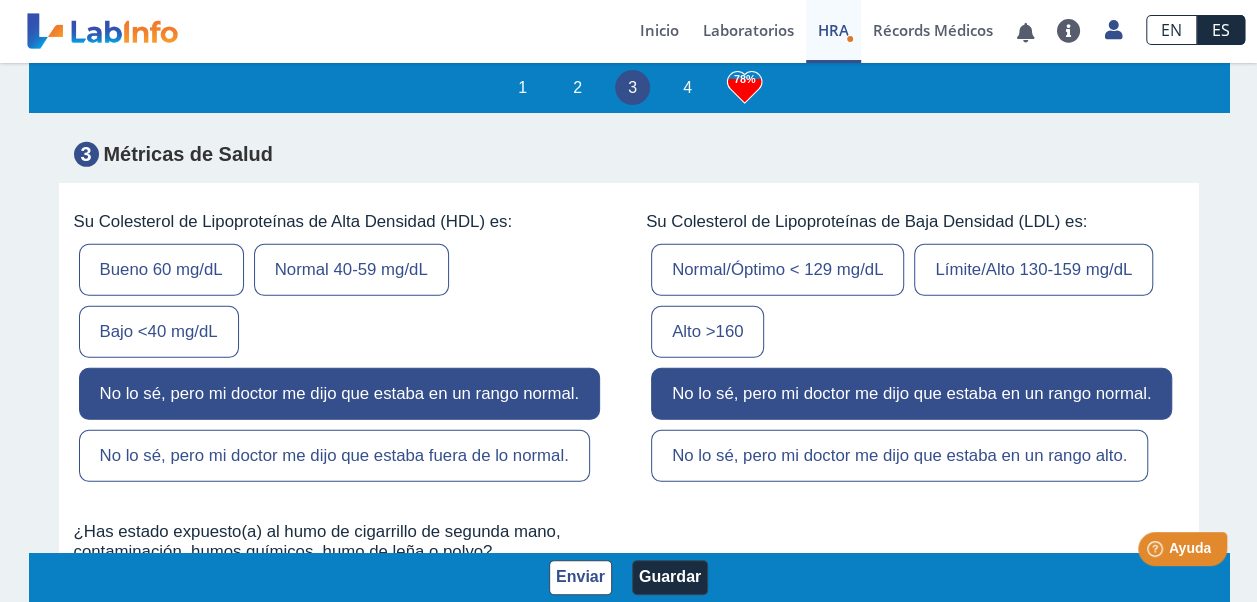 scroll, scrollTop: 6800, scrollLeft: 0, axis: vertical 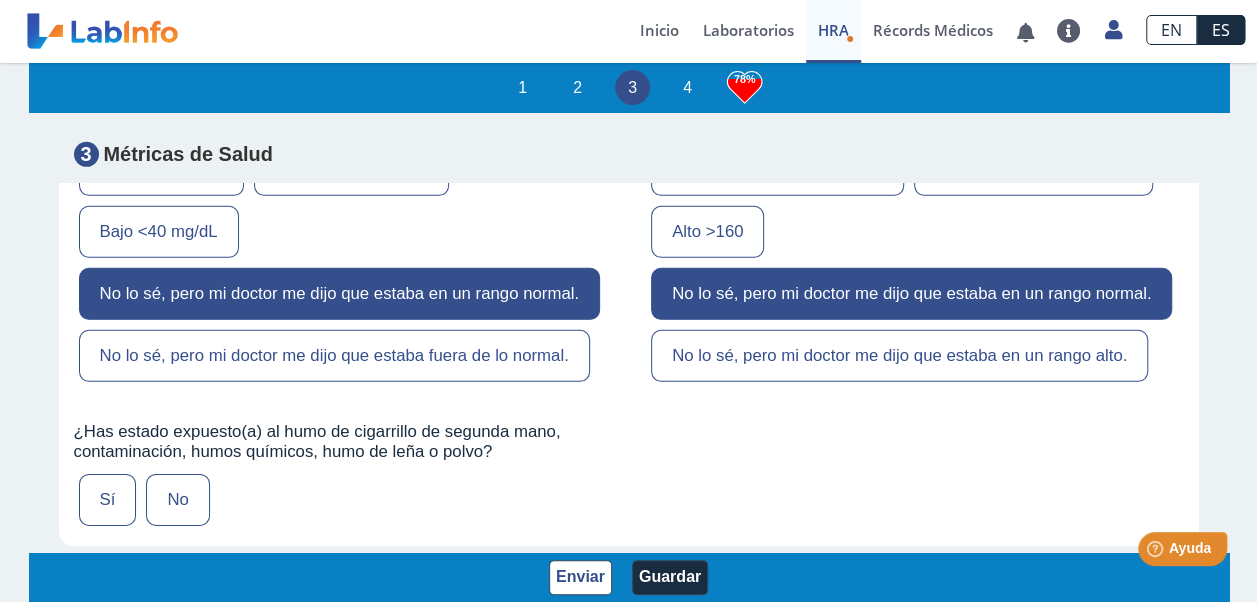 click on "Sí" at bounding box center (108, 500) 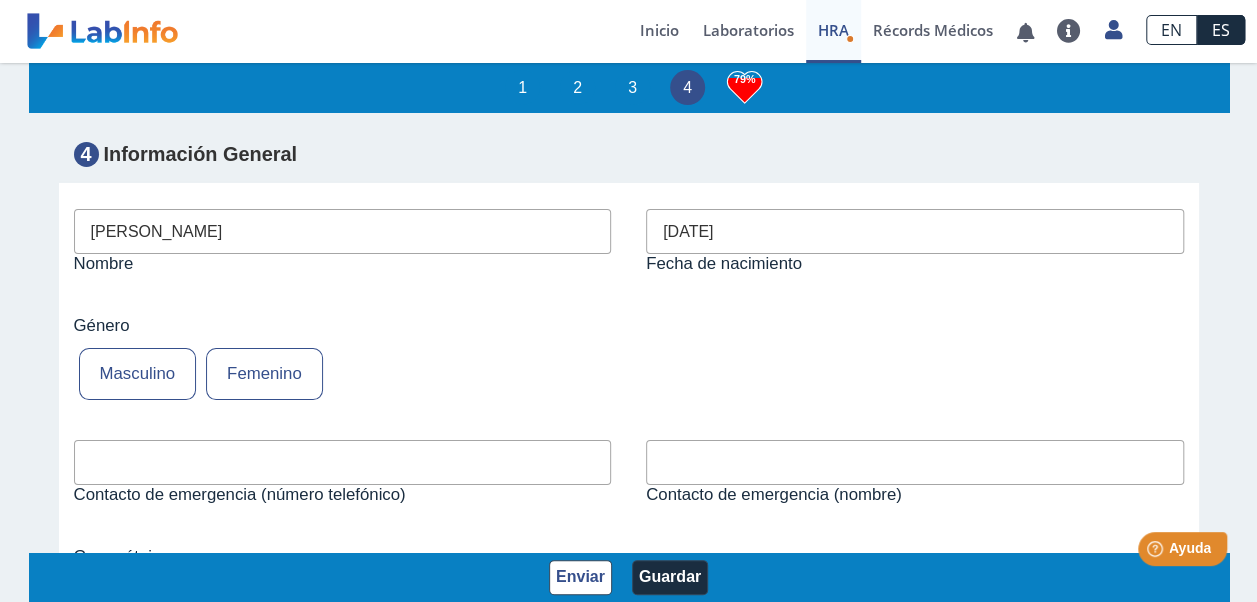 scroll, scrollTop: 7400, scrollLeft: 0, axis: vertical 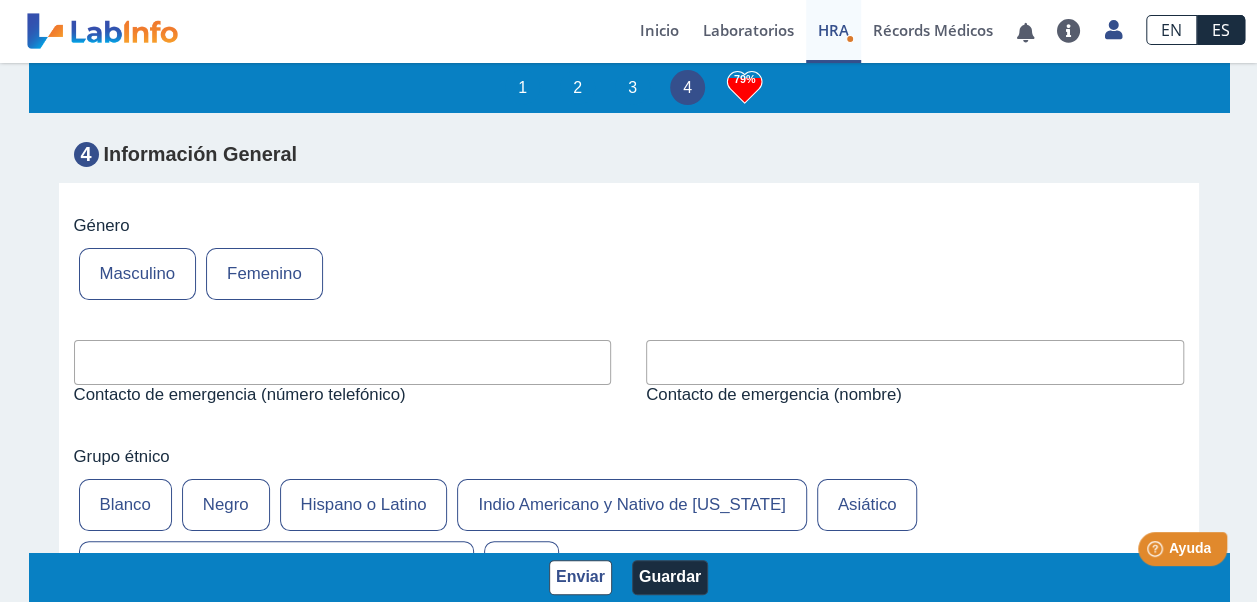 click on "Blanco" at bounding box center (125, 505) 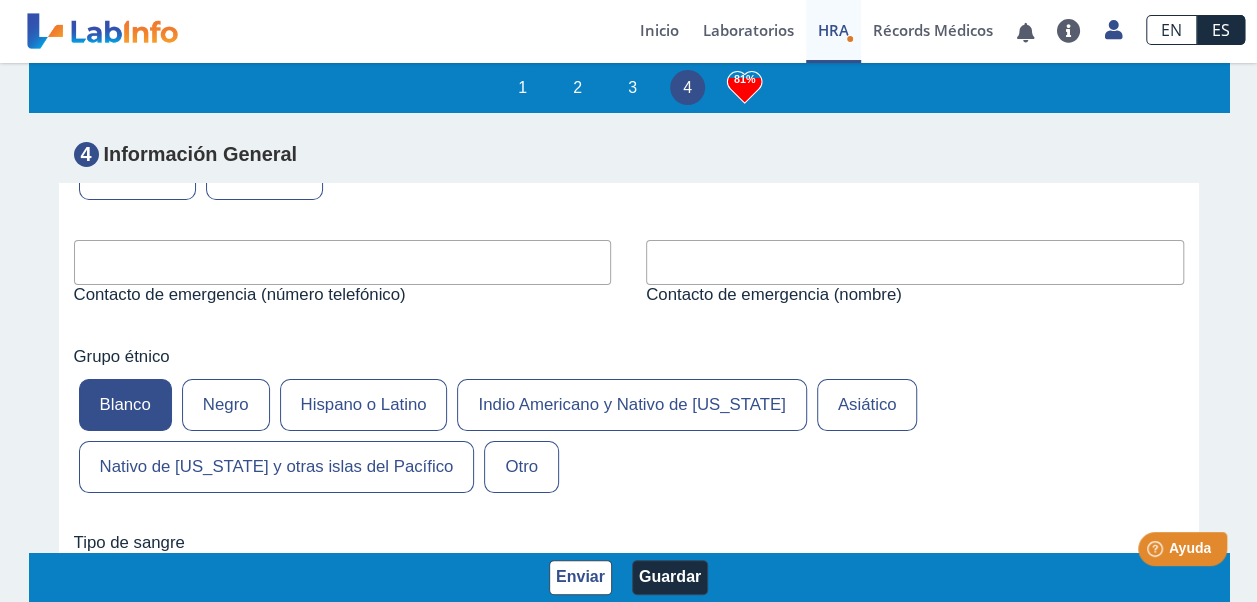 scroll, scrollTop: 7600, scrollLeft: 0, axis: vertical 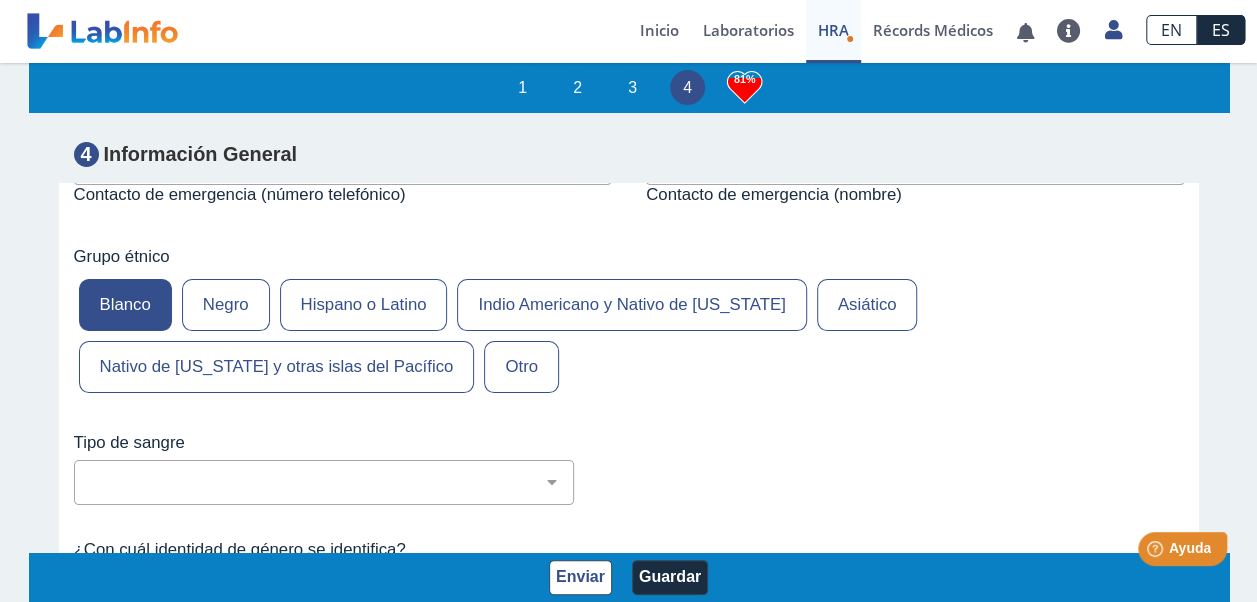 click on "Hispano o Latino" at bounding box center (364, 305) 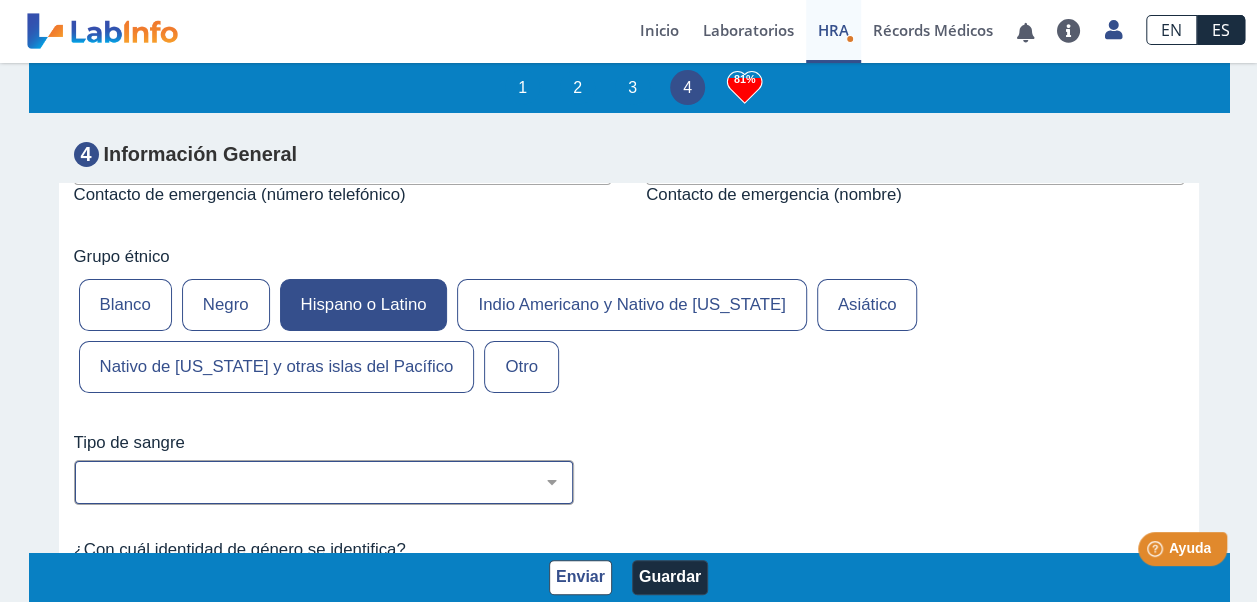 click on "No estoy seguro   O Negativo   O Positivo   A Negativo   A Positivo   B Negativo   B Positivo   AB Negativo   AB Positivo" at bounding box center [332, 482] 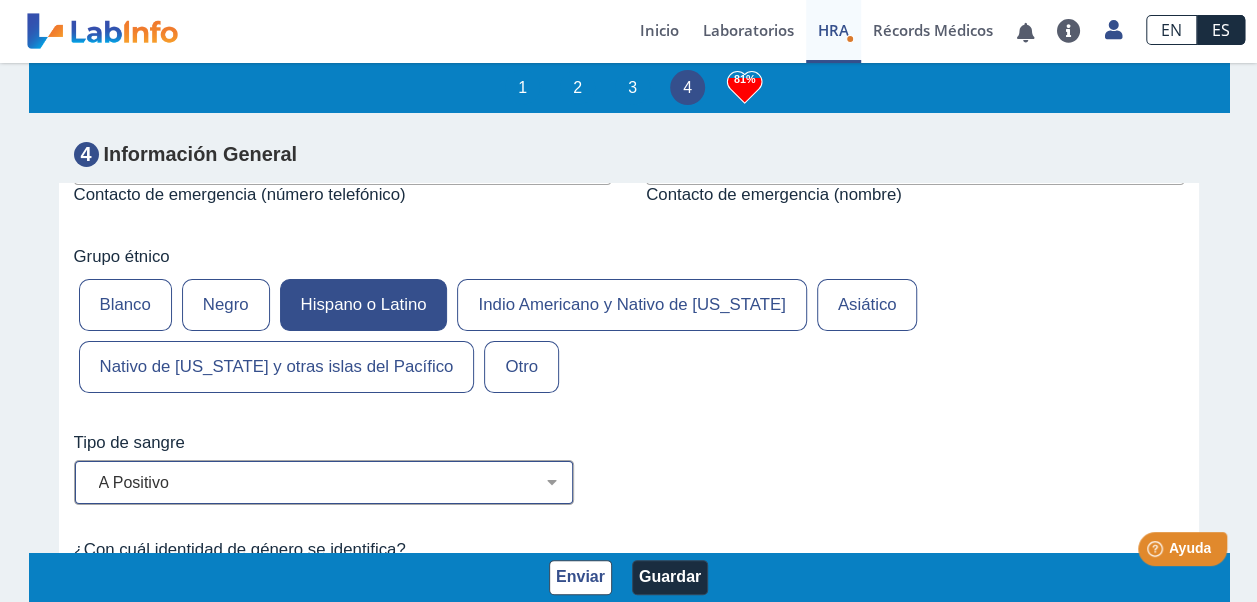 select on "5: 231" 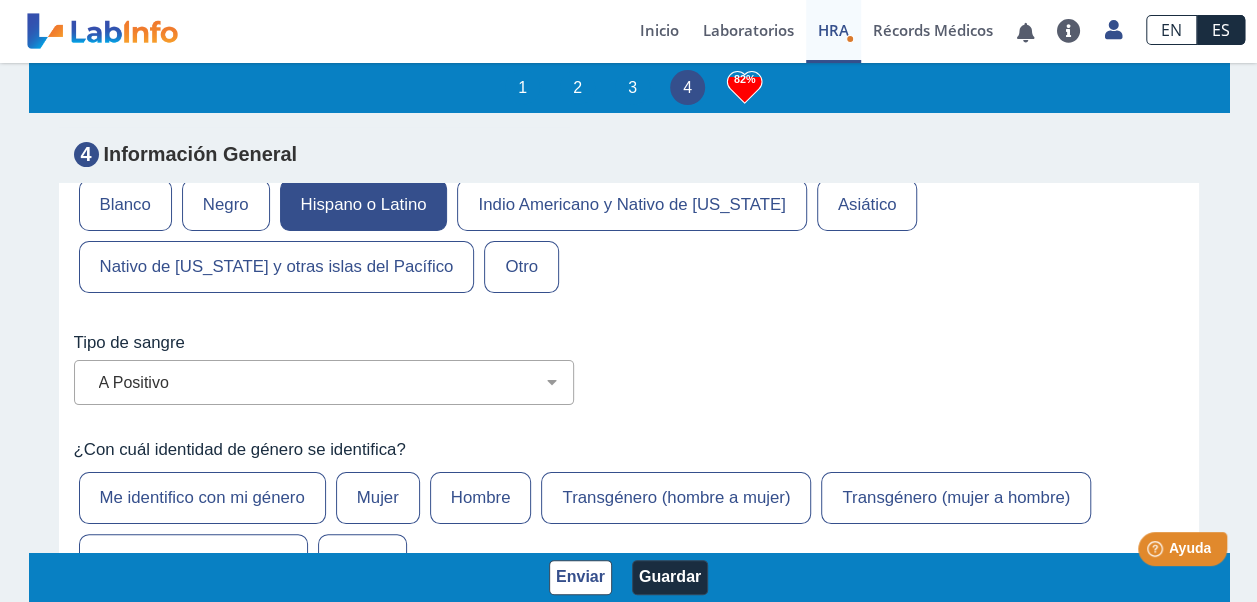 scroll, scrollTop: 7800, scrollLeft: 0, axis: vertical 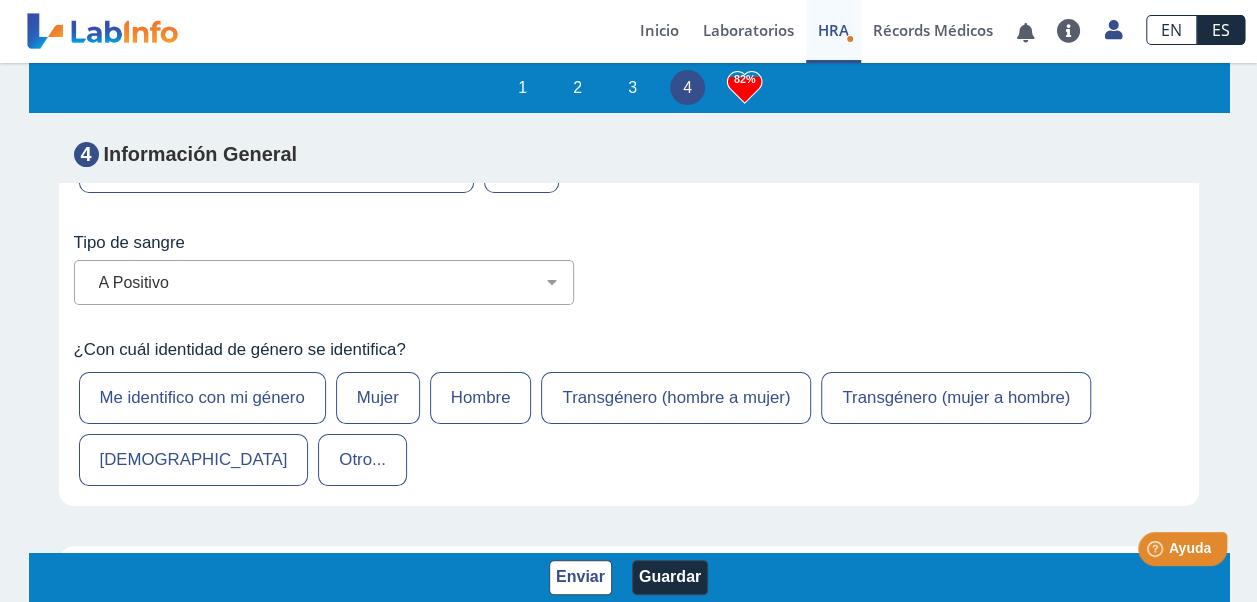 click on "Mujer" at bounding box center (378, 398) 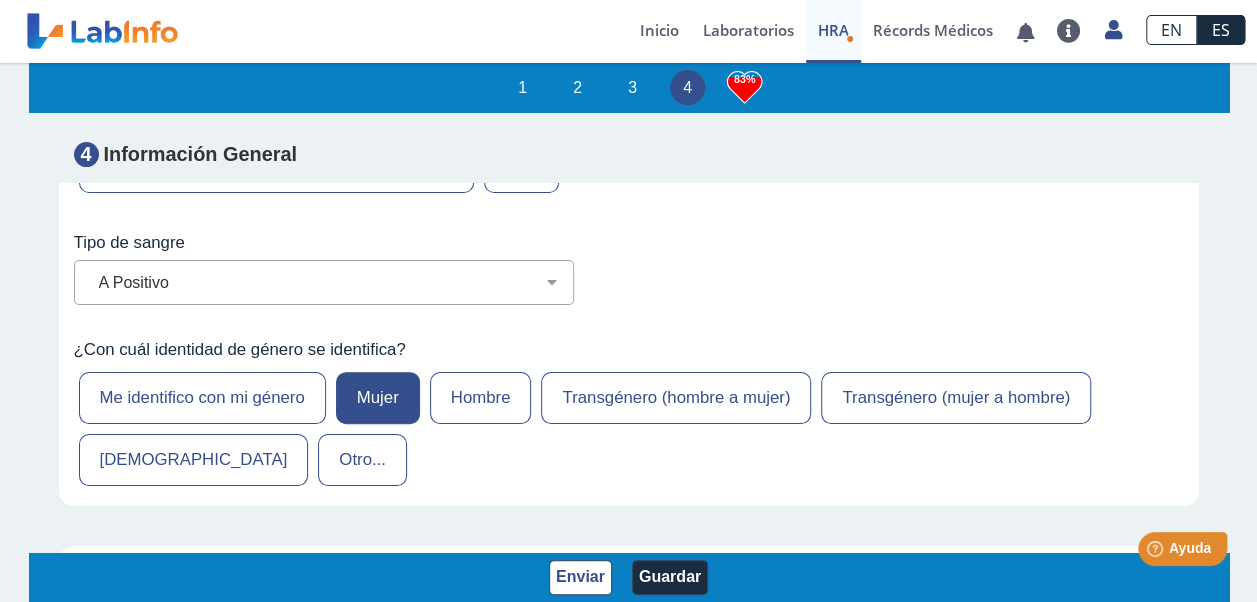 click on "Me identifico con mi género" at bounding box center [202, 398] 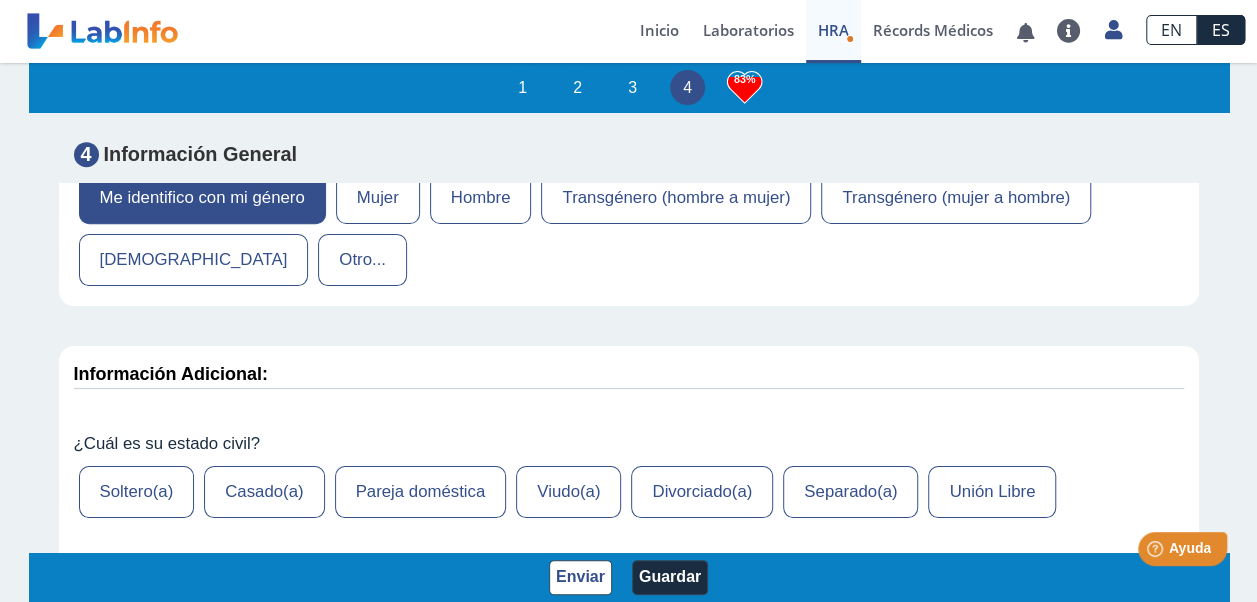 scroll, scrollTop: 8100, scrollLeft: 0, axis: vertical 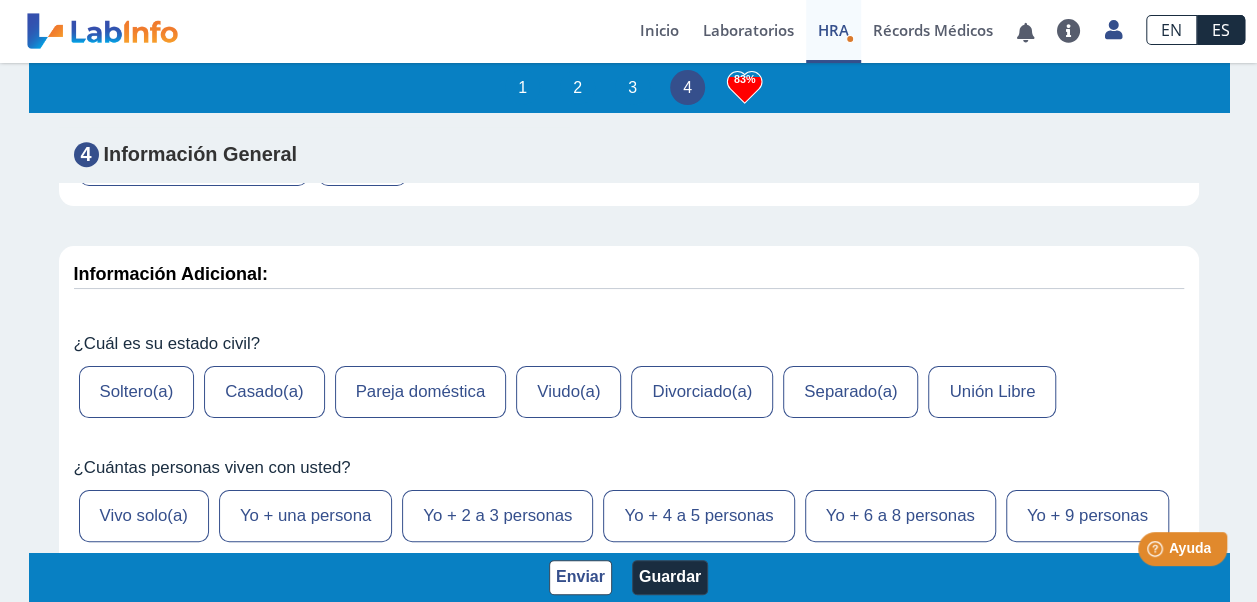 click on "Unión Libre" at bounding box center [992, 392] 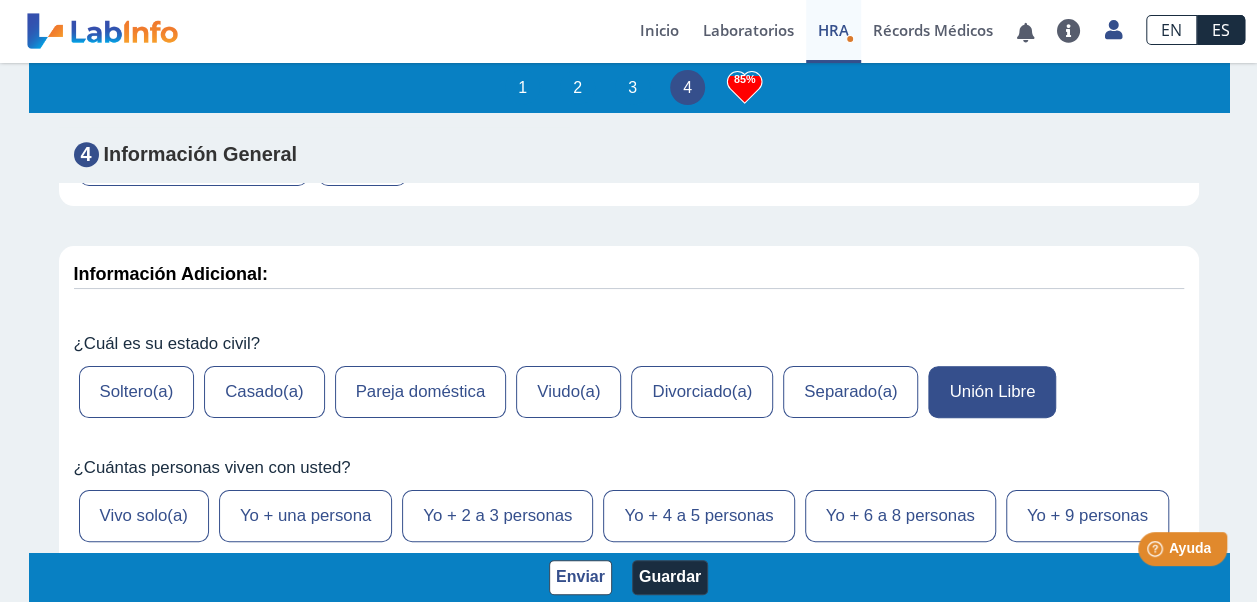 click on "Yo + 2 a 3 personas" at bounding box center [497, 516] 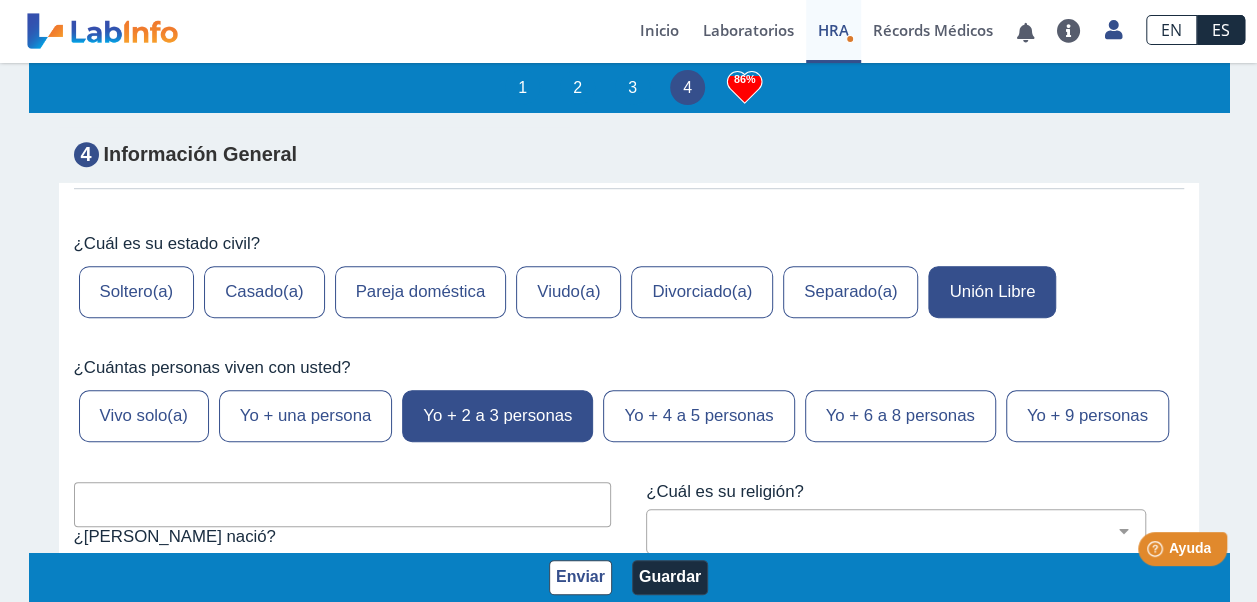 scroll, scrollTop: 8300, scrollLeft: 0, axis: vertical 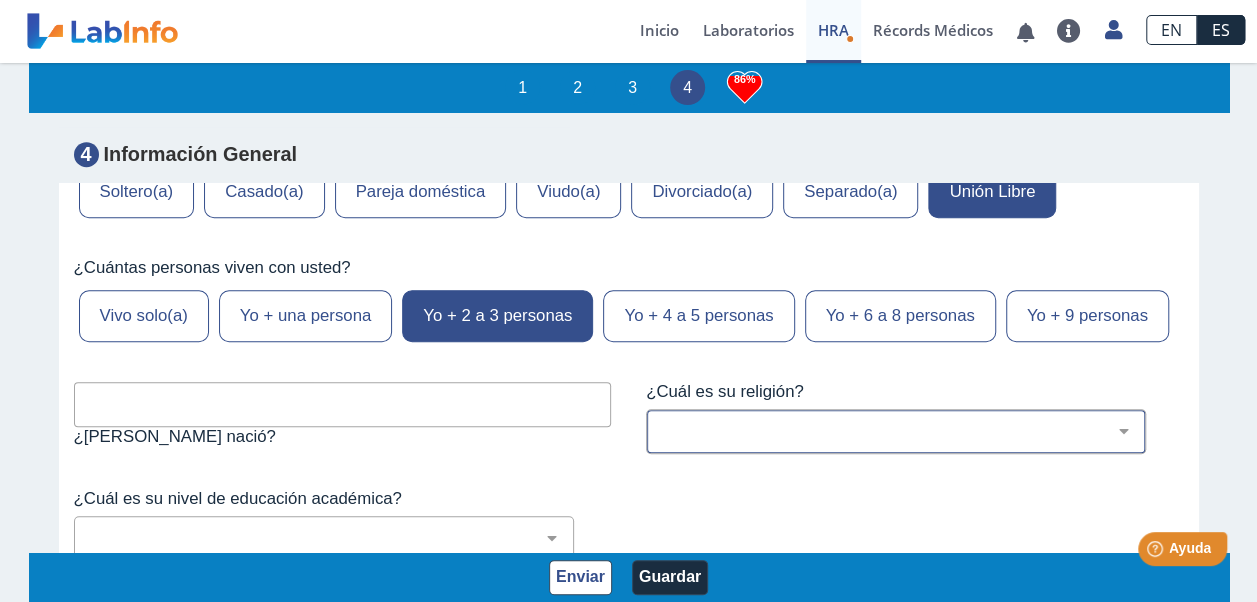 click on "[DEMOGRAPHIC_DATA] (cualquier denominación)   [DEMOGRAPHIC_DATA]   [DEMOGRAPHIC_DATA]   Ateo   Agnóstico   Otro no listado   Prefiero no responder   [DEMOGRAPHIC_DATA]" at bounding box center [904, 431] 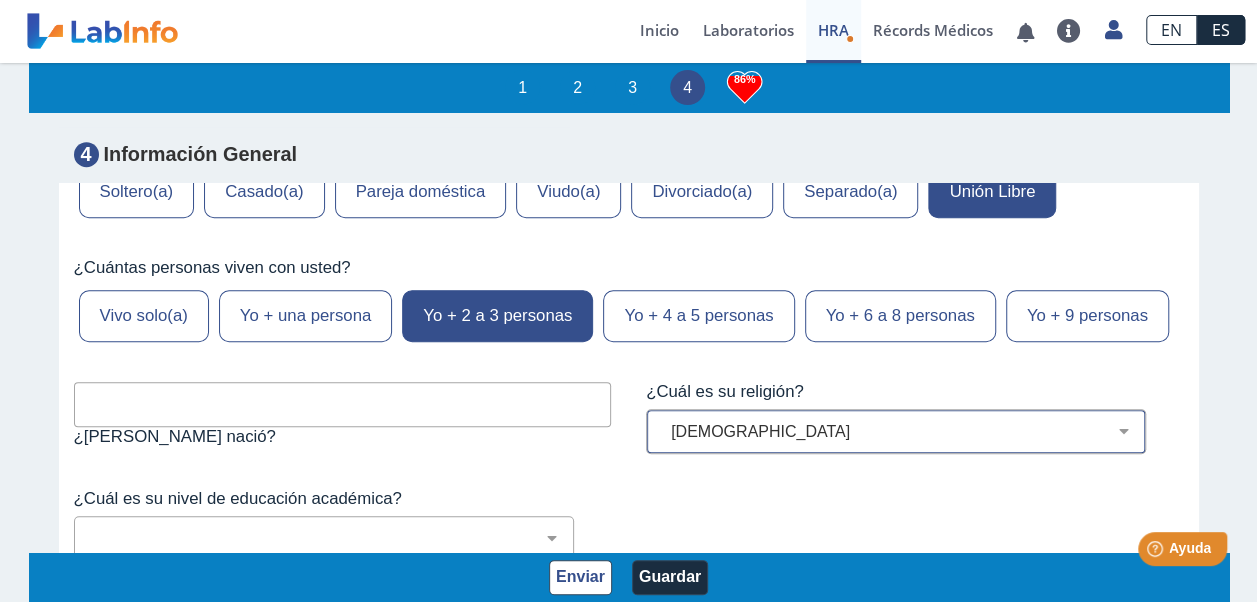 select on "12: 273" 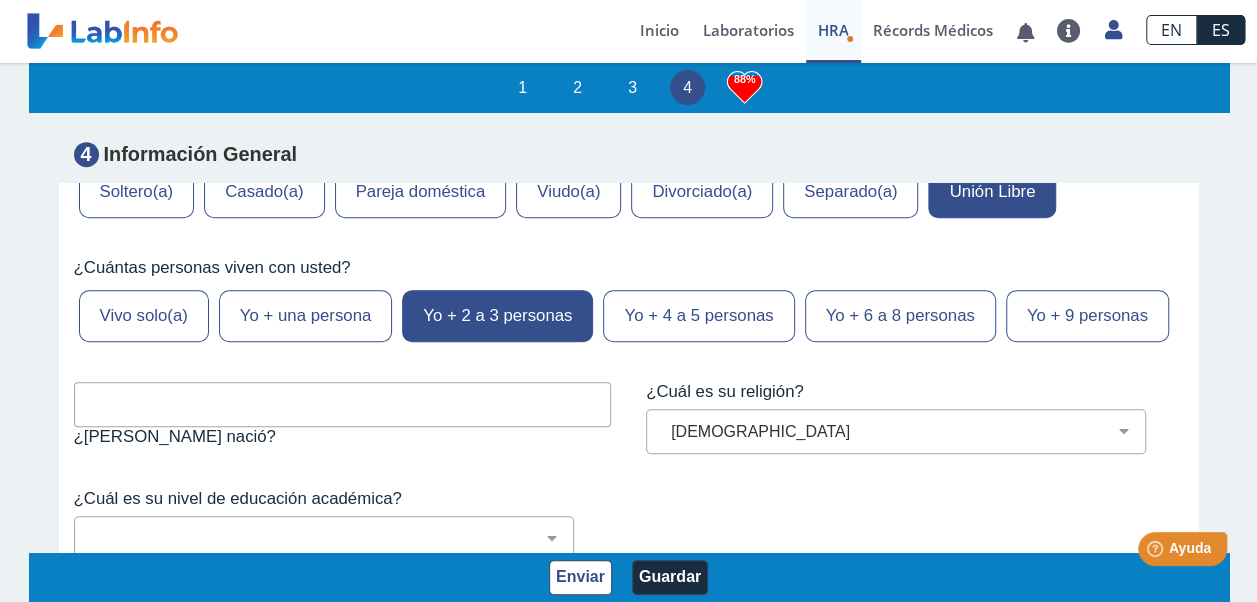 click at bounding box center [343, 404] 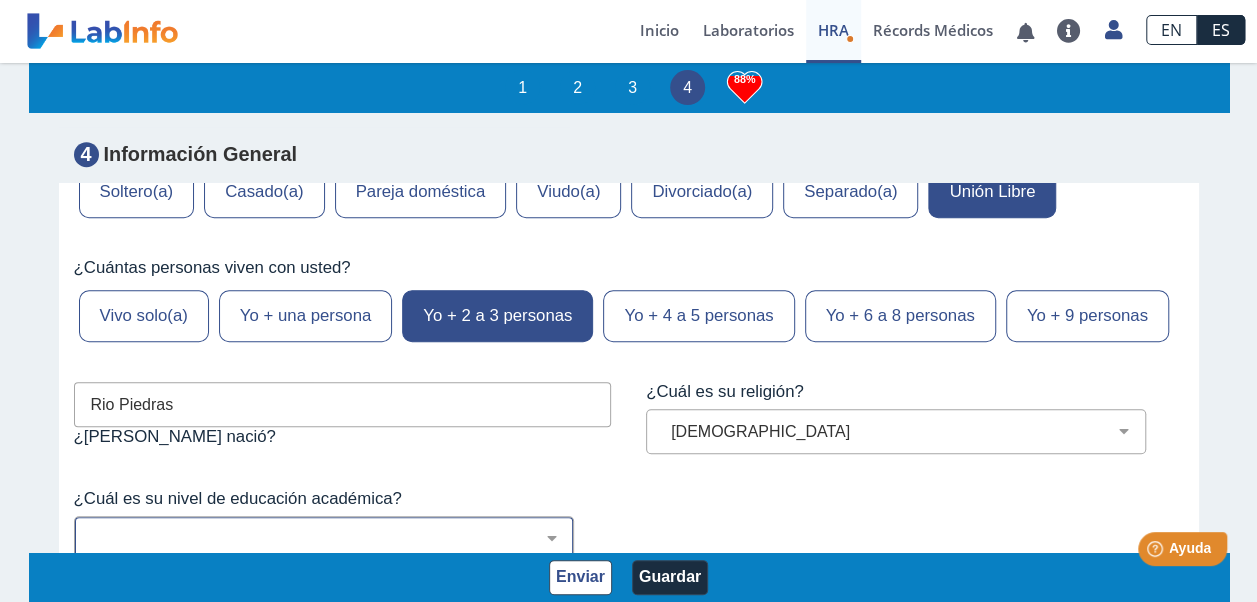 type on "Rio Piedras" 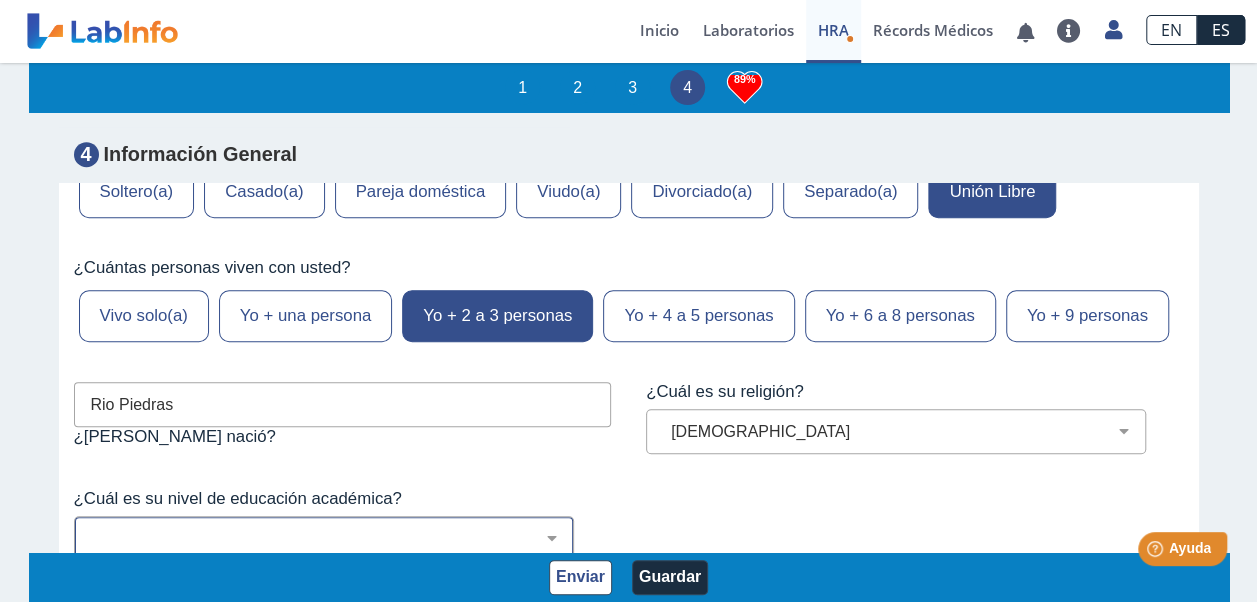 click on "No fui a la escuela   Escuela primaria   Algo de escuela secundaria o equivalente sin diploma   Graduado de escuela secundaria o equivalente   Adiestramientos técnicos o vocacionales   Estudios universitarios sin completar   Estudios universitarios completados   Maestría   Doctorado" at bounding box center [332, 538] 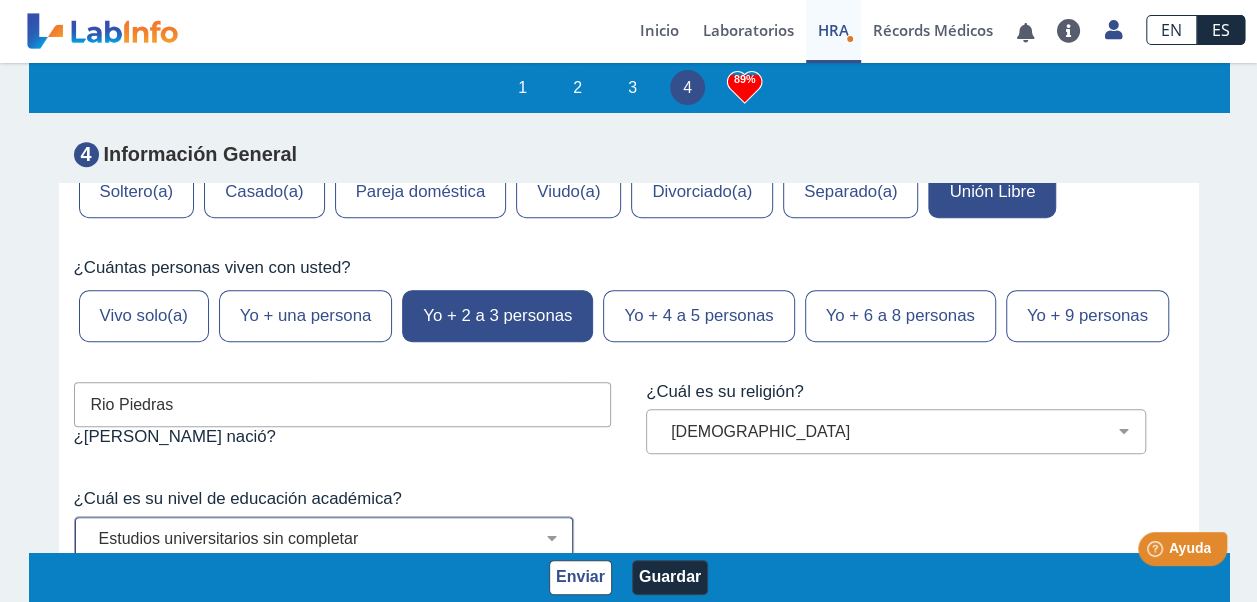 select on "6: 279" 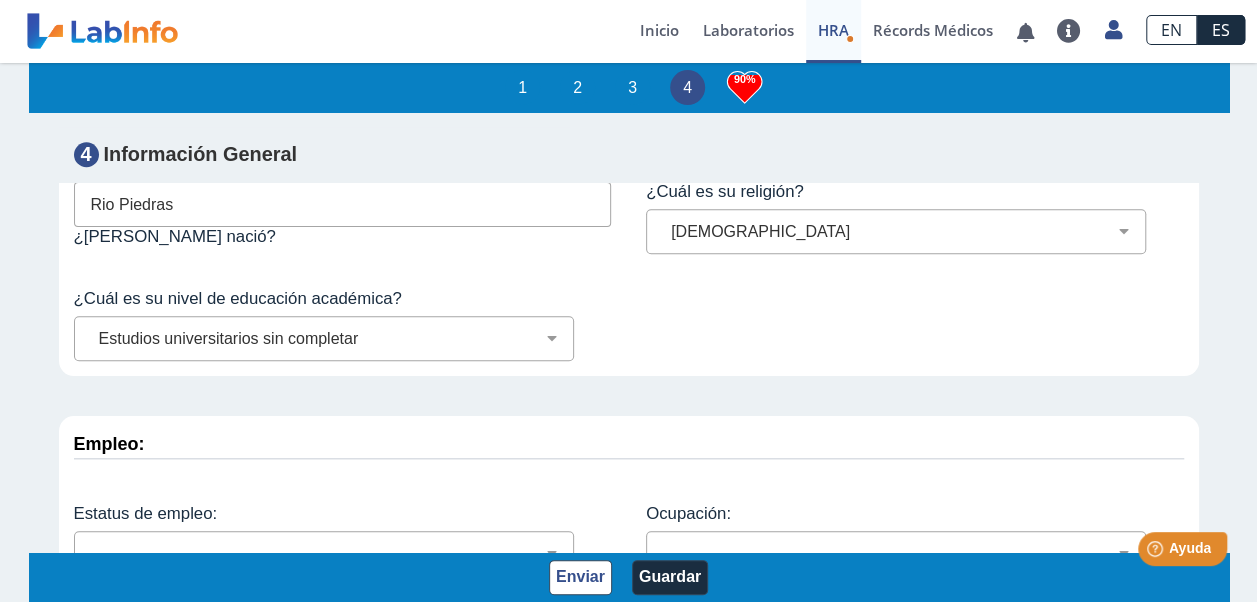 scroll, scrollTop: 8541, scrollLeft: 0, axis: vertical 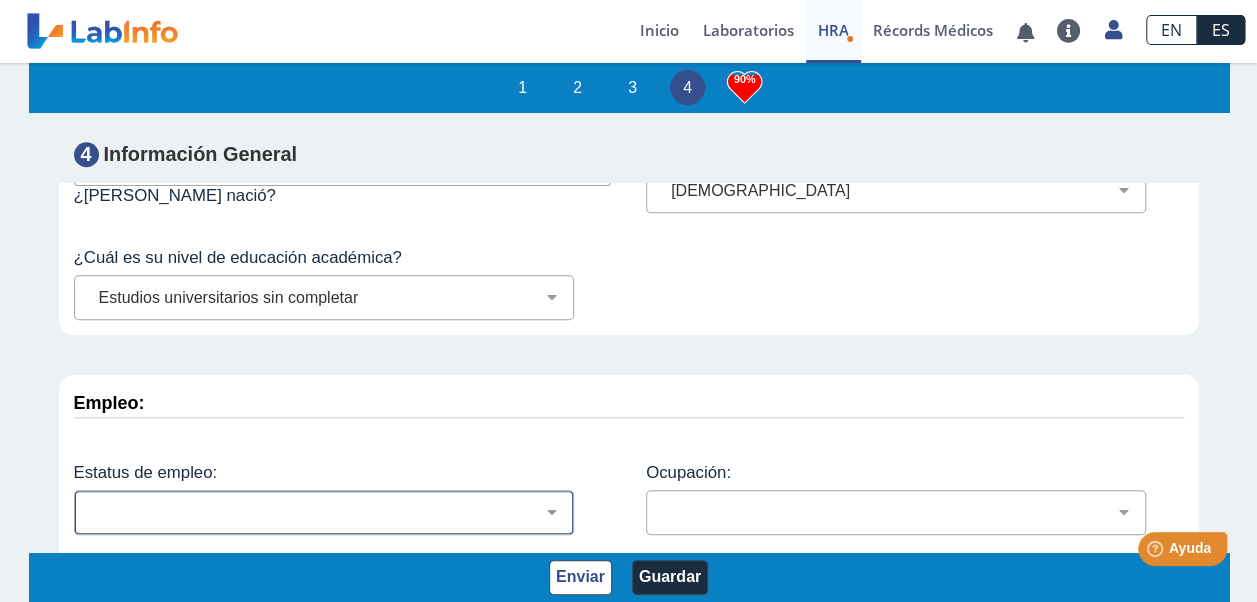 click on "Empleado a tiempo parcial   Empleado a tiempo completo   Servicio profesionales   Sin empleo. Actualmente buscando   Sin empleo. No estoy buscando.   Ama de casa   Estudiante   En la fuerza militar   Retirado   Discapacitado" at bounding box center (332, 512) 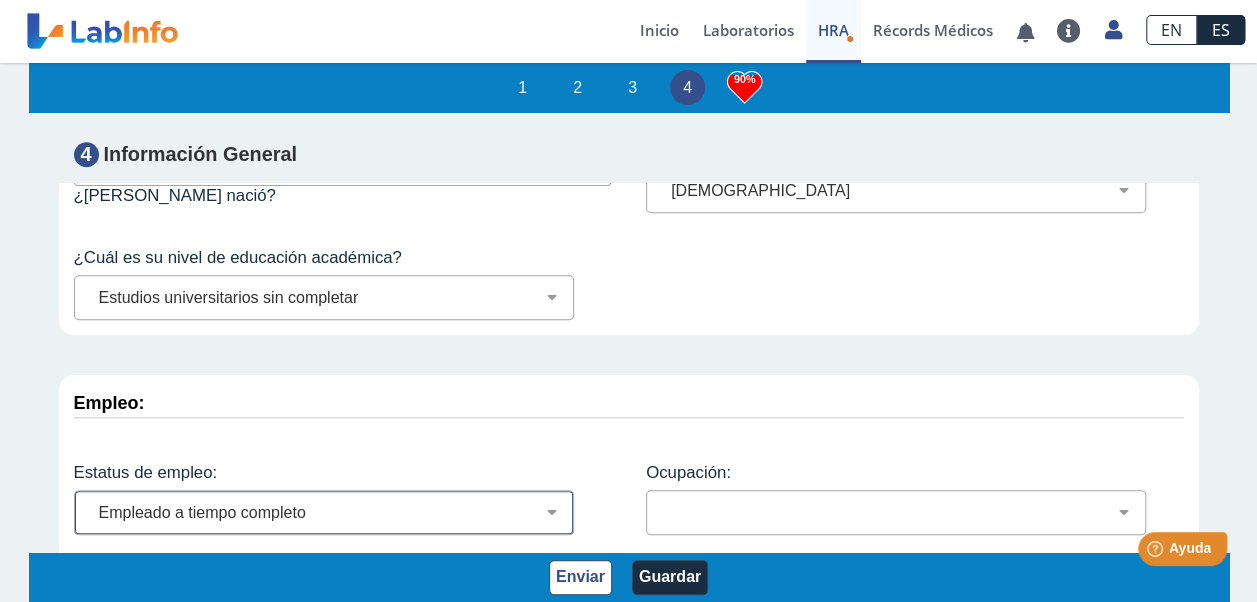 select on "2: 134" 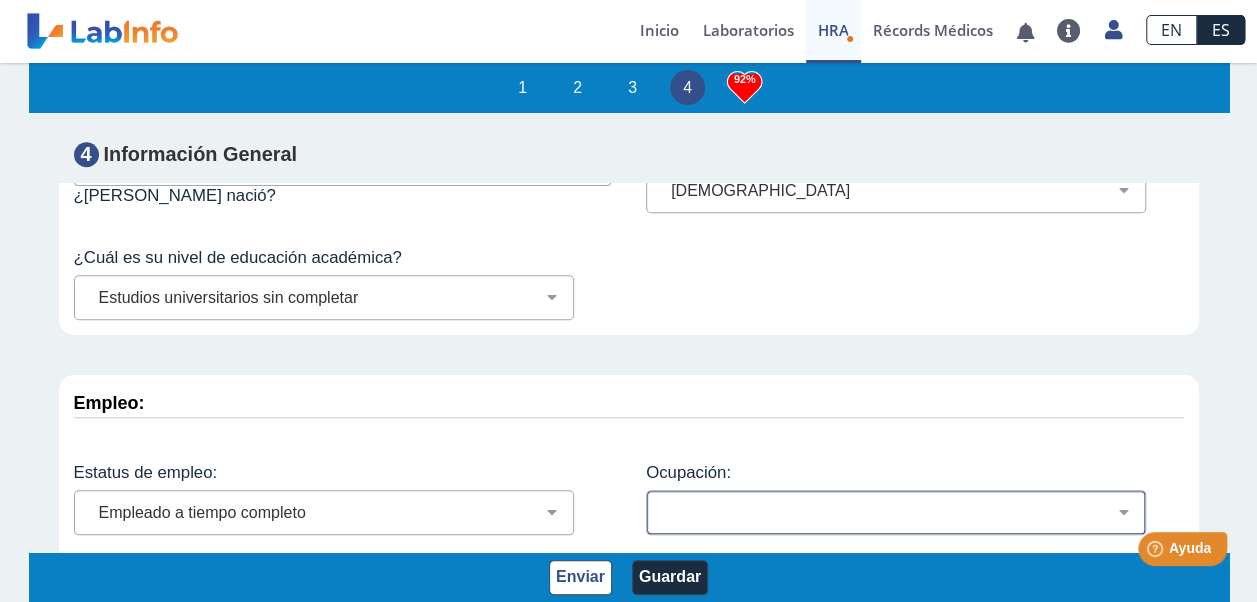 click on "Administración de empresas   Servicios de protección   Instalaciones, Reparaciones o Mantenimiento   Profesional de salud   Mantenimiento de edificios y espacios exteriores   Arquitectura o Ingeniería   Agricultura, Pescadería, Silvicultura   Personal administrativo o de oficina   Producción o Manufactura   Servicios sociales o comunitarios   Ocupaciones en el campo legal   Ciencias naturales   Matemáticas o Ciencia computacional   Servicios alimentarios   Ventas   Gerencia   Construcción   Educación   Artes, diseño o medios de comunicación   Deportes o entretenimiento   Servicios de atención médica   Cuidado personal   Transportación   No está listado   No aplica" at bounding box center [904, 512] 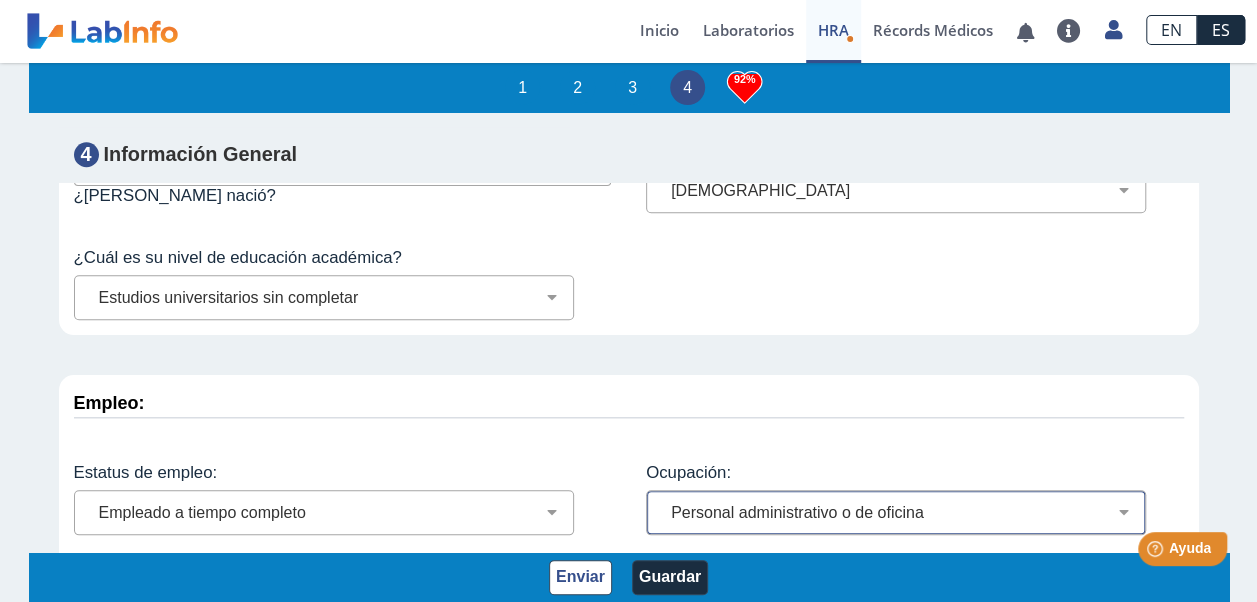 select on "8: 175" 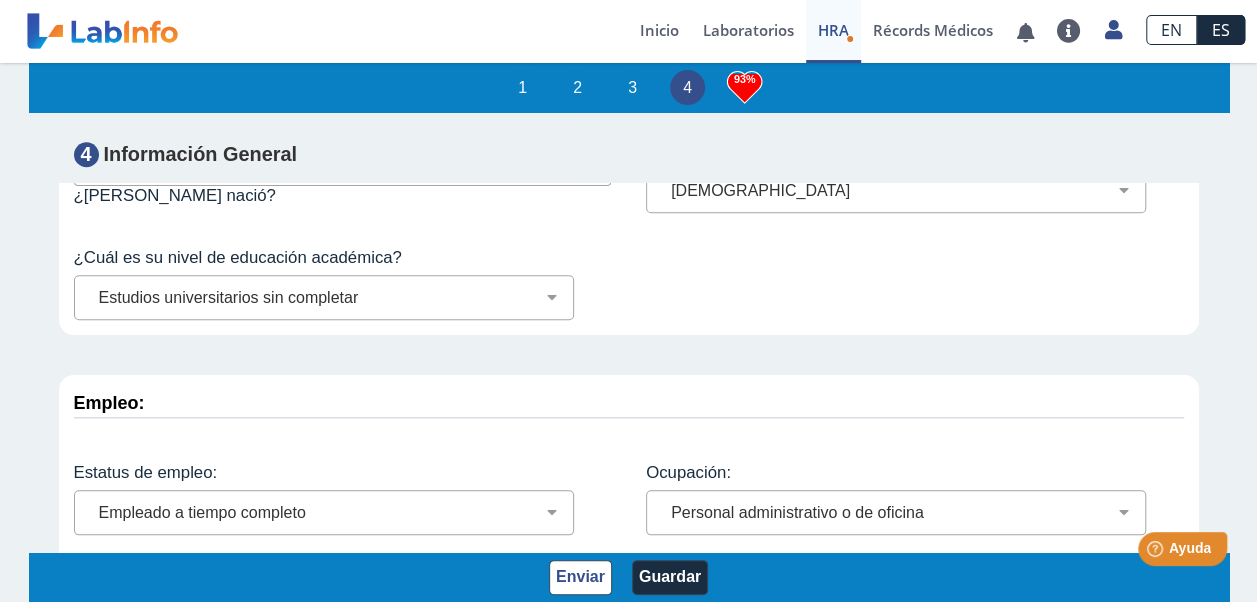 scroll, scrollTop: 2, scrollLeft: 0, axis: vertical 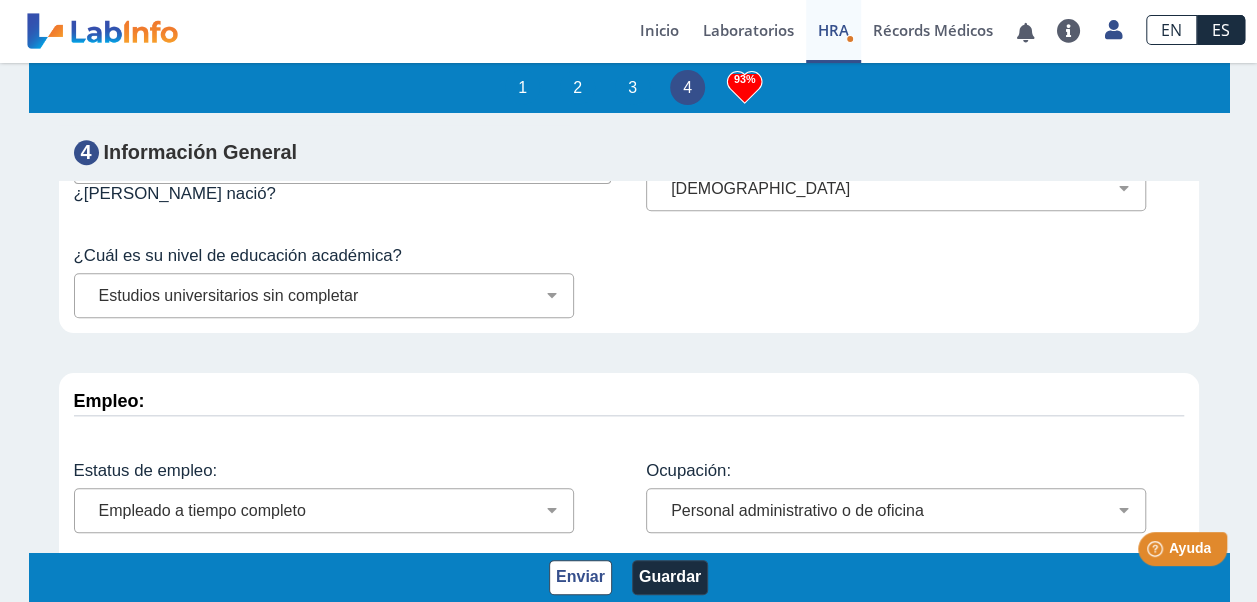 click on "Menos de $12,000   $12,000-$16,000   $16,000-$24,000   $24,000-$30,000   $30,000-$40,000   $40,000-$50,000   $50,000-$60,000   $60,000-$70,000   $70,000-$80,000   $80,000-$90,000   $90,000-$100,000   $100,000-$150,000   $150,000-$250,000   Más de $250,000" at bounding box center [332, 617] 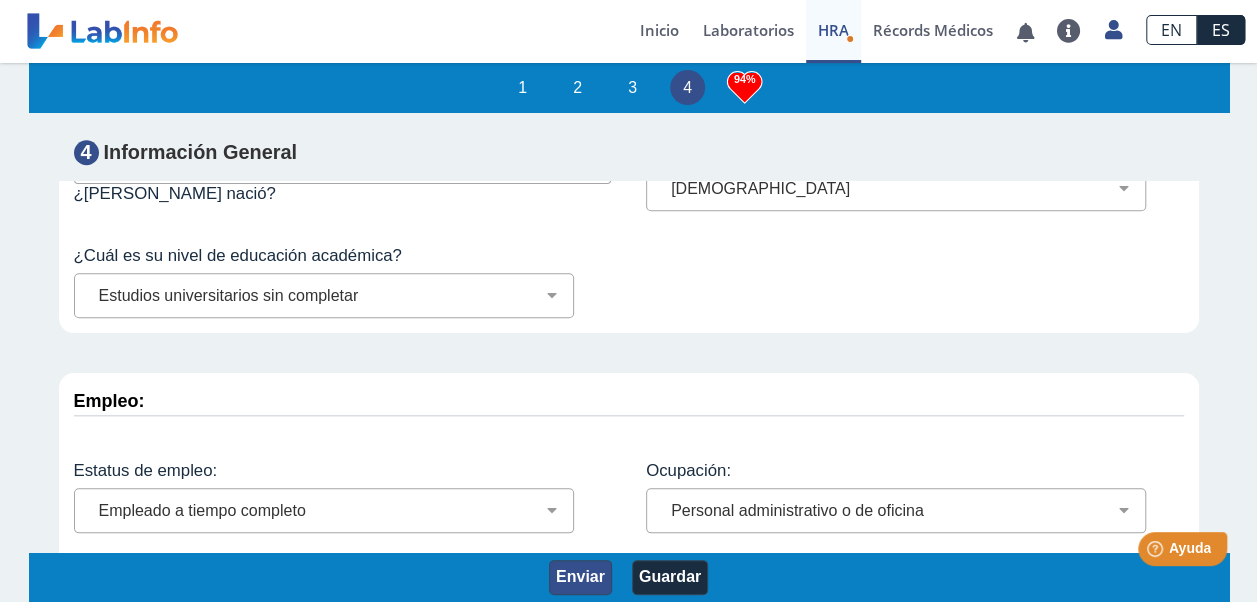 click on "Enviar" 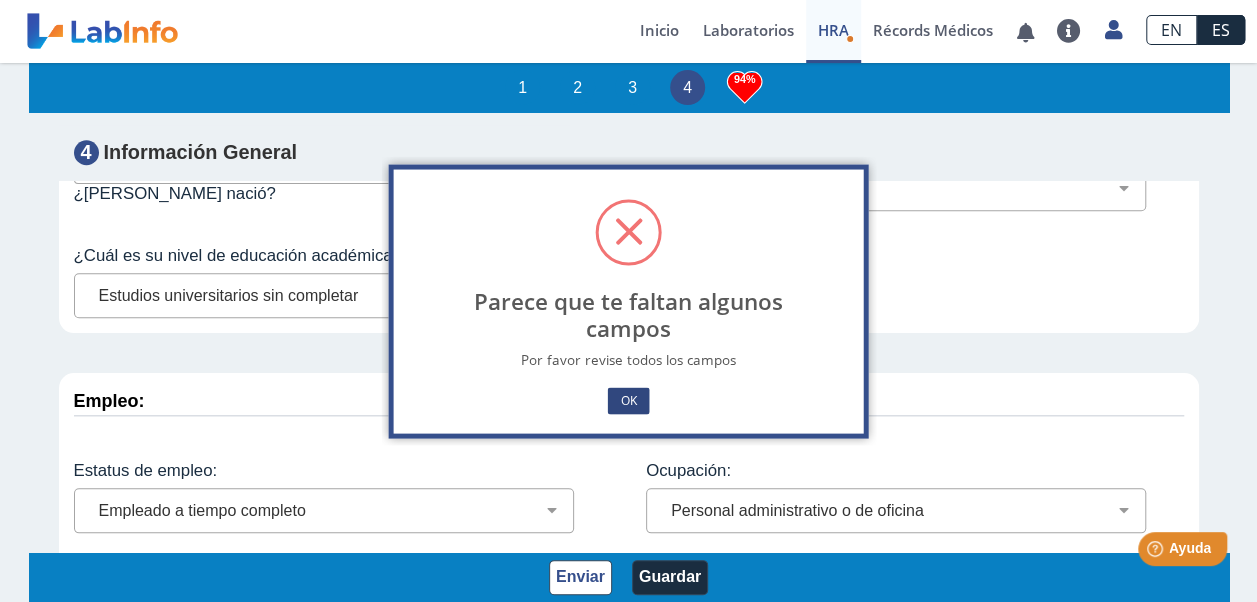 click on "OK" at bounding box center (628, 400) 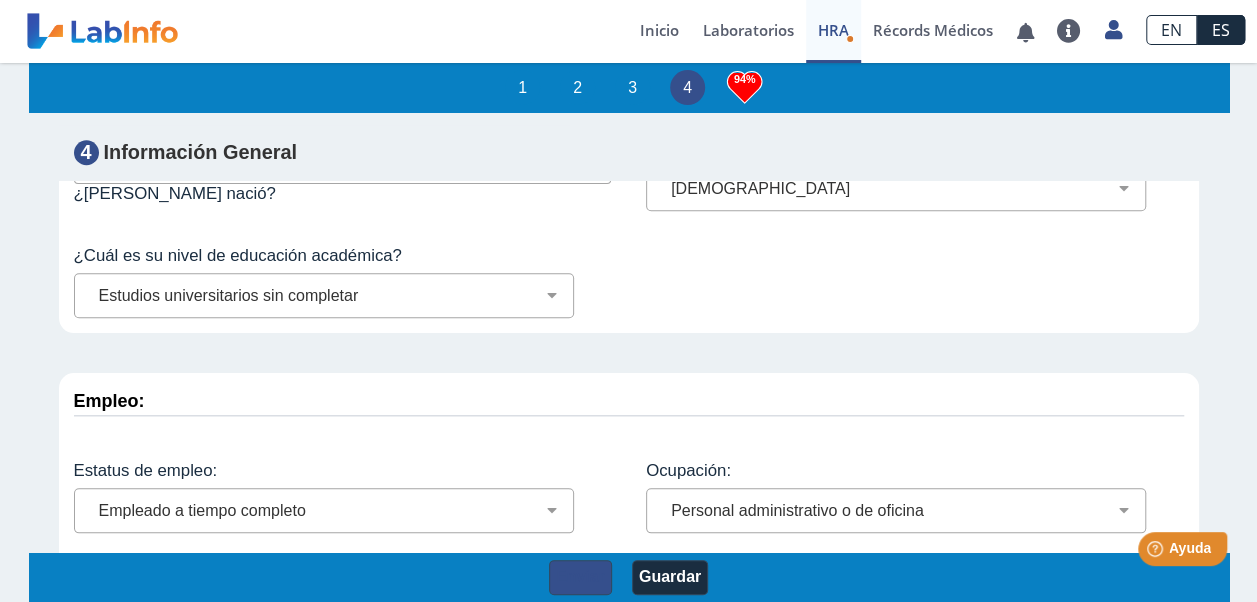 scroll, scrollTop: 0, scrollLeft: 0, axis: both 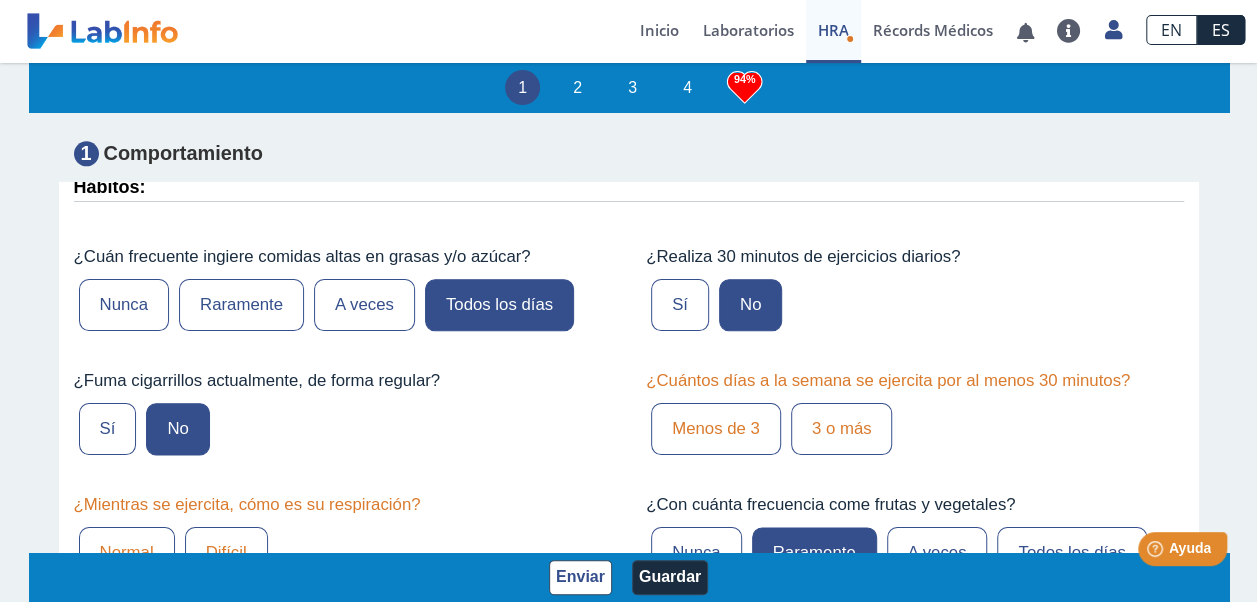 click on "Menos de 3" at bounding box center (716, 429) 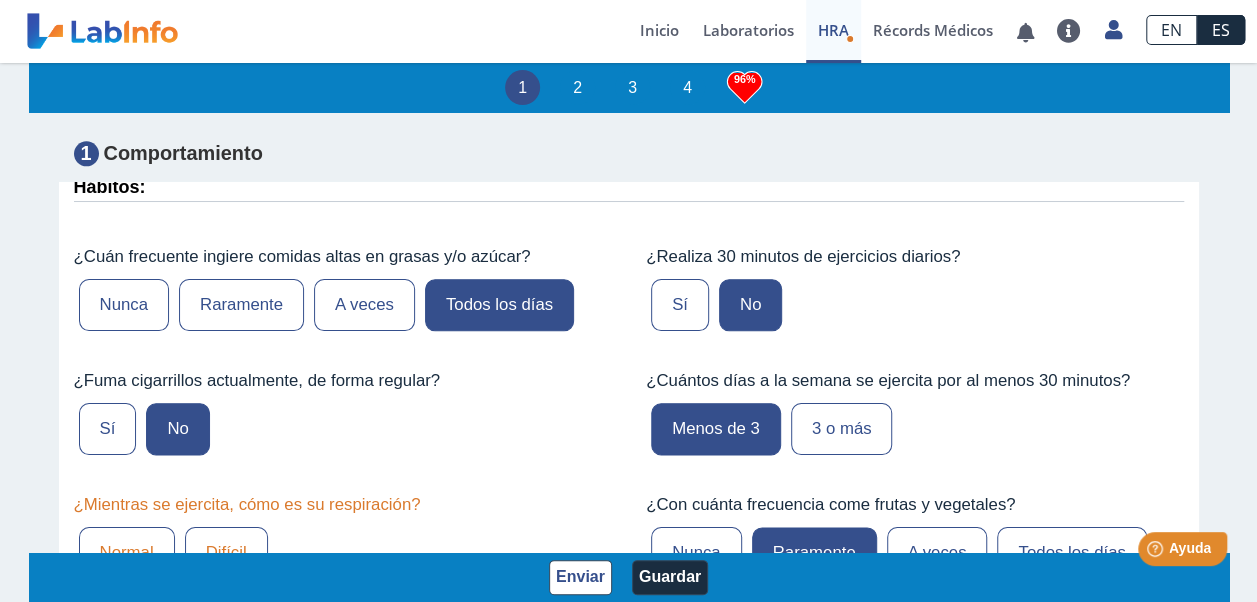 scroll, scrollTop: 1200, scrollLeft: 0, axis: vertical 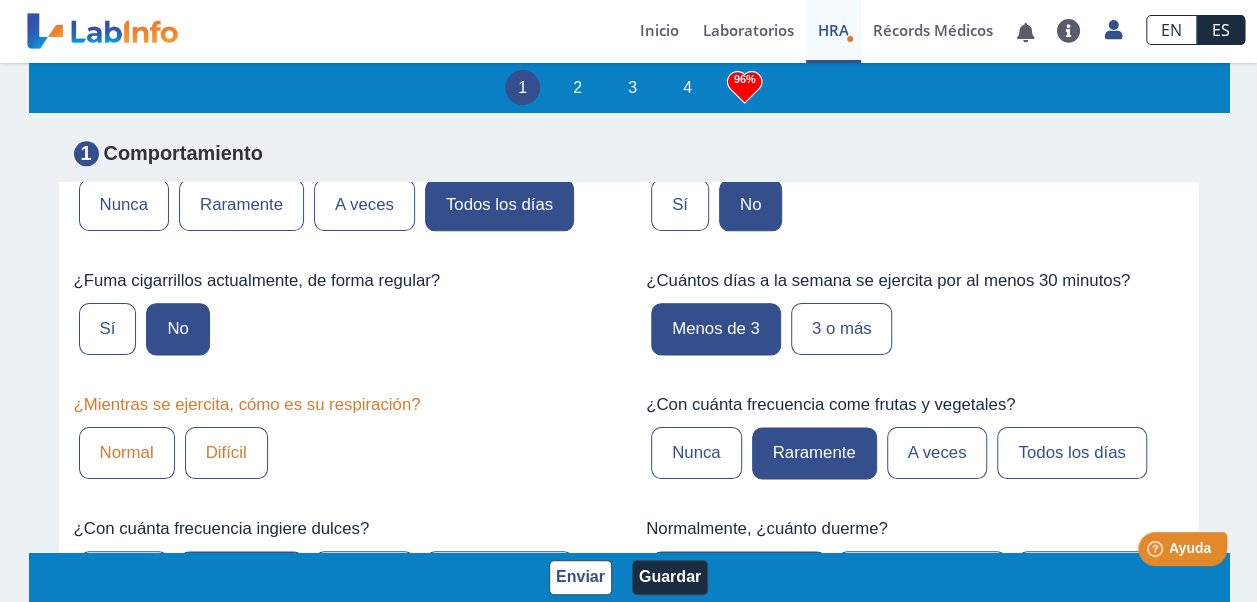 click on "Normal" at bounding box center [127, 453] 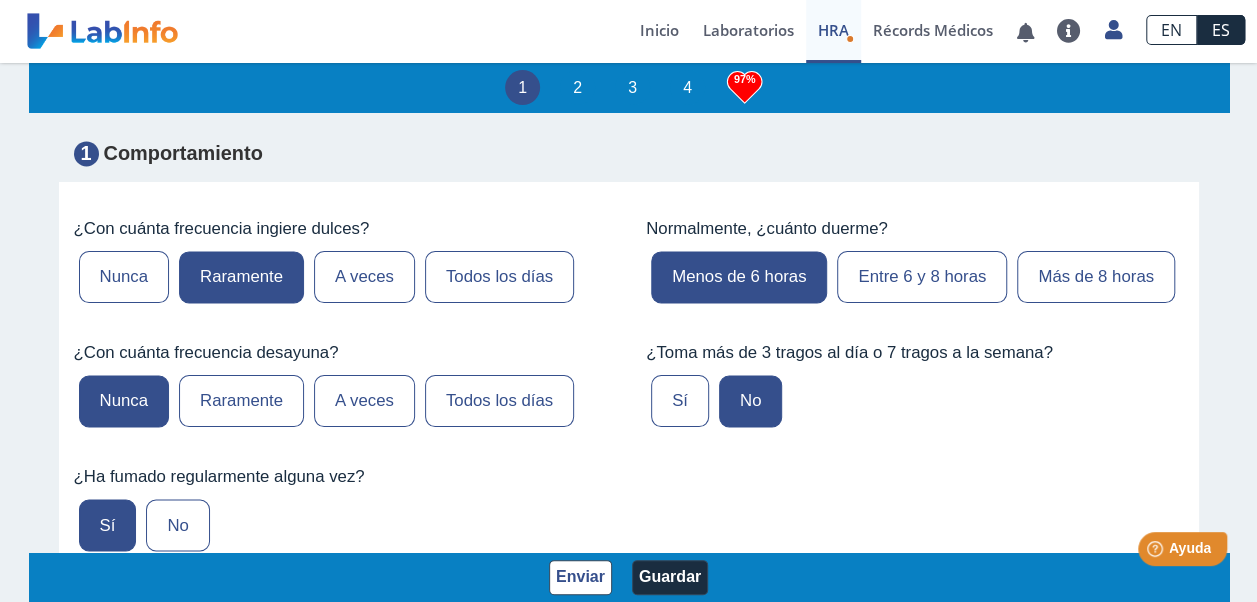 scroll, scrollTop: 1900, scrollLeft: 0, axis: vertical 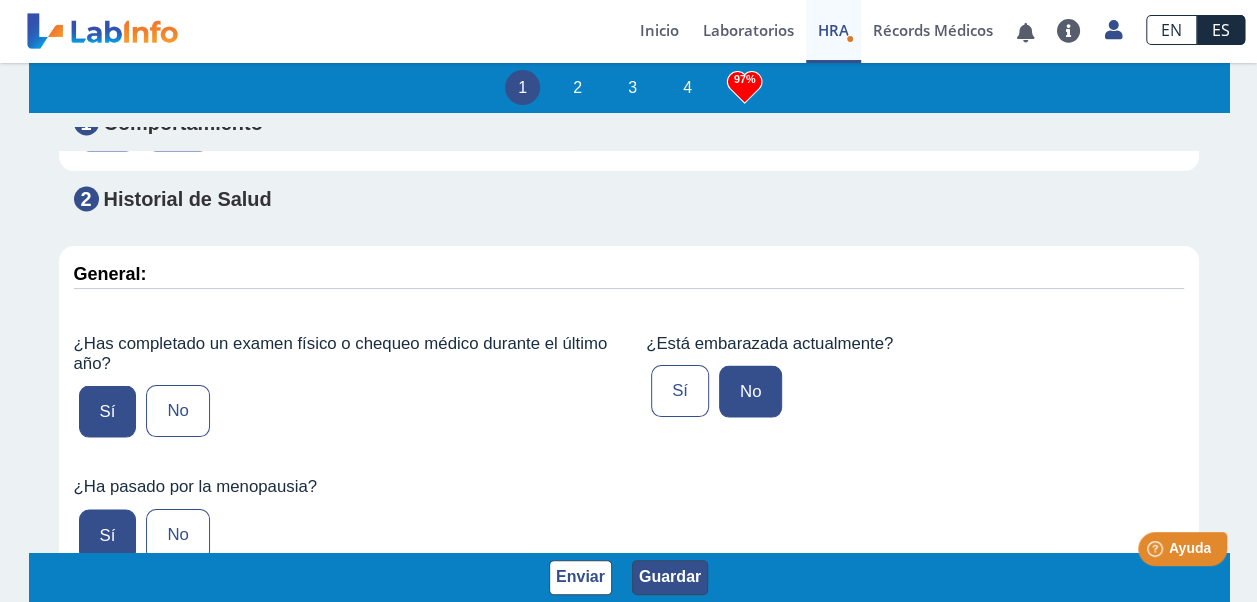 click on "Guardar" 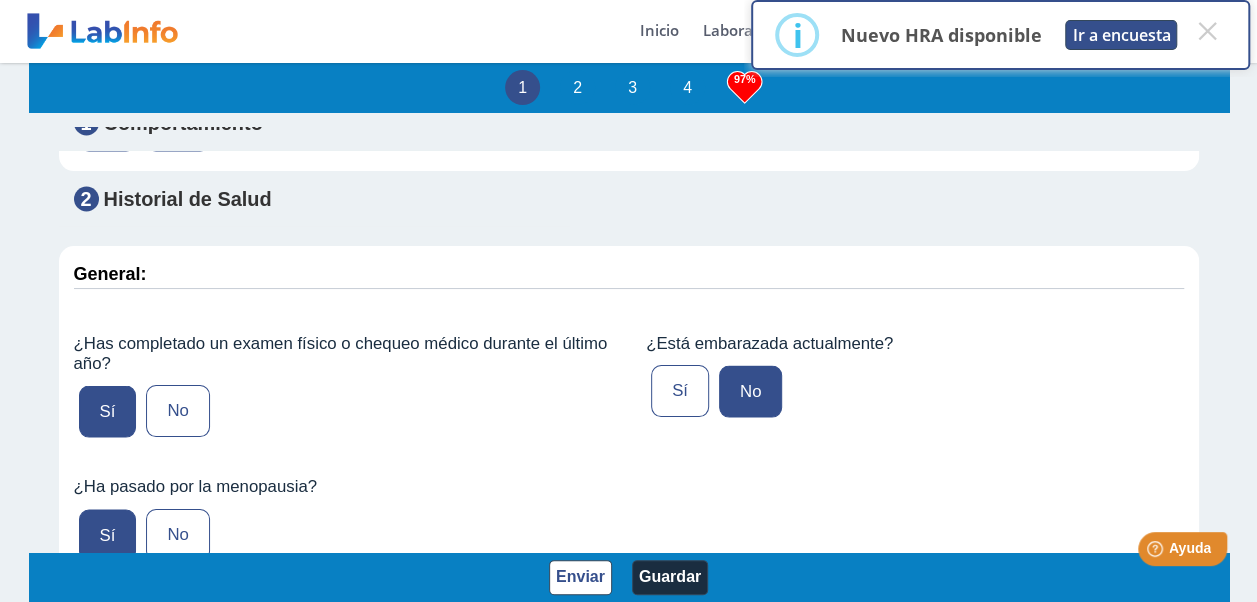 click on "Ir a encuesta" at bounding box center (1121, 35) 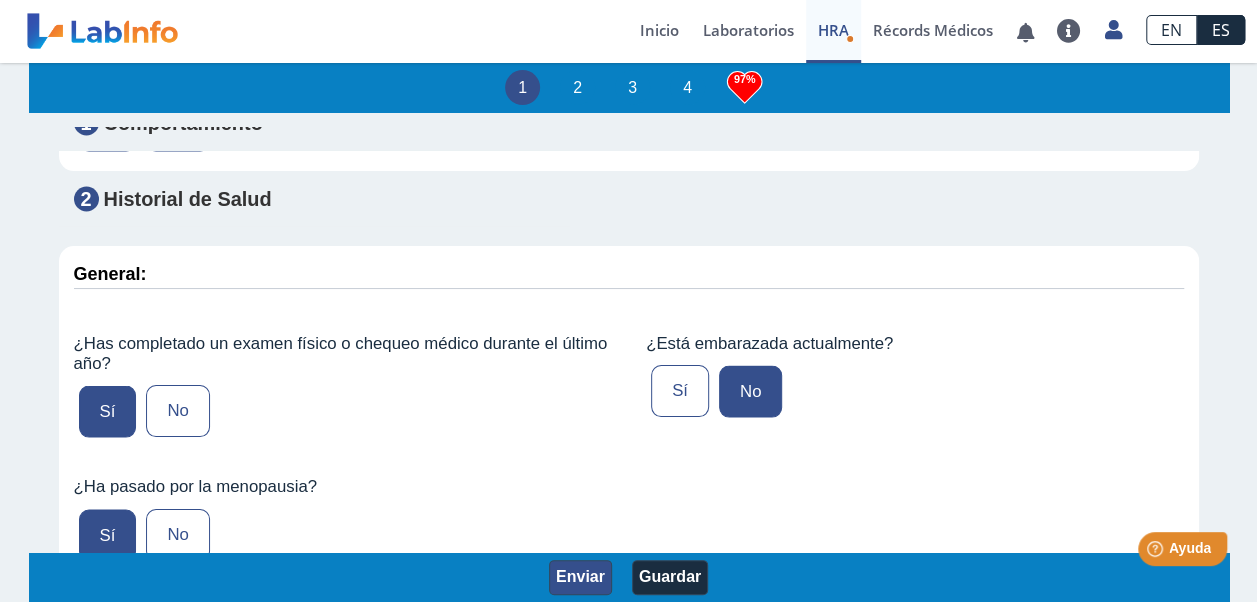 click on "Enviar" 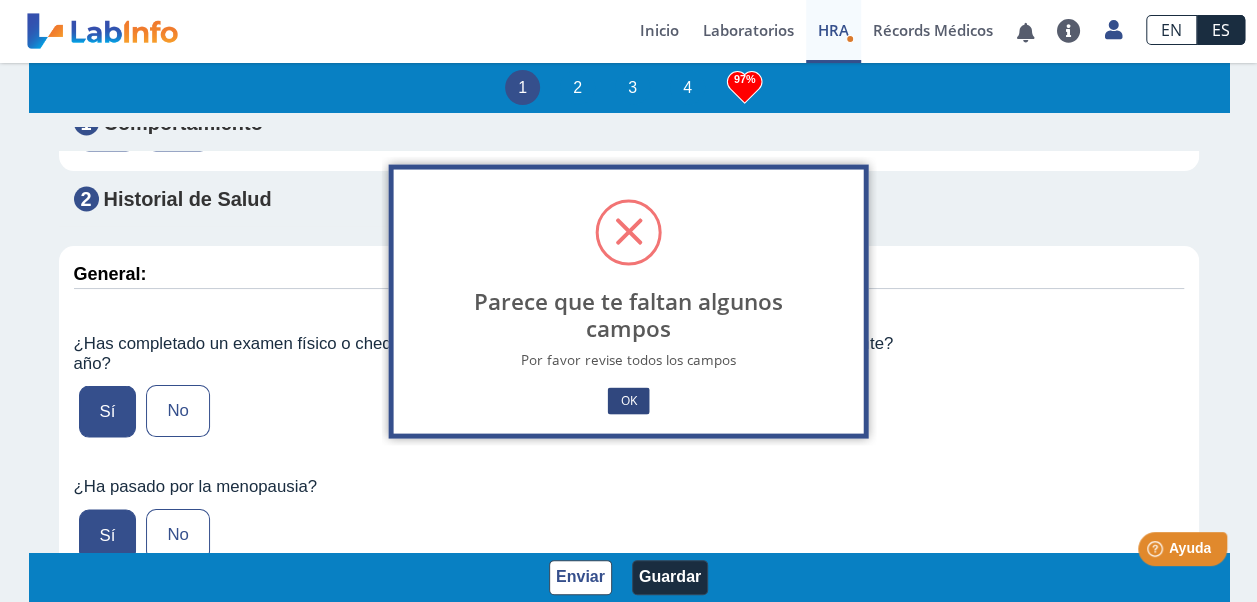 click on "OK" at bounding box center (628, 400) 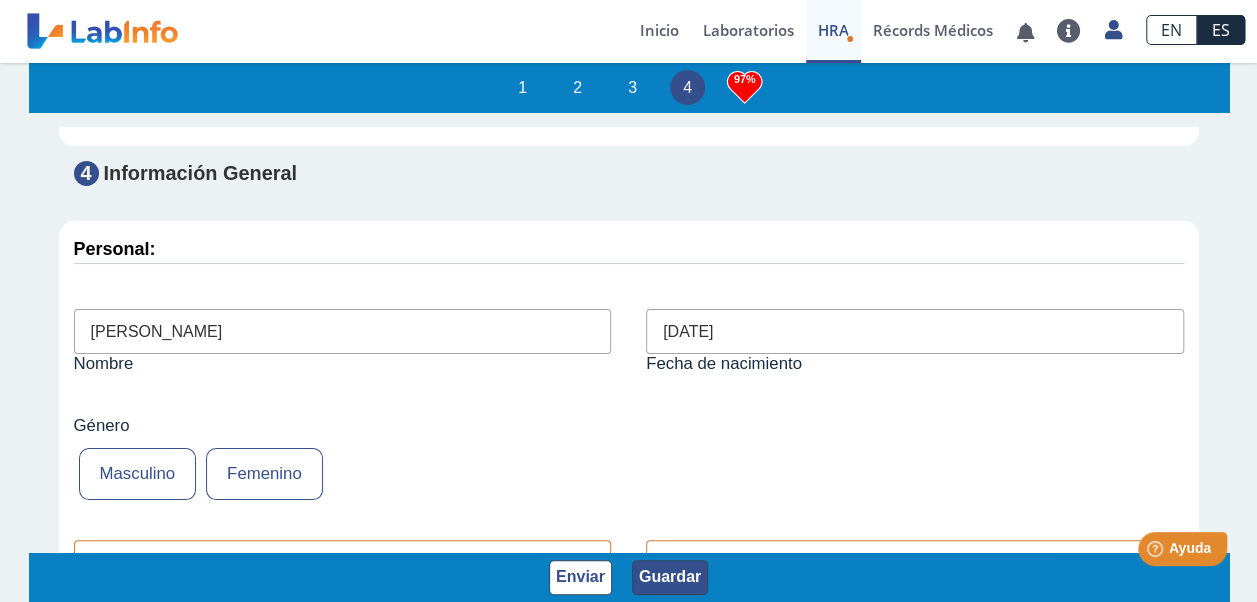 scroll, scrollTop: 7300, scrollLeft: 0, axis: vertical 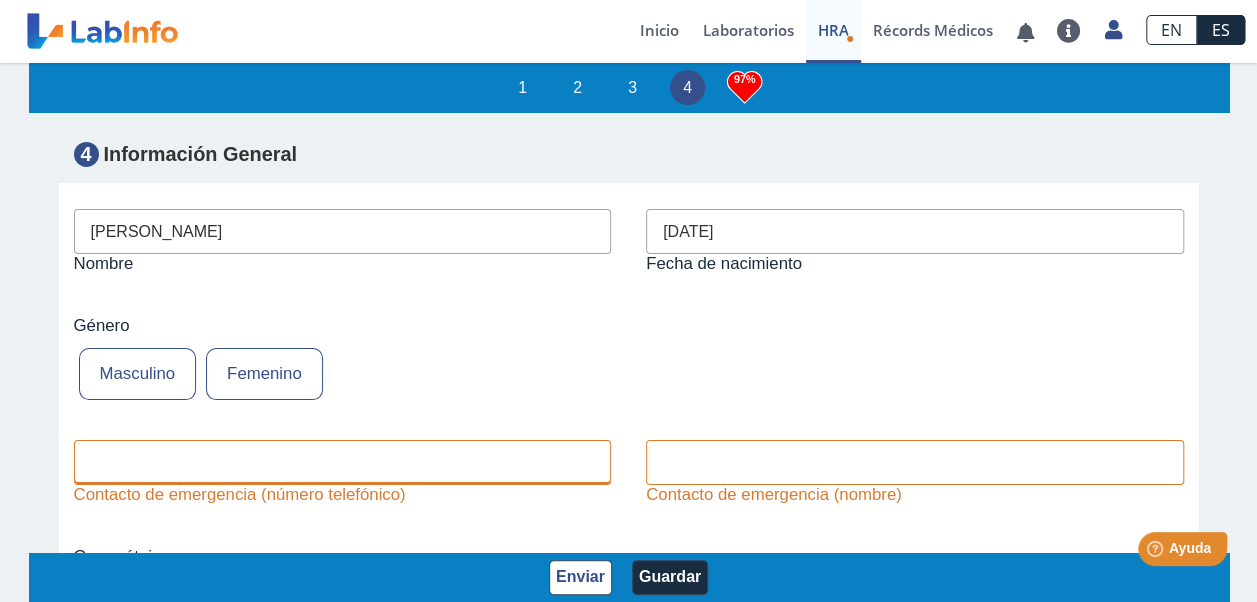 click at bounding box center [343, 462] 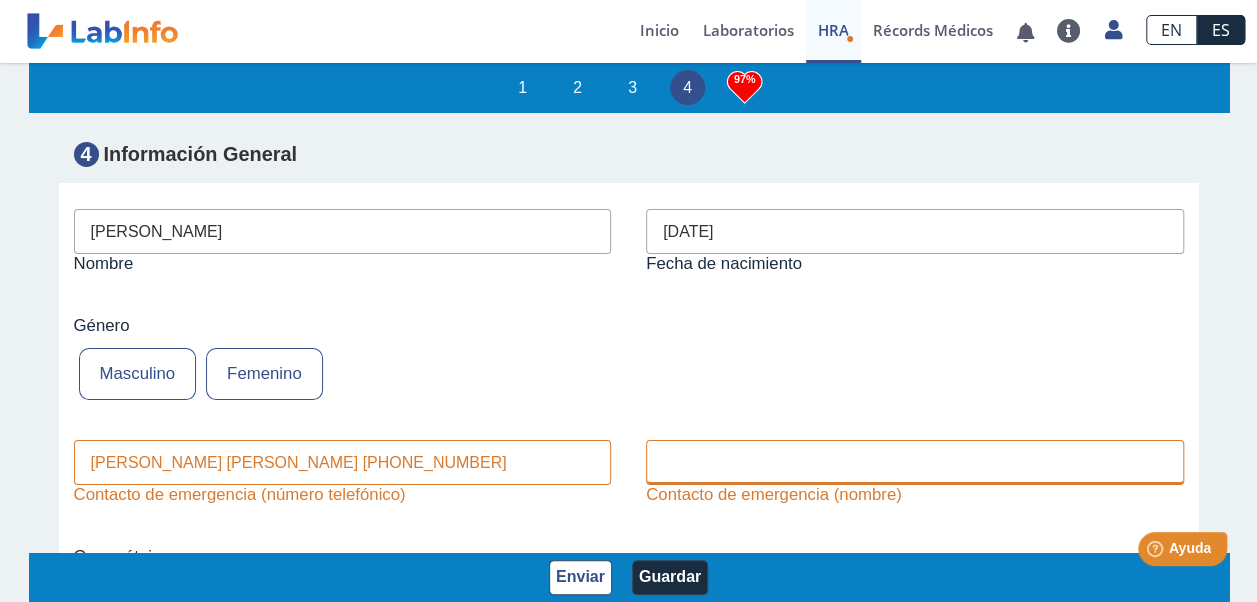 type on "[PERSON_NAME] [PERSON_NAME] [PHONE_NUMBER]" 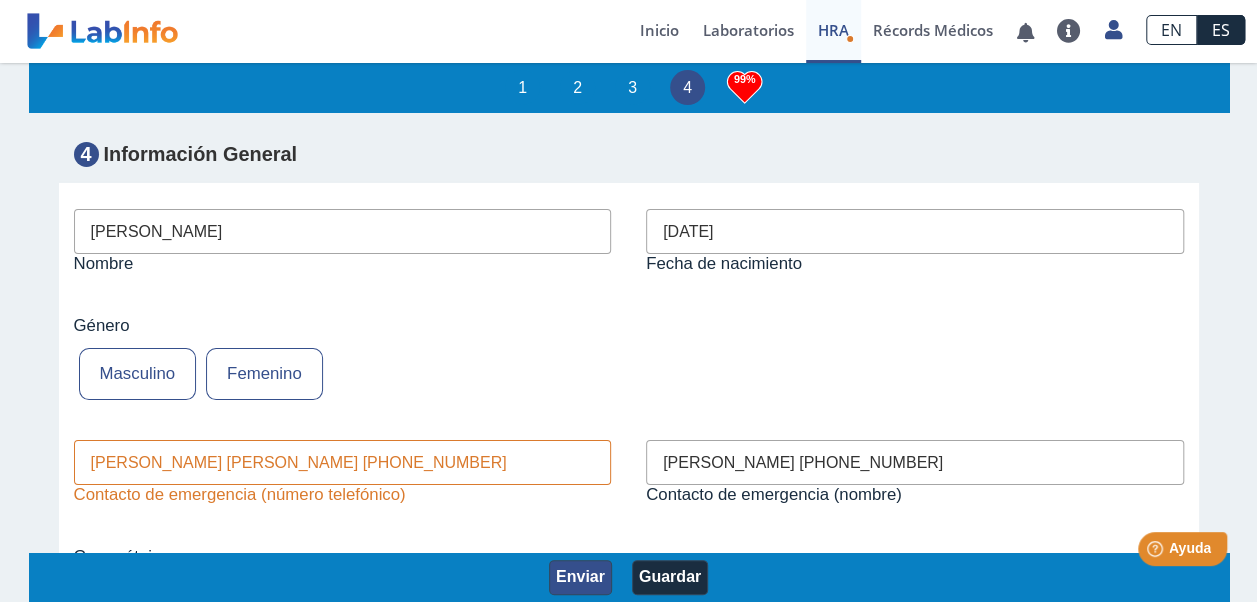type on "[PERSON_NAME] [PHONE_NUMBER]" 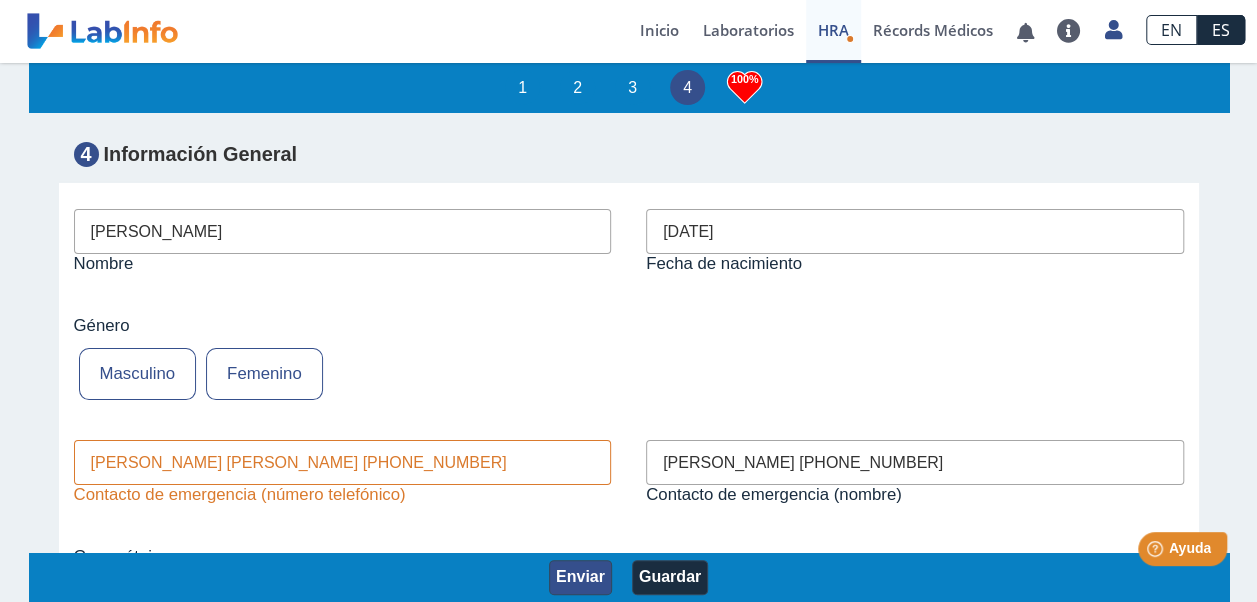 click on "Enviar" 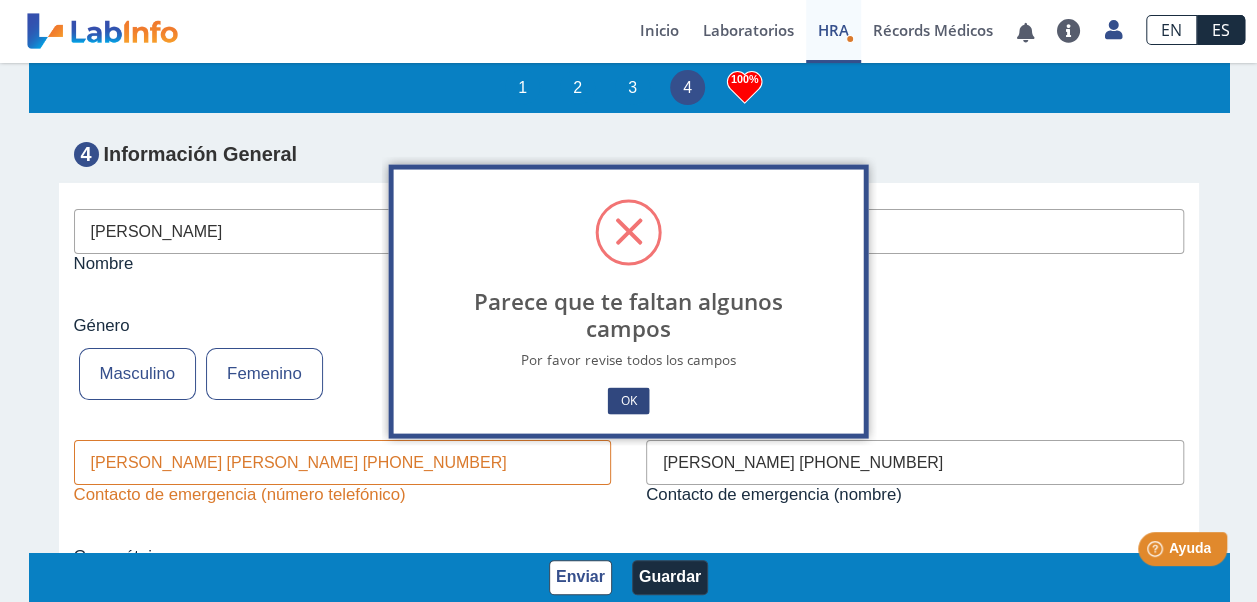 click on "OK" at bounding box center (628, 400) 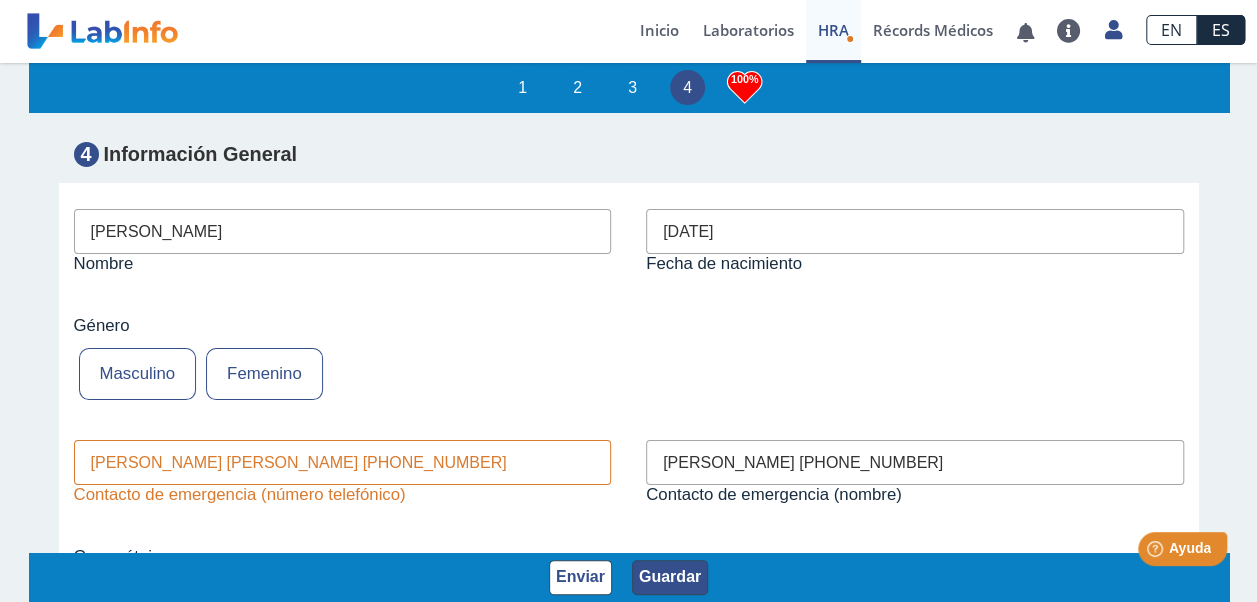 click on "Guardar" 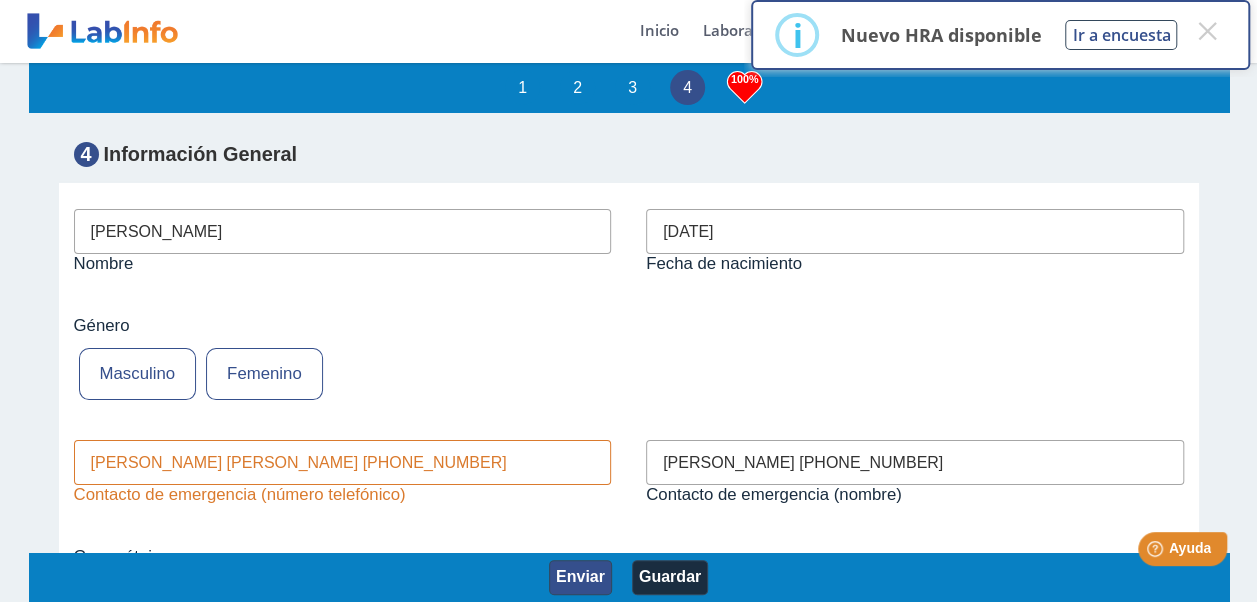 click on "Enviar" 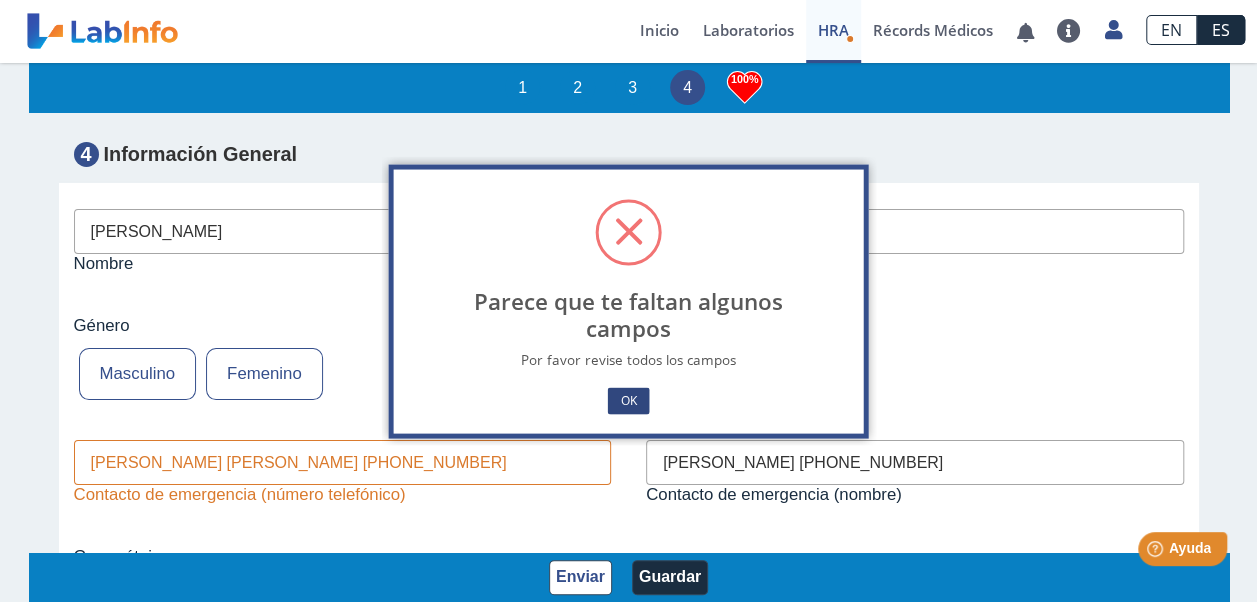 click on "OK" at bounding box center [628, 400] 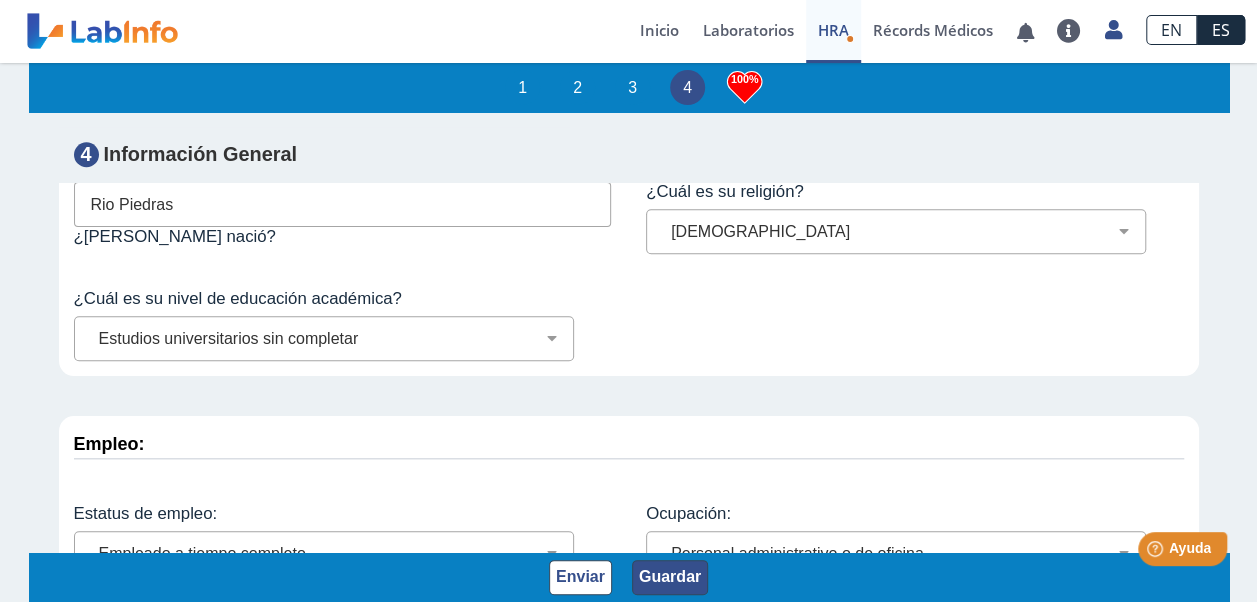 scroll, scrollTop: 8541, scrollLeft: 0, axis: vertical 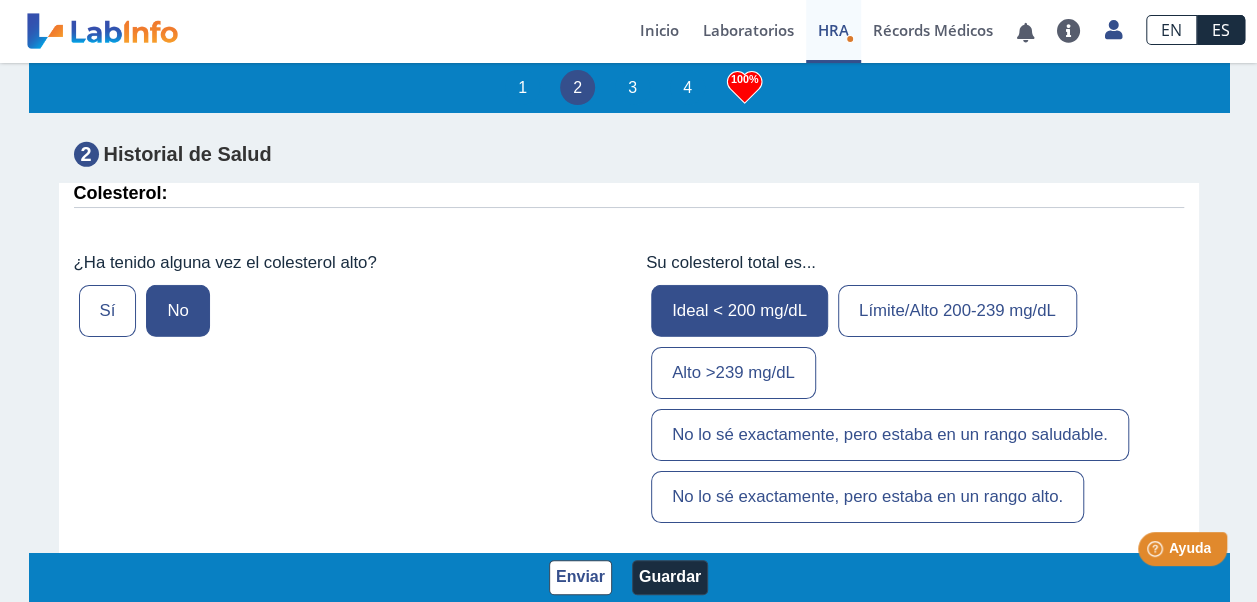 click on "No lo sé exactamente,  pero estaba en un rango saludable." at bounding box center (890, 435) 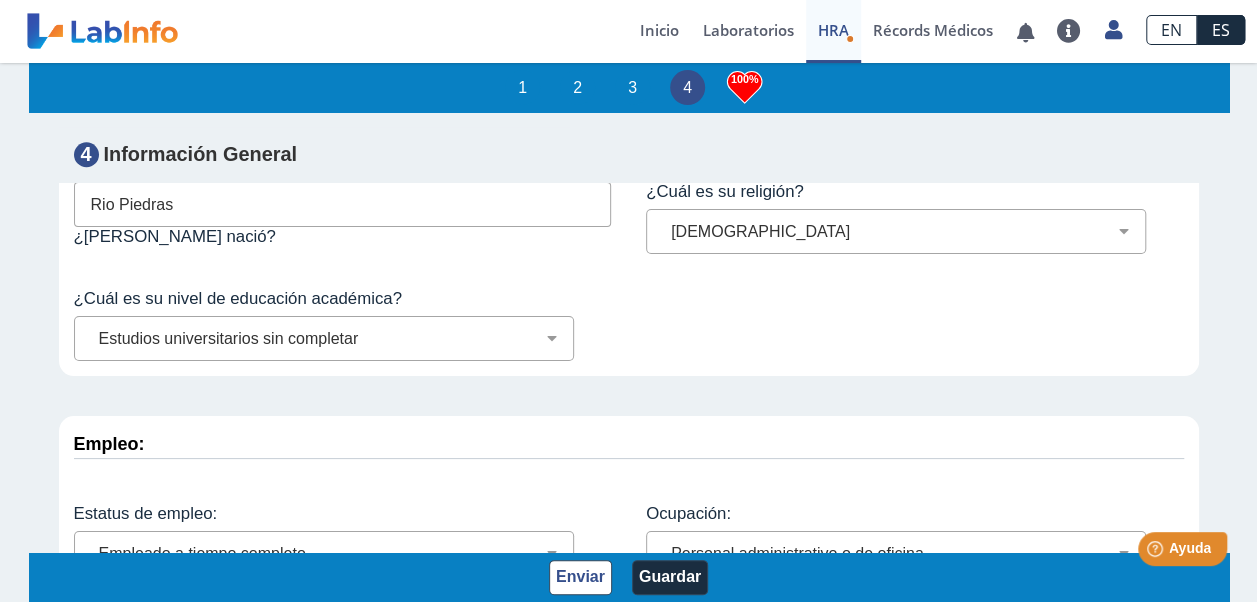 scroll, scrollTop: 8541, scrollLeft: 0, axis: vertical 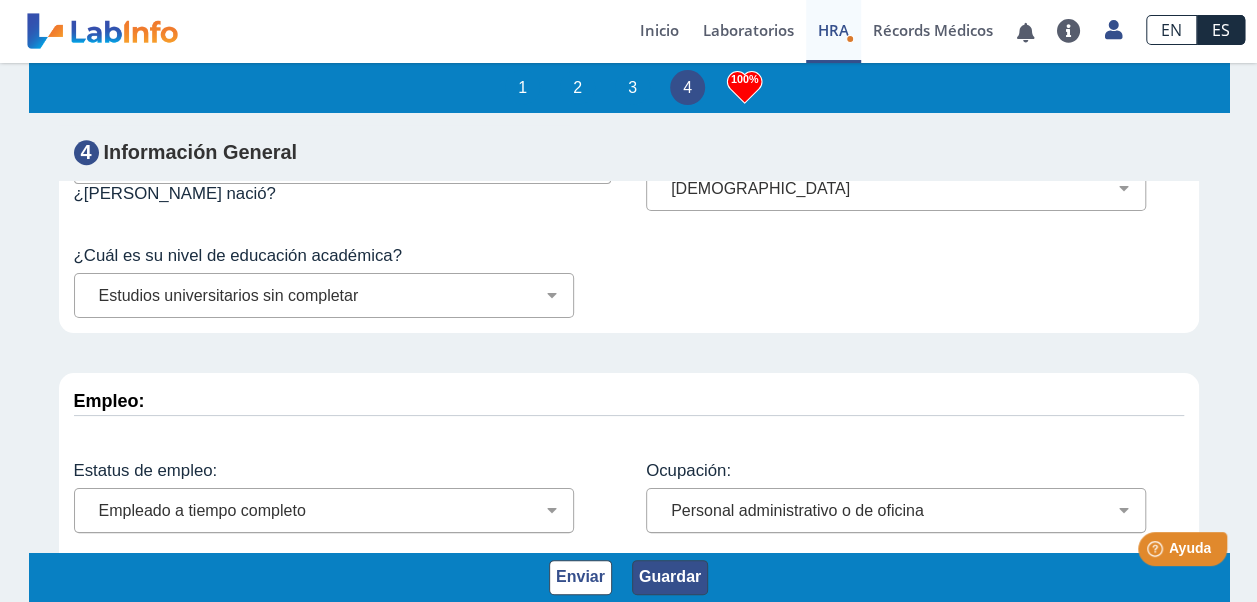 click on "Guardar" 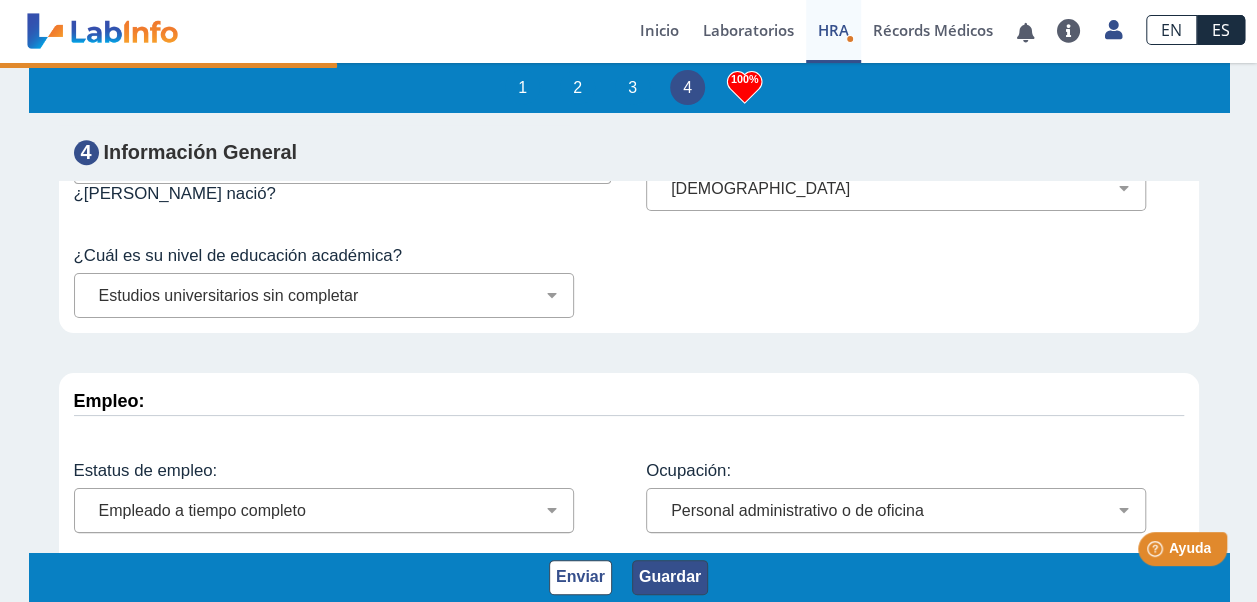 click on "¡Todo al día! No hay notificaciones. Preguntas Frecuentes Política de privacidad Perfil Configuración de privacidad Cerrar Sesión Inicio Laboratorios Lab List HRA Evaluación de Riesgos de Salud Récords Médicos ¡Todo al día! No hay notificaciones. Preguntas Frecuentes Política de privacidad Perfil Configuración de privacidad Cerrar Sesión EN ES Desarrollado por 1 2 3 4 100% Evaluación de Riesgos de Salud Complete este cuestionario y descubre si está en riesgo de desarrollar [MEDICAL_DATA], derrames y/o enfermedad coronaria. AVISO: Esta información es privada y no se compartirá individualmente. Todos los cálculos de riesgo [PERSON_NAME] de, con la intención de resumir, la literatura de revisión de pares. No [PERSON_NAME] cambios para su salud sin consultar a su médico. AVISO: Los resultados que se obtengan basado en sus contestaciones al HRA no están directamente relacionados con los resultados de pruebas clínicas que usted tiene en este portal. 1 Comportamiento General: Peor Igual Mejor Bien 2" at bounding box center [628, 301] 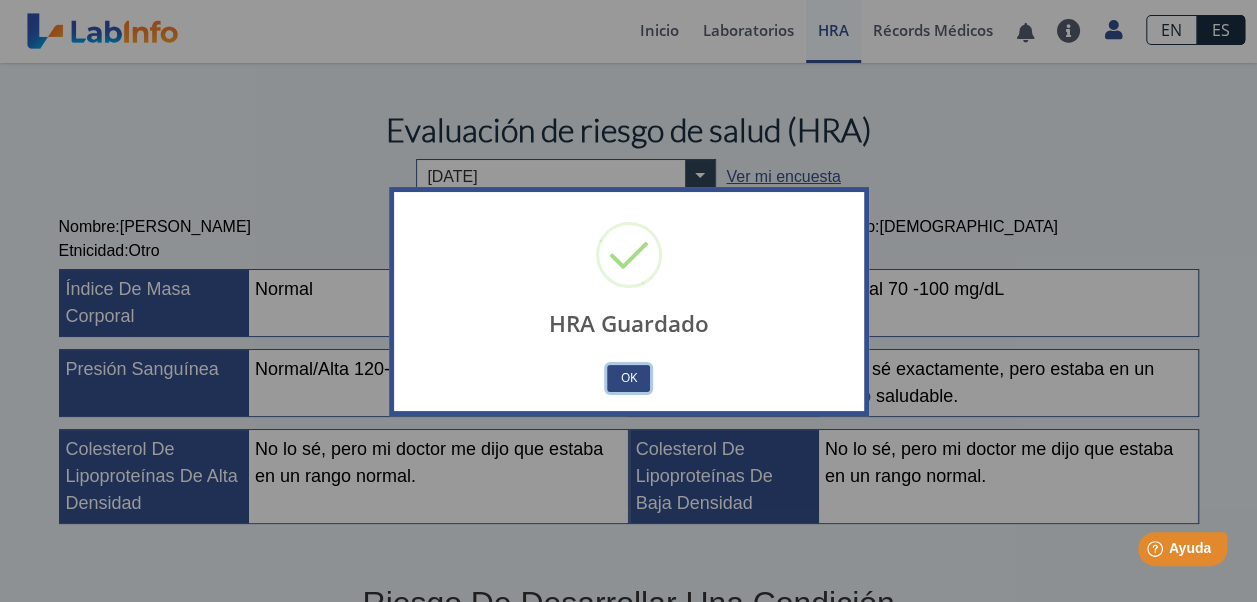 click on "OK" at bounding box center (628, 378) 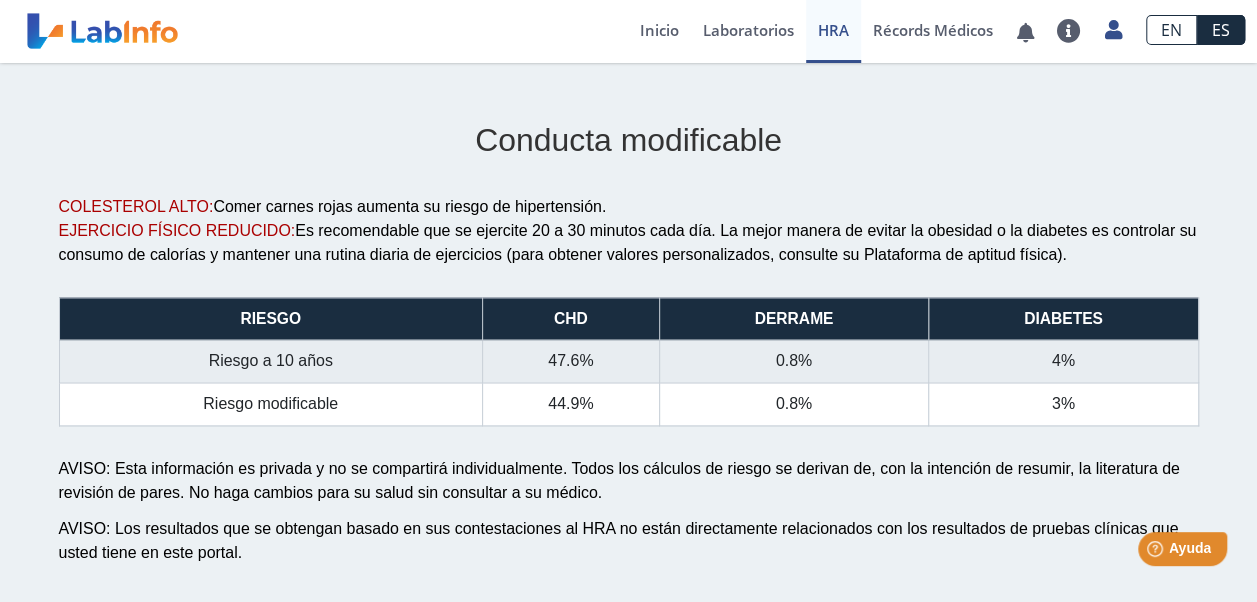 scroll, scrollTop: 1100, scrollLeft: 0, axis: vertical 